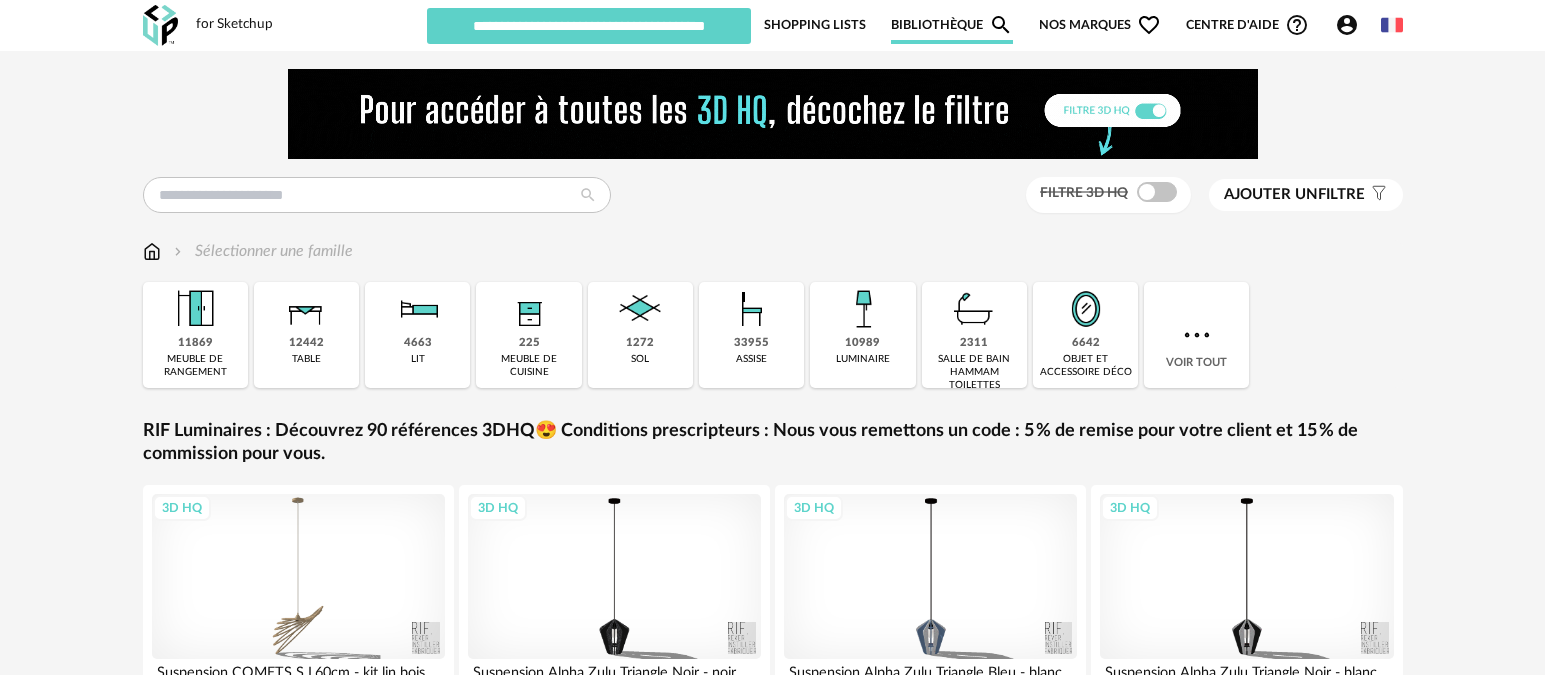 scroll, scrollTop: 0, scrollLeft: 0, axis: both 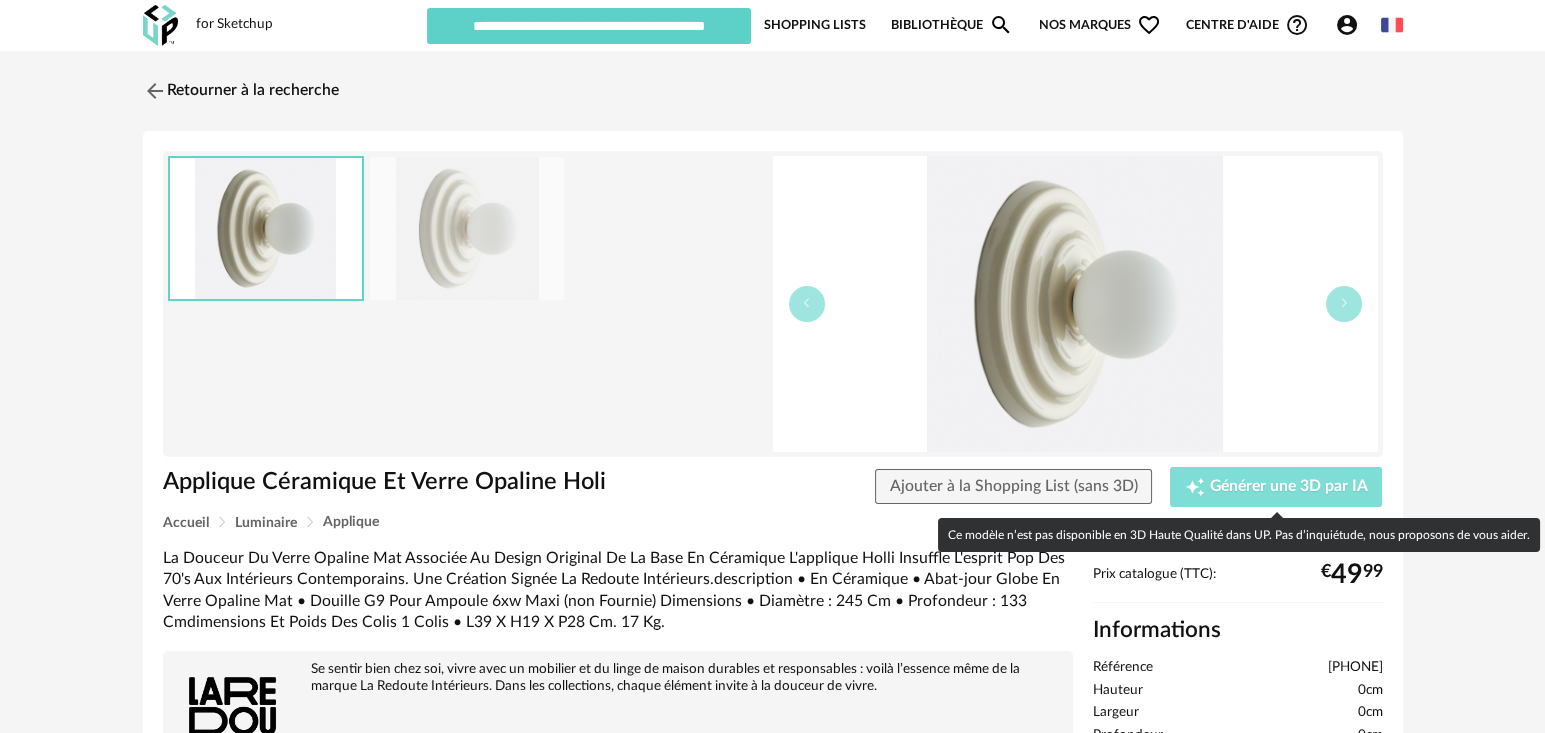 click on "Creation icon
Générer une 3D par IA" at bounding box center [1276, 487] 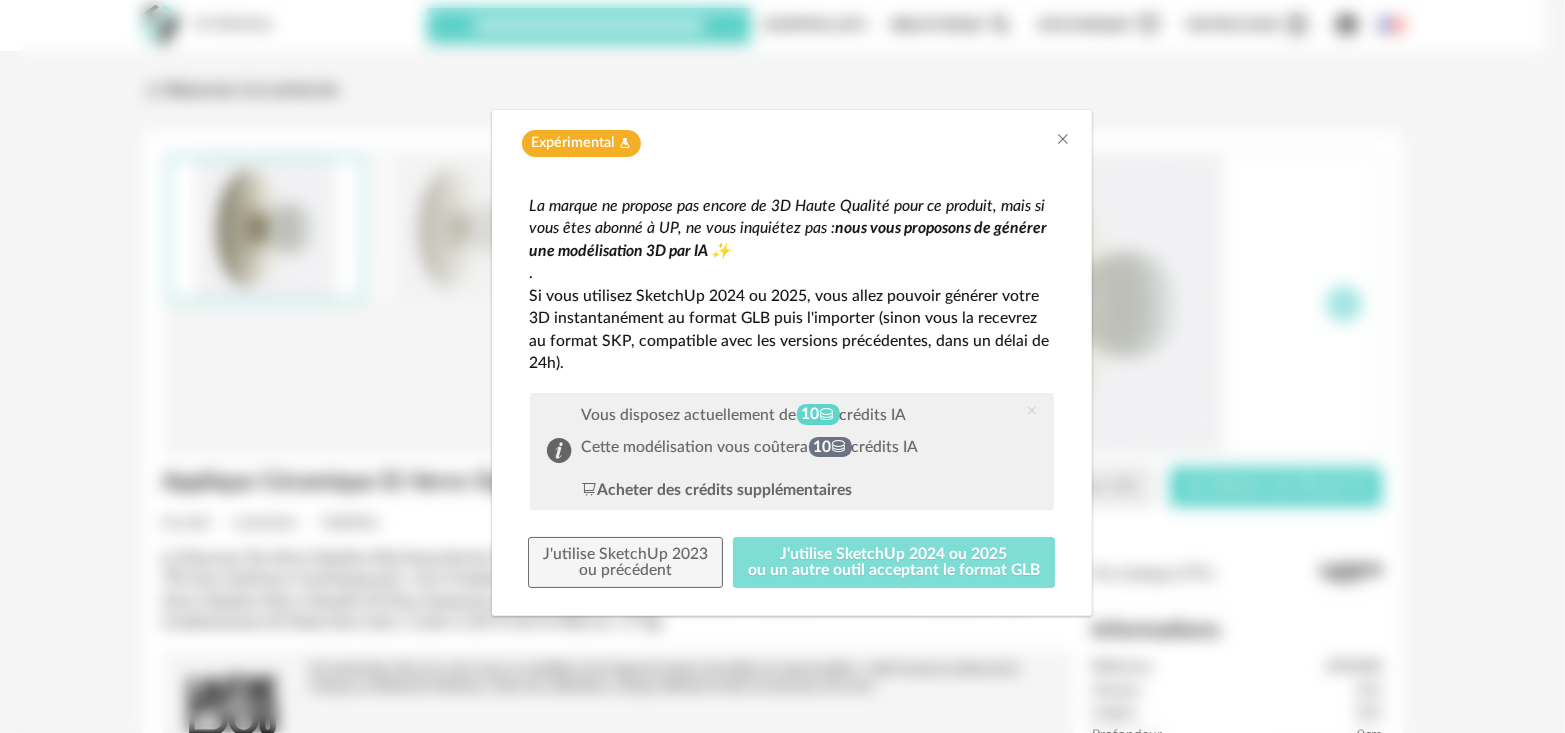 click on "J'utilise SketchUp 2024 ou 2025 ou un autre outil acceptant le format GLB" at bounding box center (894, 563) 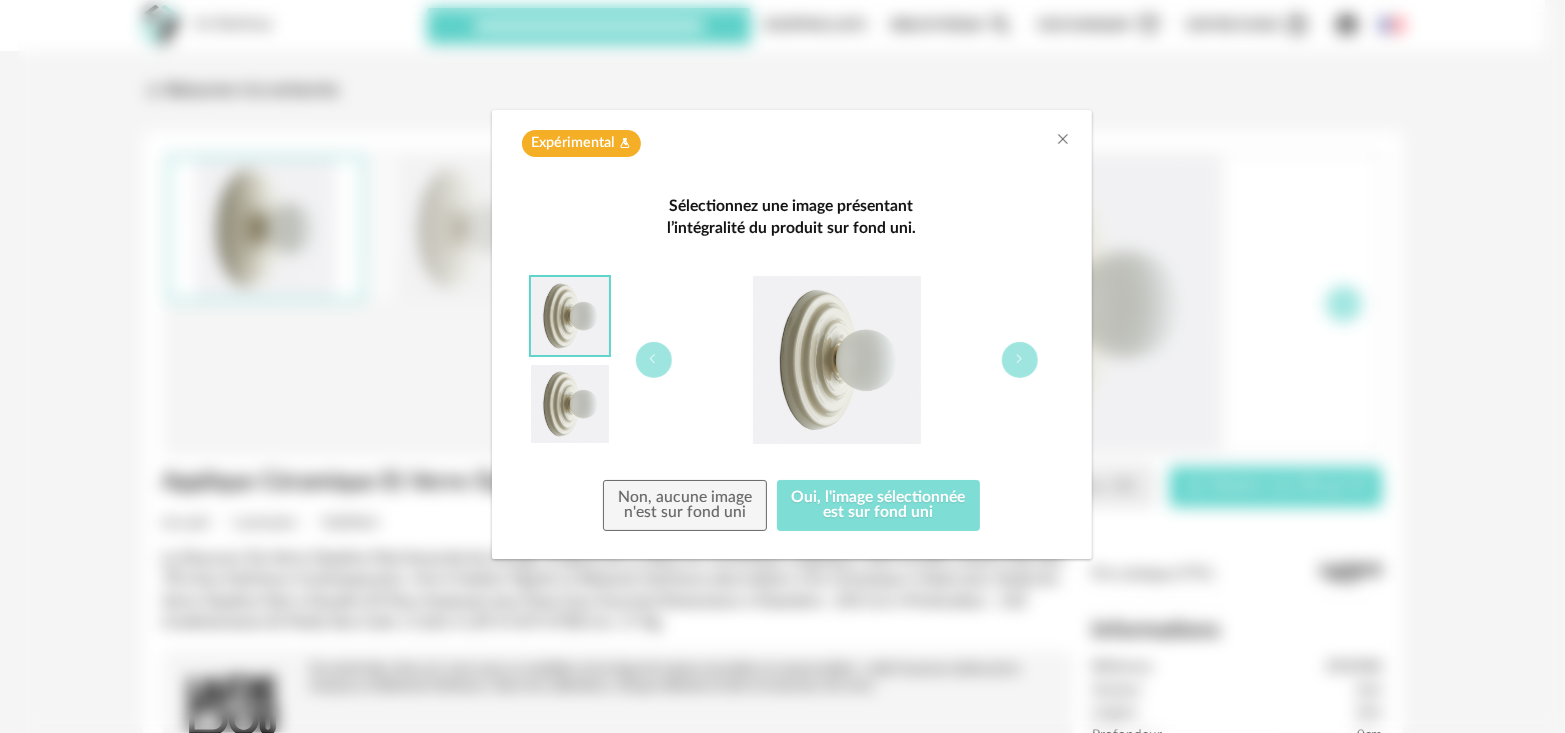 click on "Oui, l'image sélectionnée  est sur fond uni" at bounding box center [879, 506] 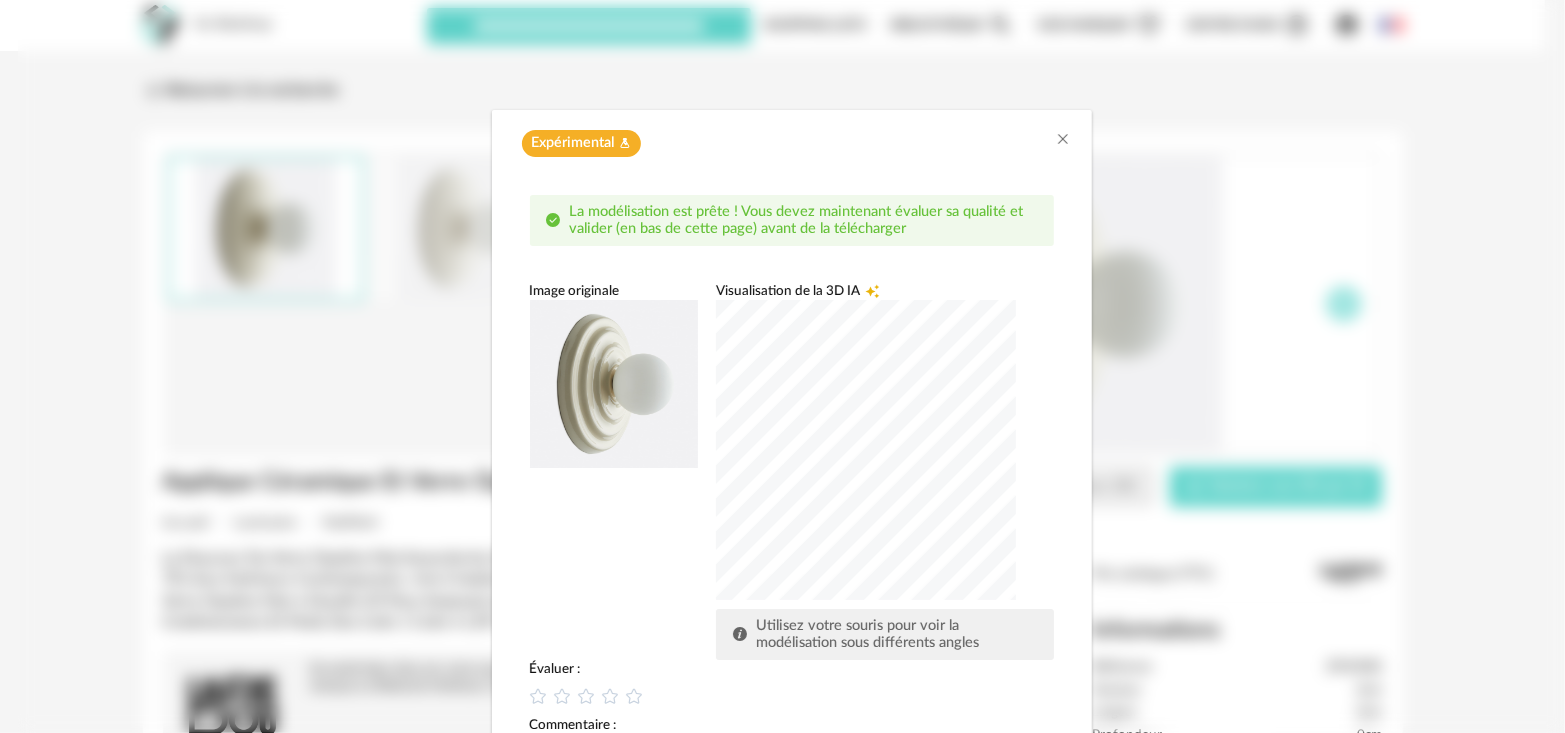 click at bounding box center [866, 450] 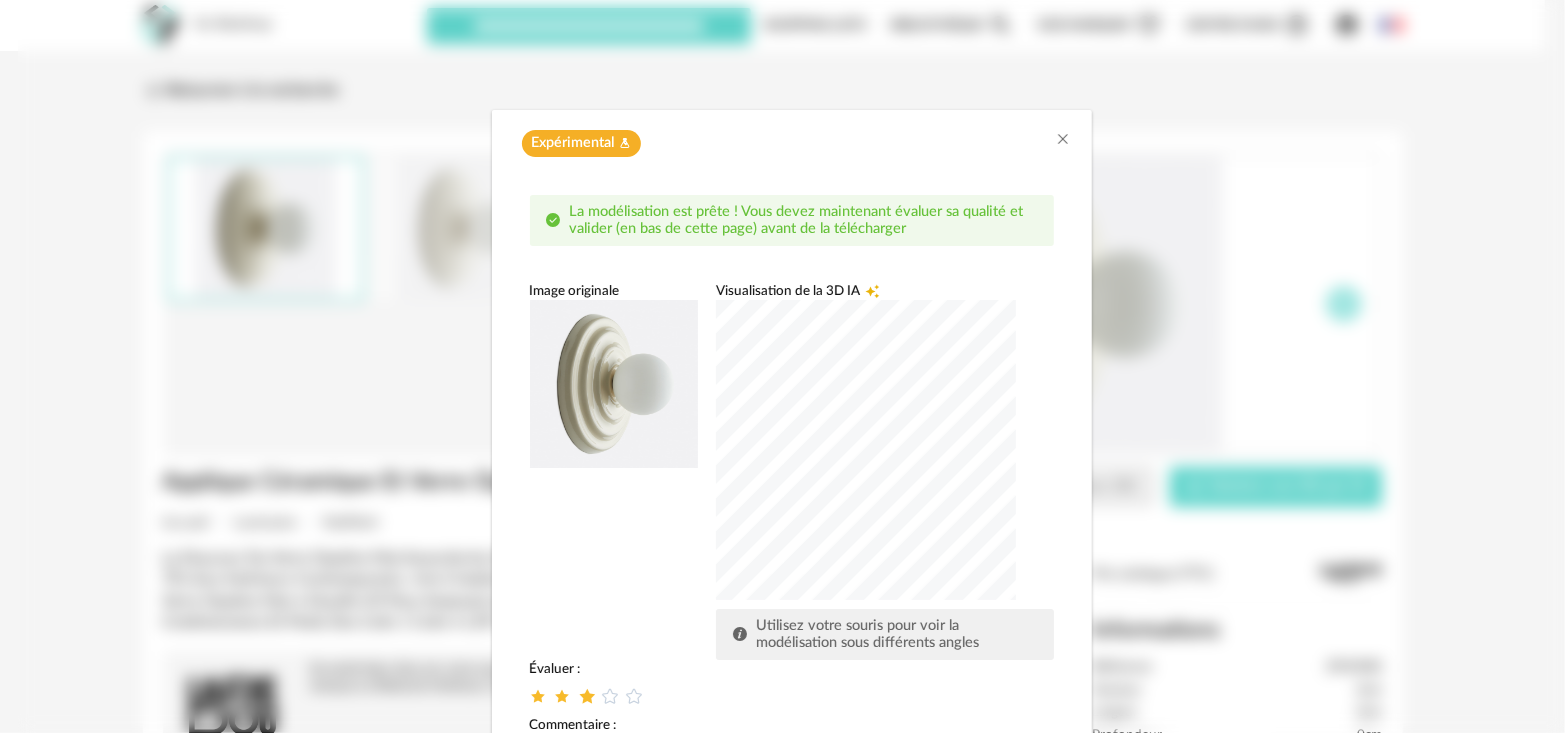 click at bounding box center [586, 695] 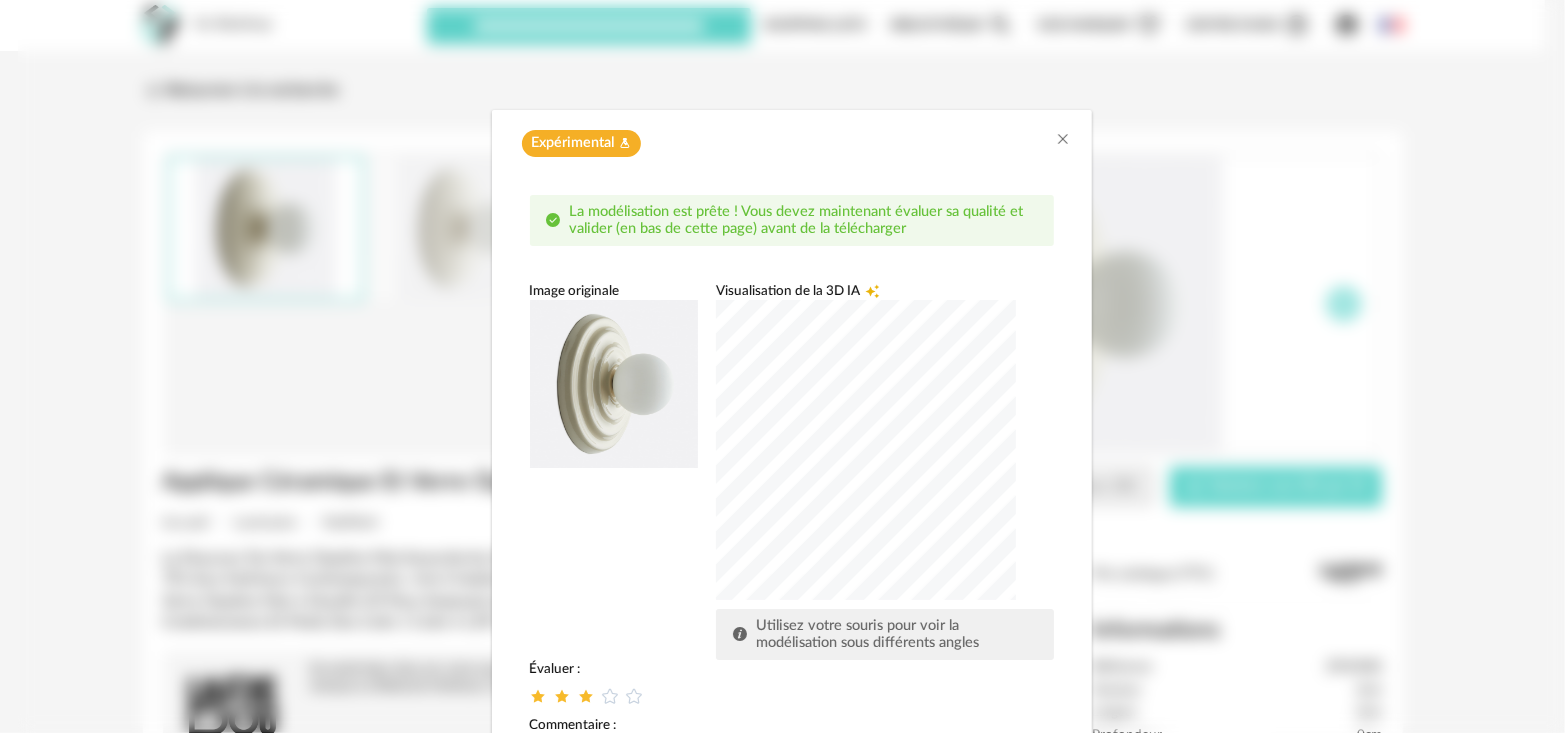 click on "Image originale     Visualisation de la 3D IA   Creation icon     Utilisez votre souris pour voir la modélisation sous différents angles" at bounding box center [792, 471] 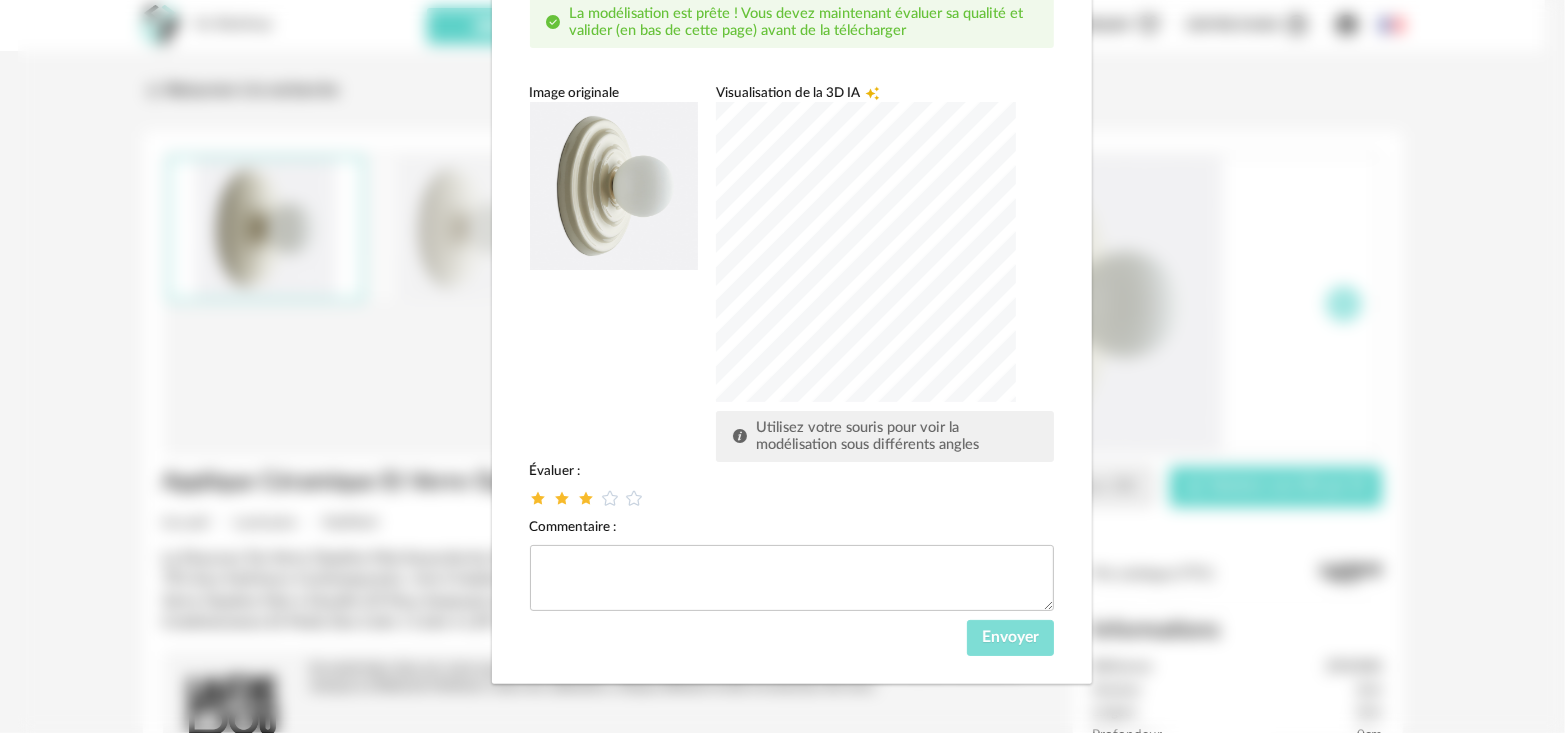 click on "Envoyer" at bounding box center [1010, 637] 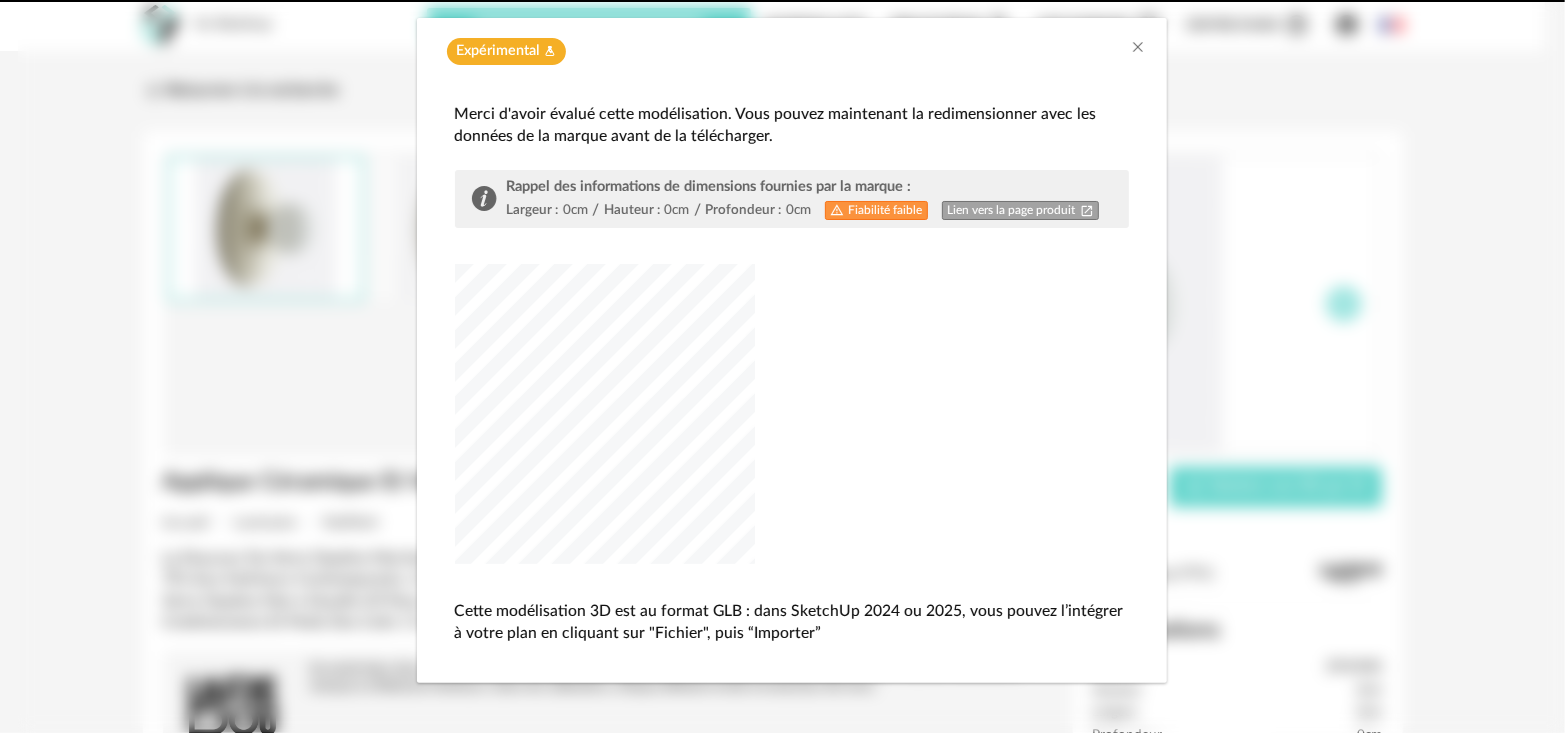 scroll, scrollTop: 91, scrollLeft: 0, axis: vertical 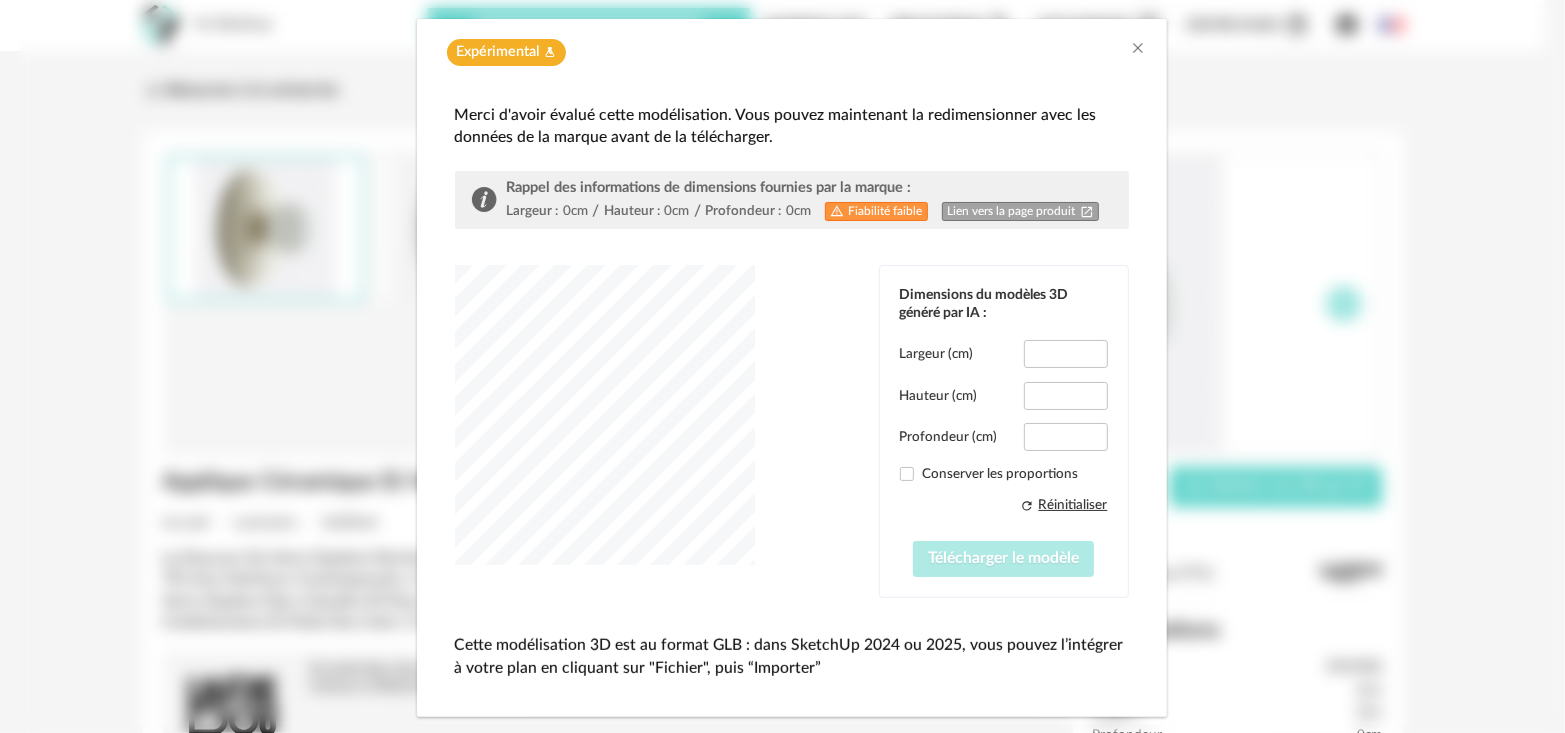 type on "*****" 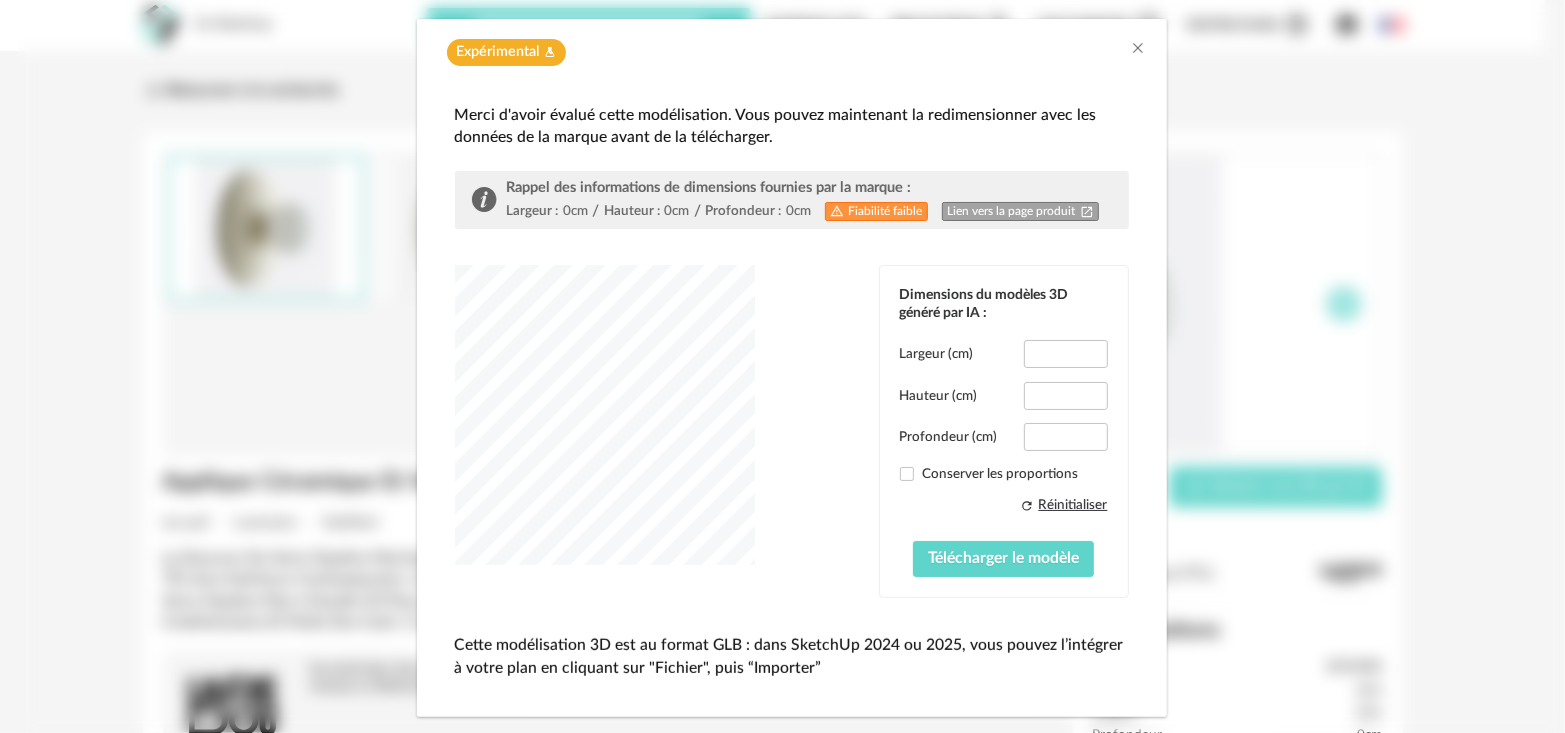 click on "Lien vers la page produit
Open In New icon" at bounding box center [1021, 211] 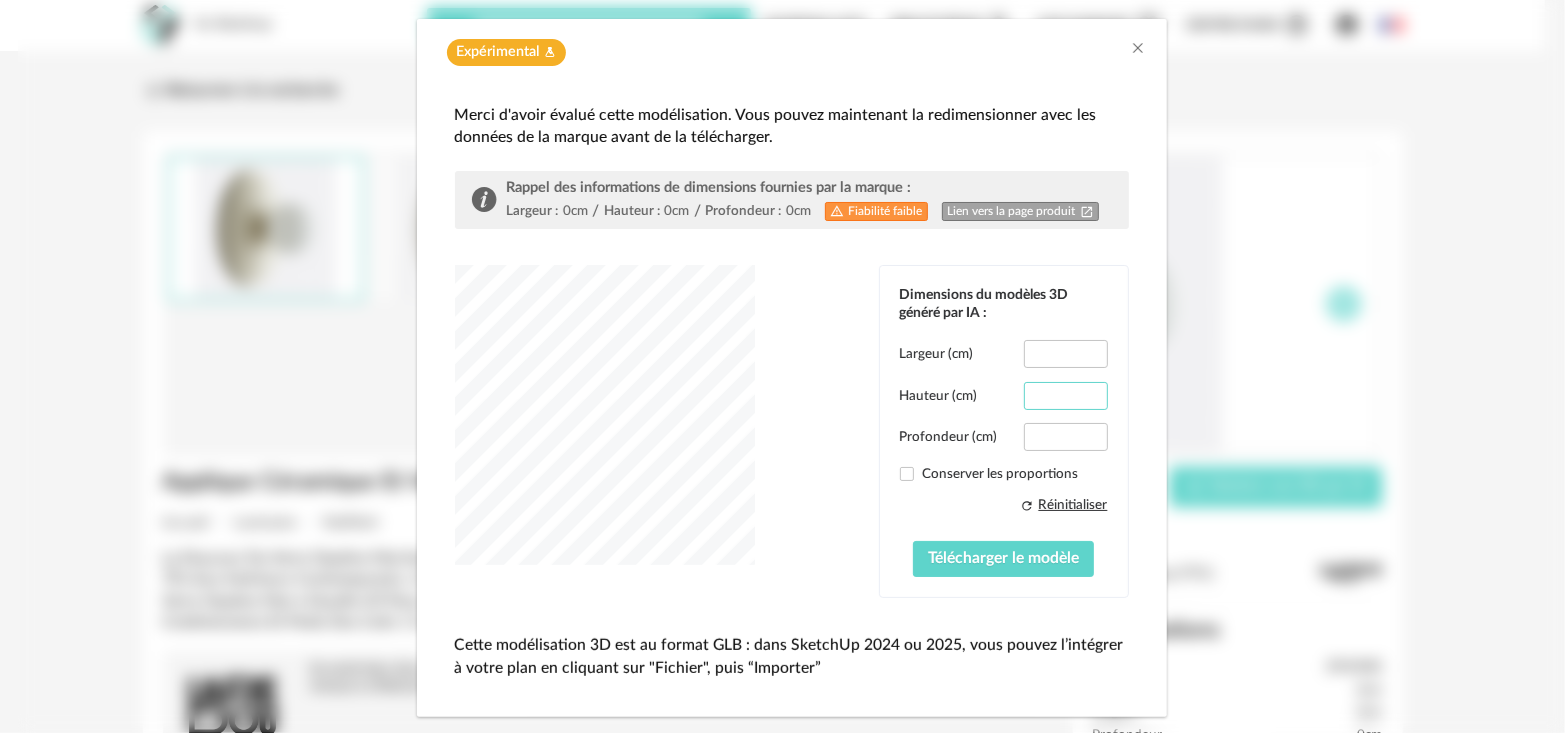 drag, startPoint x: 1029, startPoint y: 396, endPoint x: 1065, endPoint y: 392, distance: 36.221542 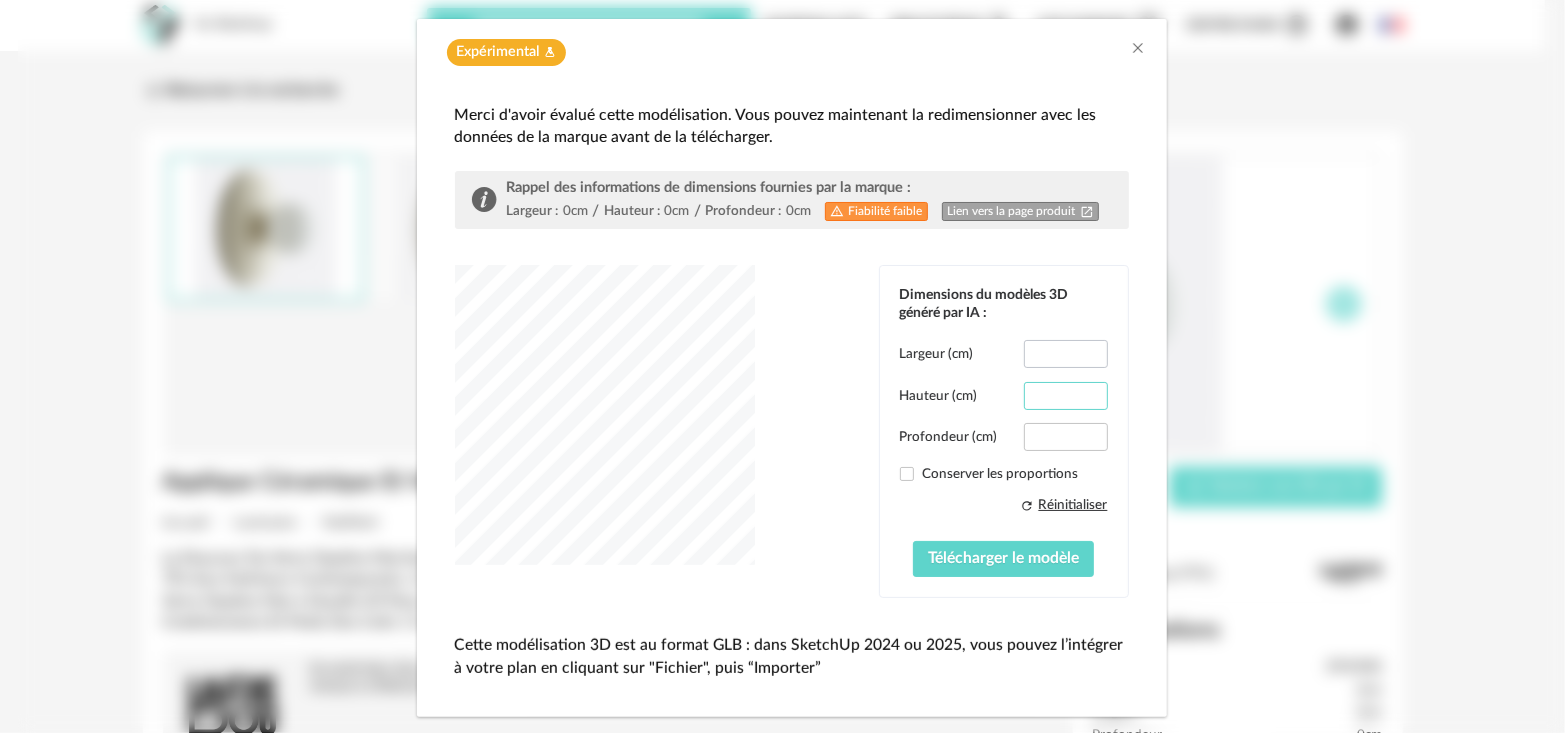 type on "**" 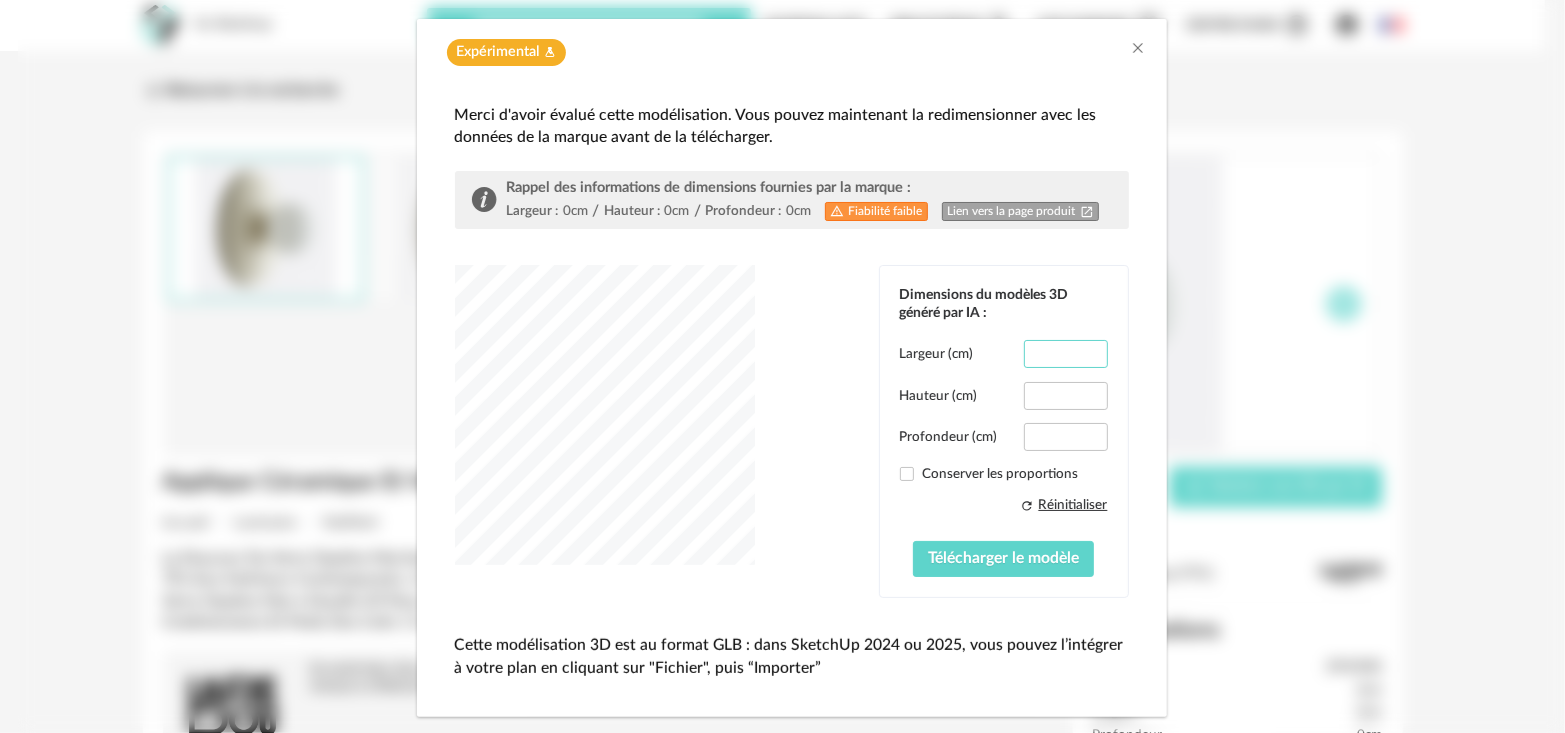 drag, startPoint x: 1032, startPoint y: 349, endPoint x: 1067, endPoint y: 349, distance: 35 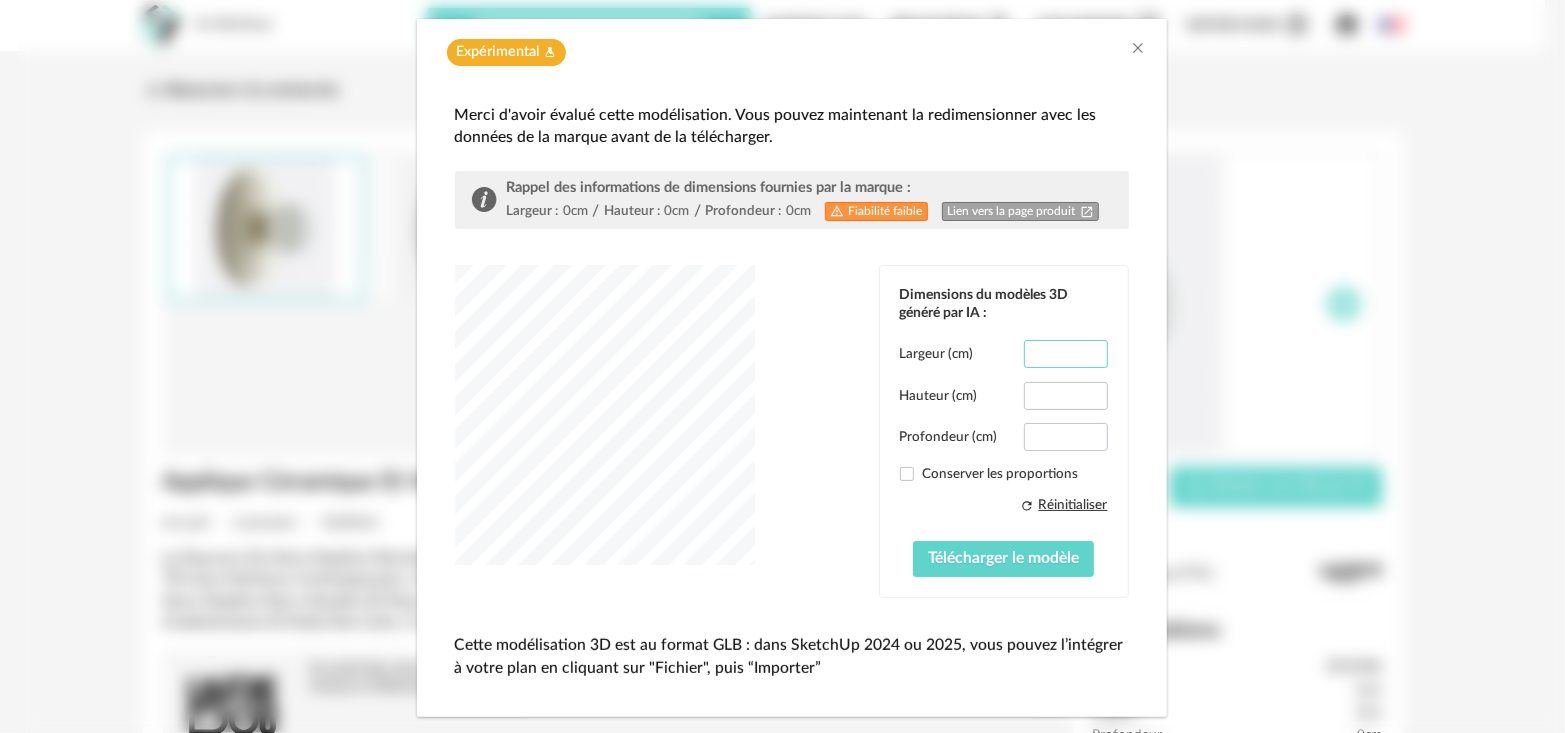 type on "**" 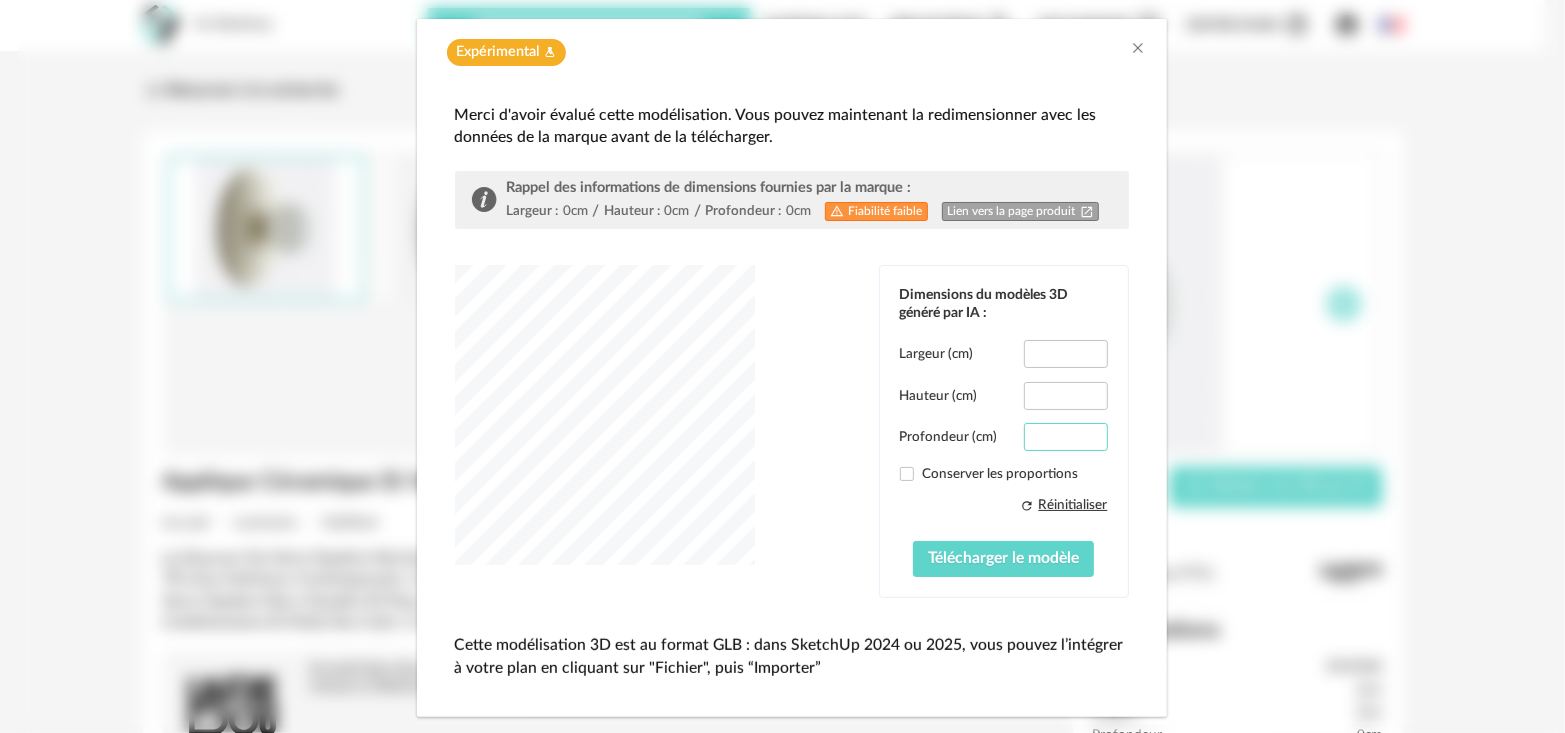drag, startPoint x: 1027, startPoint y: 443, endPoint x: 1097, endPoint y: 433, distance: 70.71068 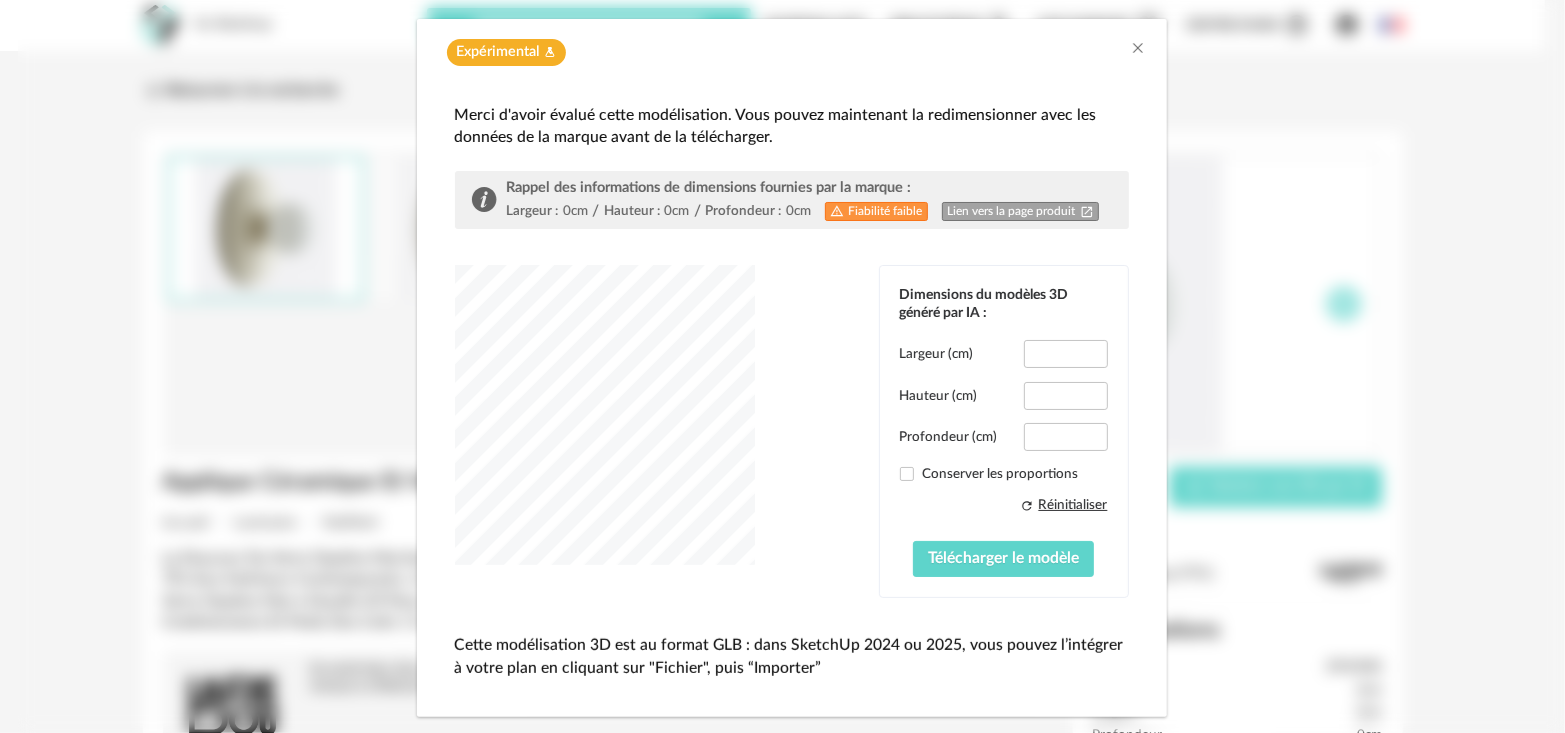 click on "Merci d'avoir évalué cette modélisation. Vous pouvez maintenant la redimensionner avec les données de la marque avant de la télécharger.   Rappel des informations de dimensions fournies par la marque : Largeur :   0cm   /   Hauteur :   0cm   /   Profondeur :   0cm   Alert Outline icon
Fiabilité faible
Lien vers la page produit
Open In New icon     Dimensions du modèles 3D généré par IA :   Largeur (cm)   **   Hauteur (cm)   **   Profondeur (cm)   **
Conserver les proportions
Refresh icon   Réinitialiser   Télécharger le modèle   Cette modélisation 3D est au format GLB : dans SketchUp 2024 ou 2025, vous pouvez l’intégrer à votre plan en cliquant sur "Fichier", puis “Importer”" at bounding box center [792, 397] 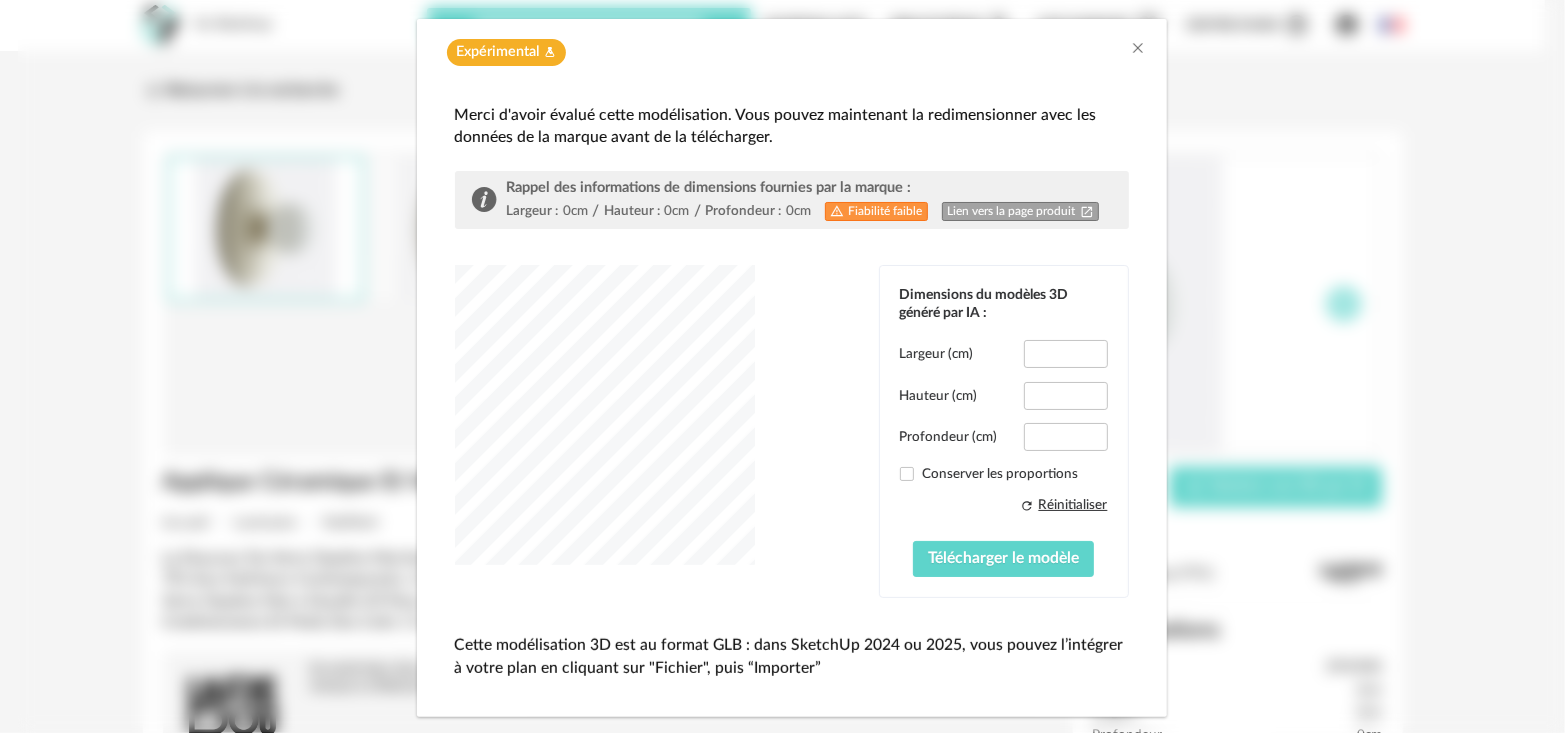drag, startPoint x: 433, startPoint y: 444, endPoint x: 642, endPoint y: 424, distance: 209.95476 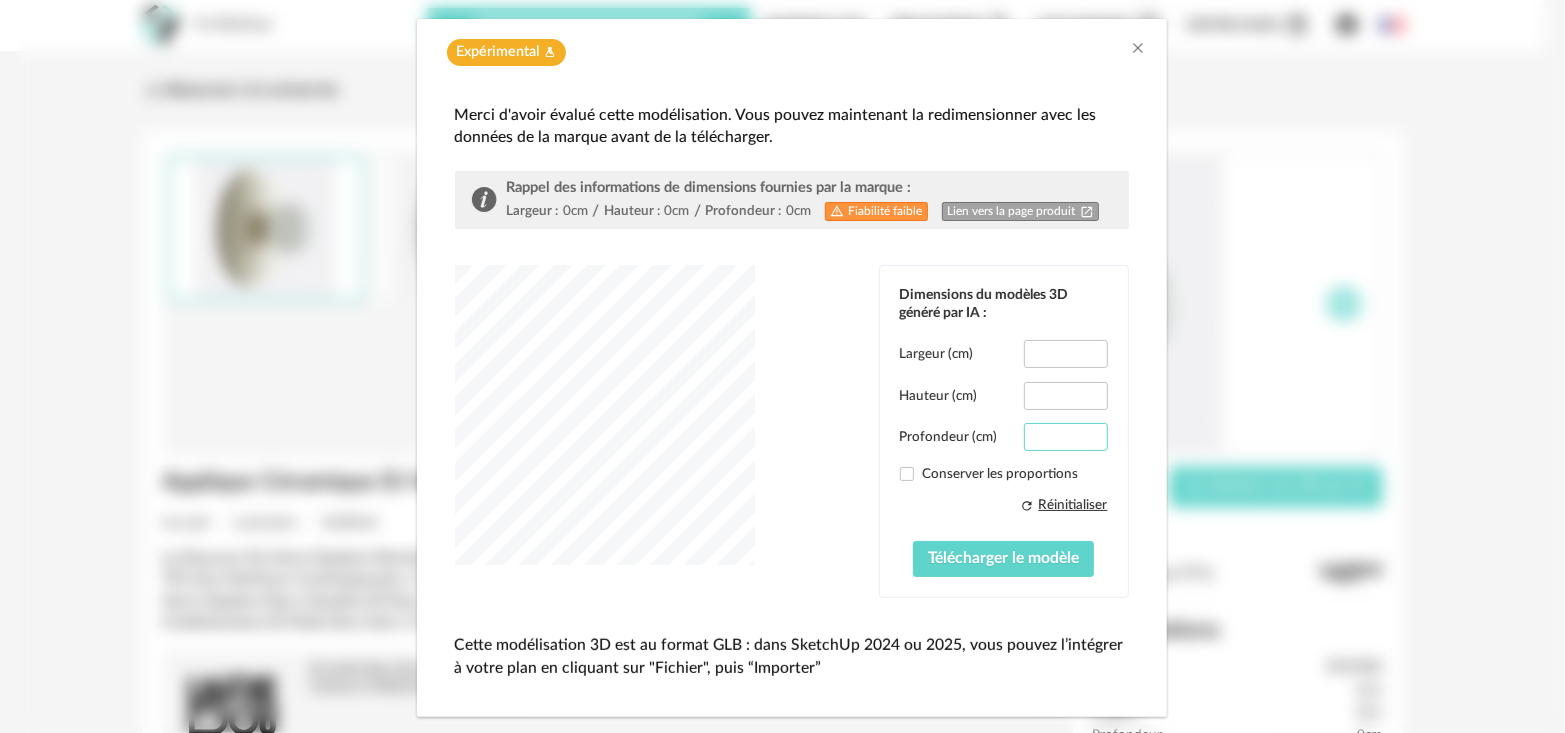drag, startPoint x: 1051, startPoint y: 435, endPoint x: 1040, endPoint y: 430, distance: 12.083046 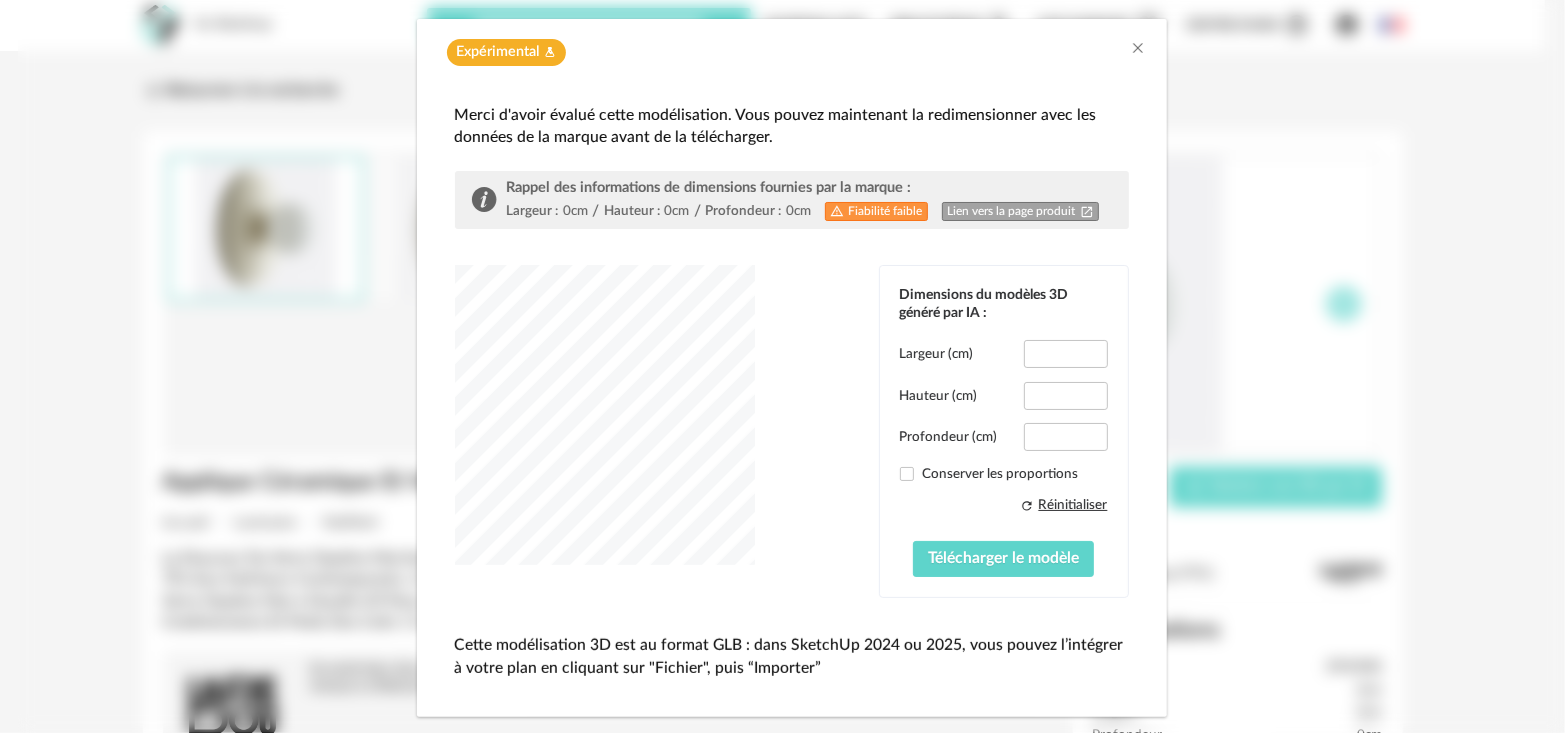click at bounding box center [605, 415] 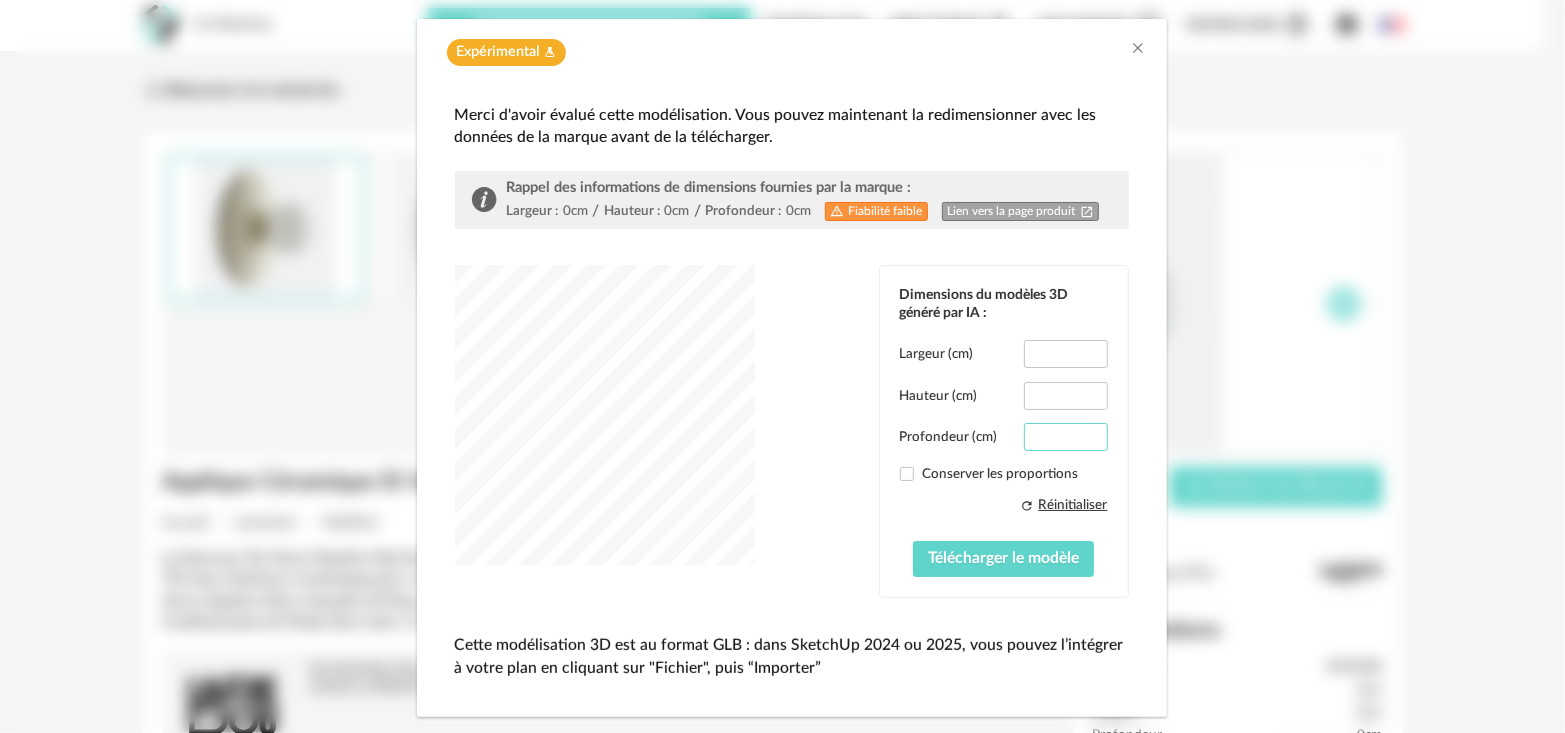 click on "**" at bounding box center [1065, 437] 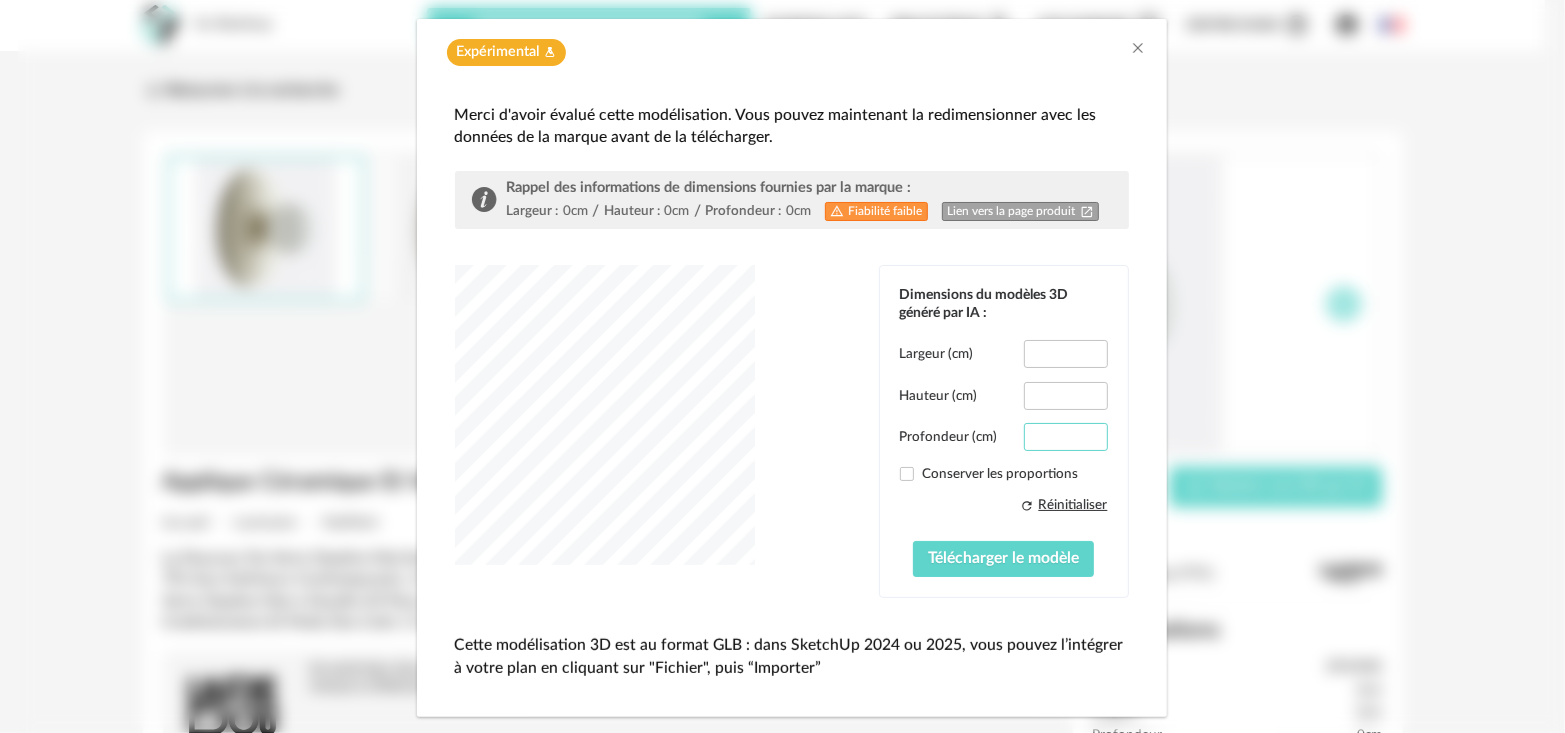 type on "**" 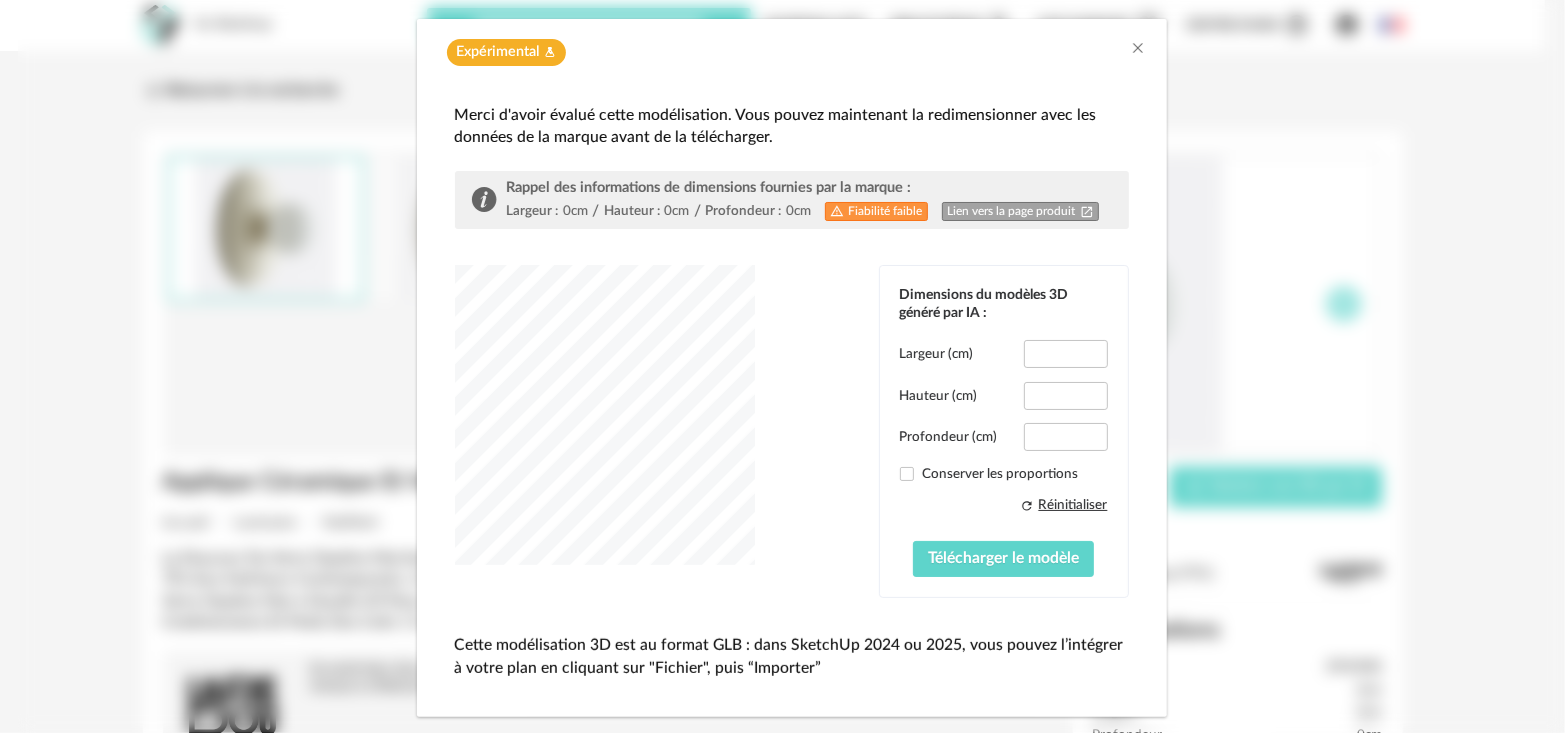 click at bounding box center [605, 415] 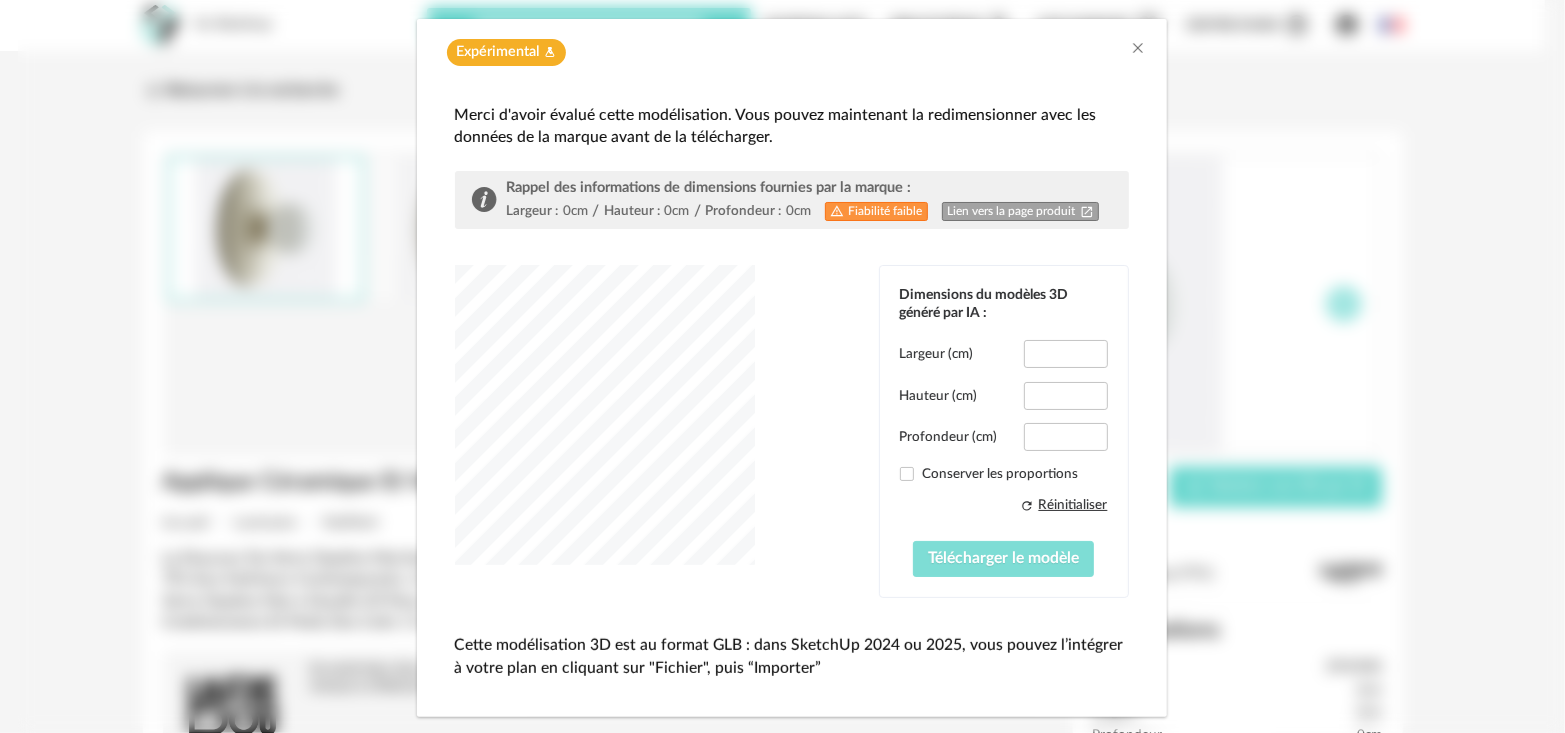 click on "Télécharger le modèle" at bounding box center (1003, 559) 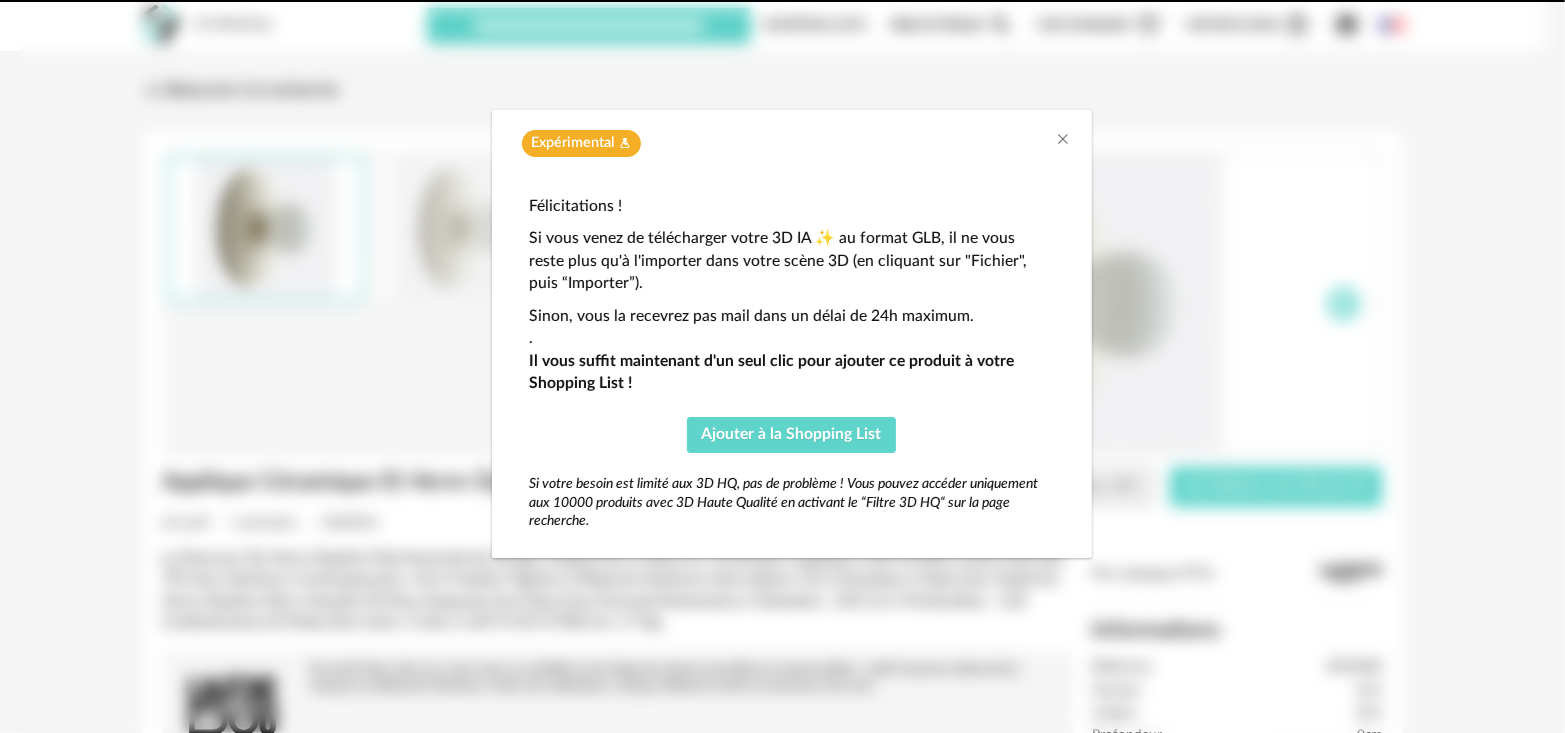 scroll, scrollTop: 0, scrollLeft: 0, axis: both 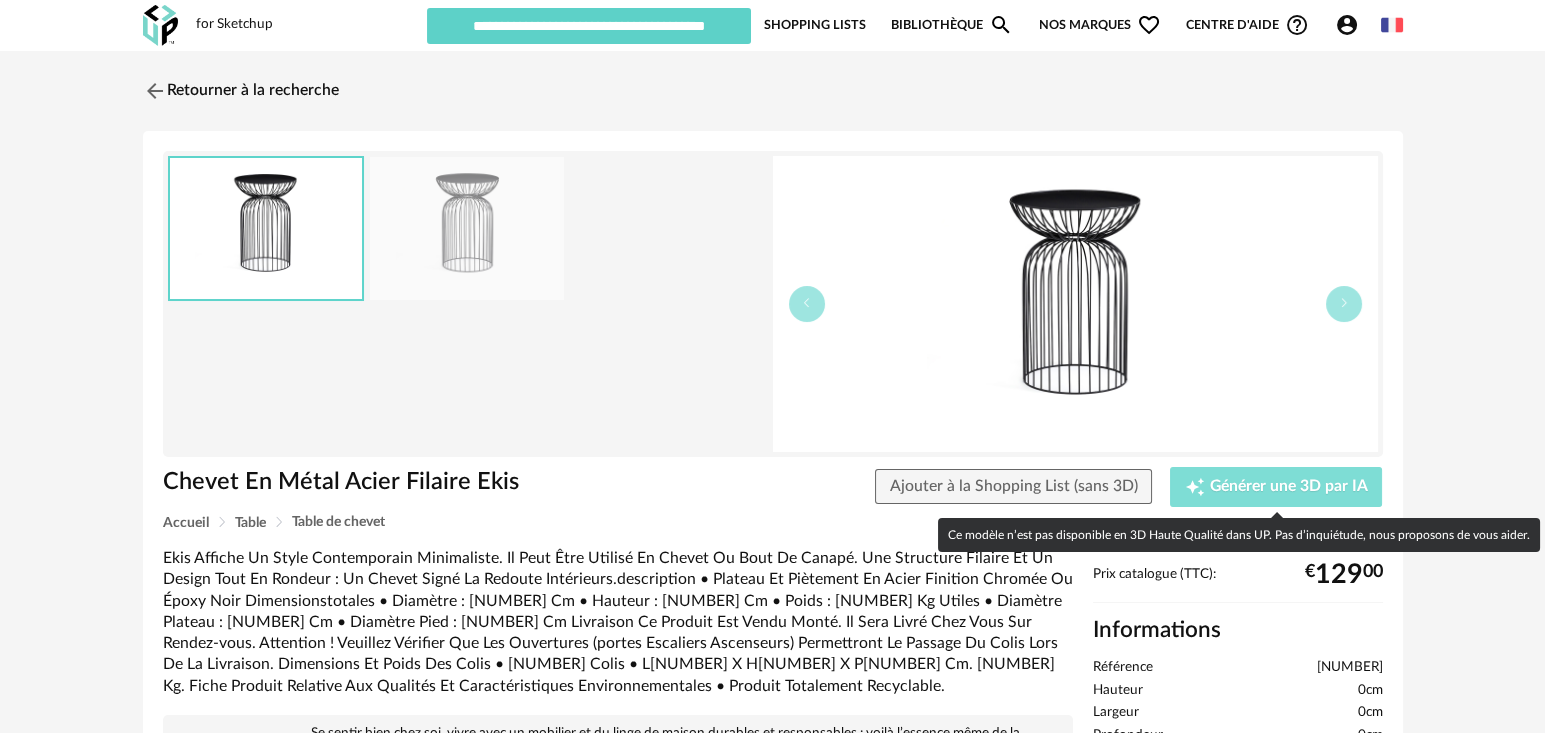 click on "Creation icon
Générer une 3D par IA" at bounding box center [1276, 487] 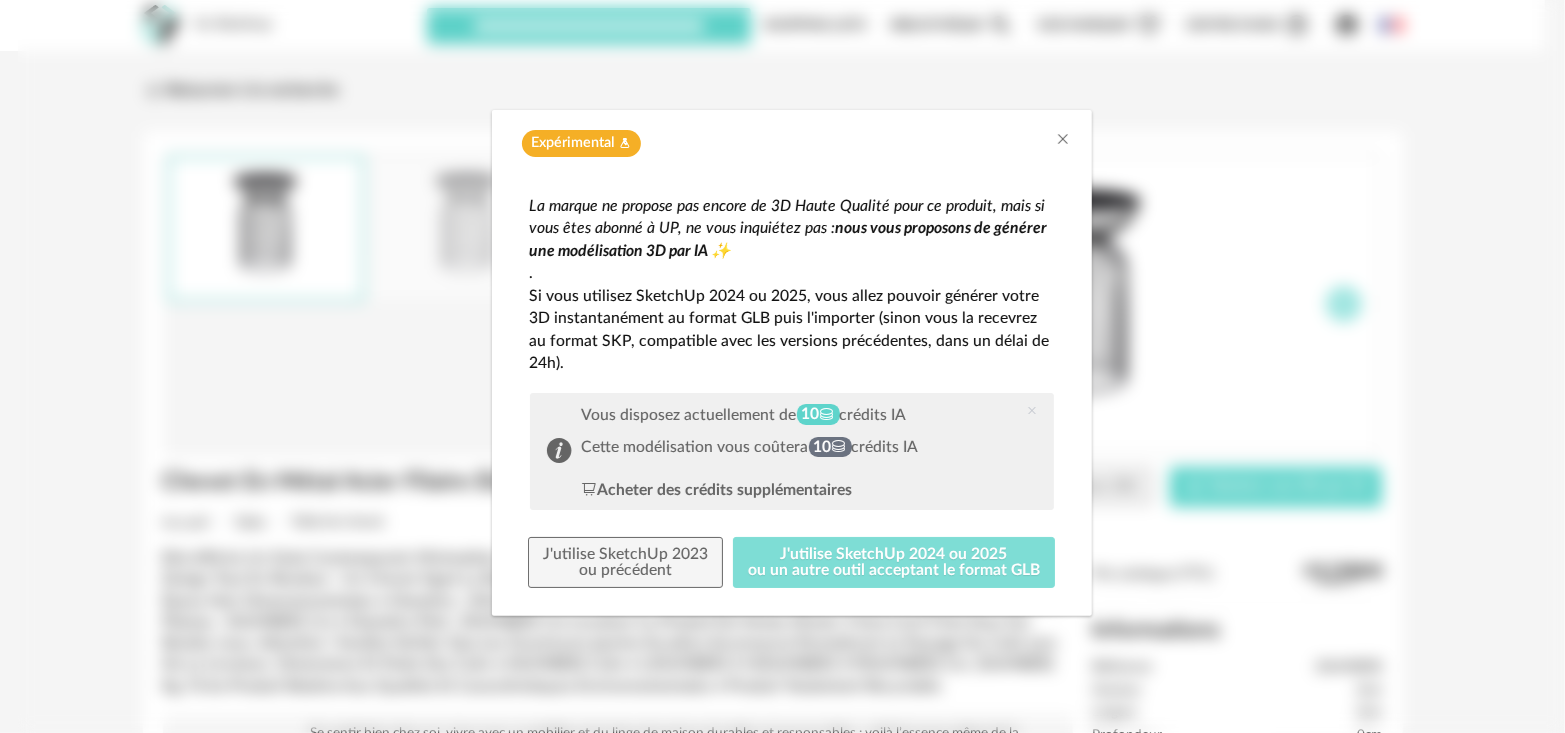click on "J'utilise SketchUp 2024 ou 2025 ou un autre outil acceptant le format GLB" at bounding box center (894, 563) 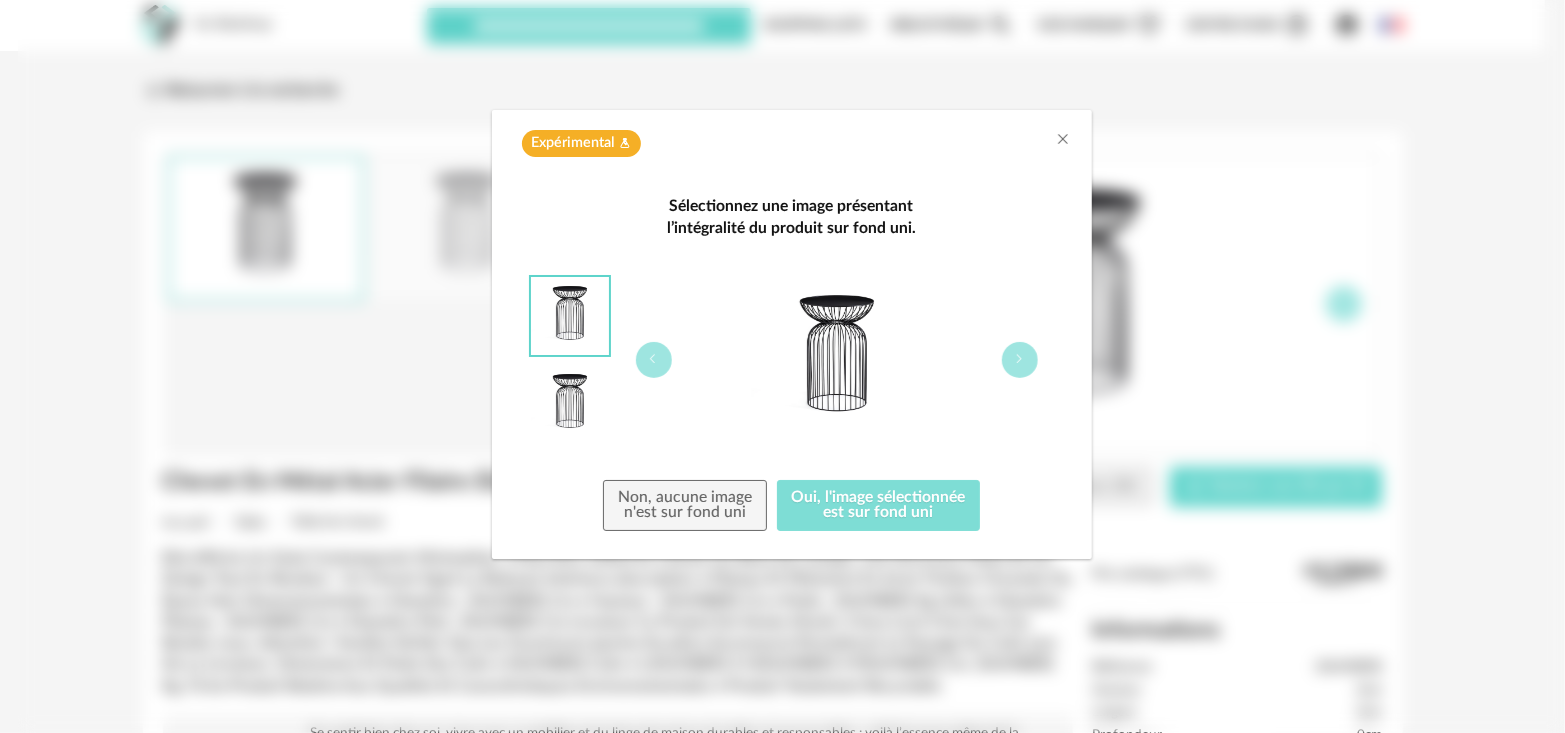 click on "Oui, l'image sélectionnée  est sur fond uni" at bounding box center (879, 506) 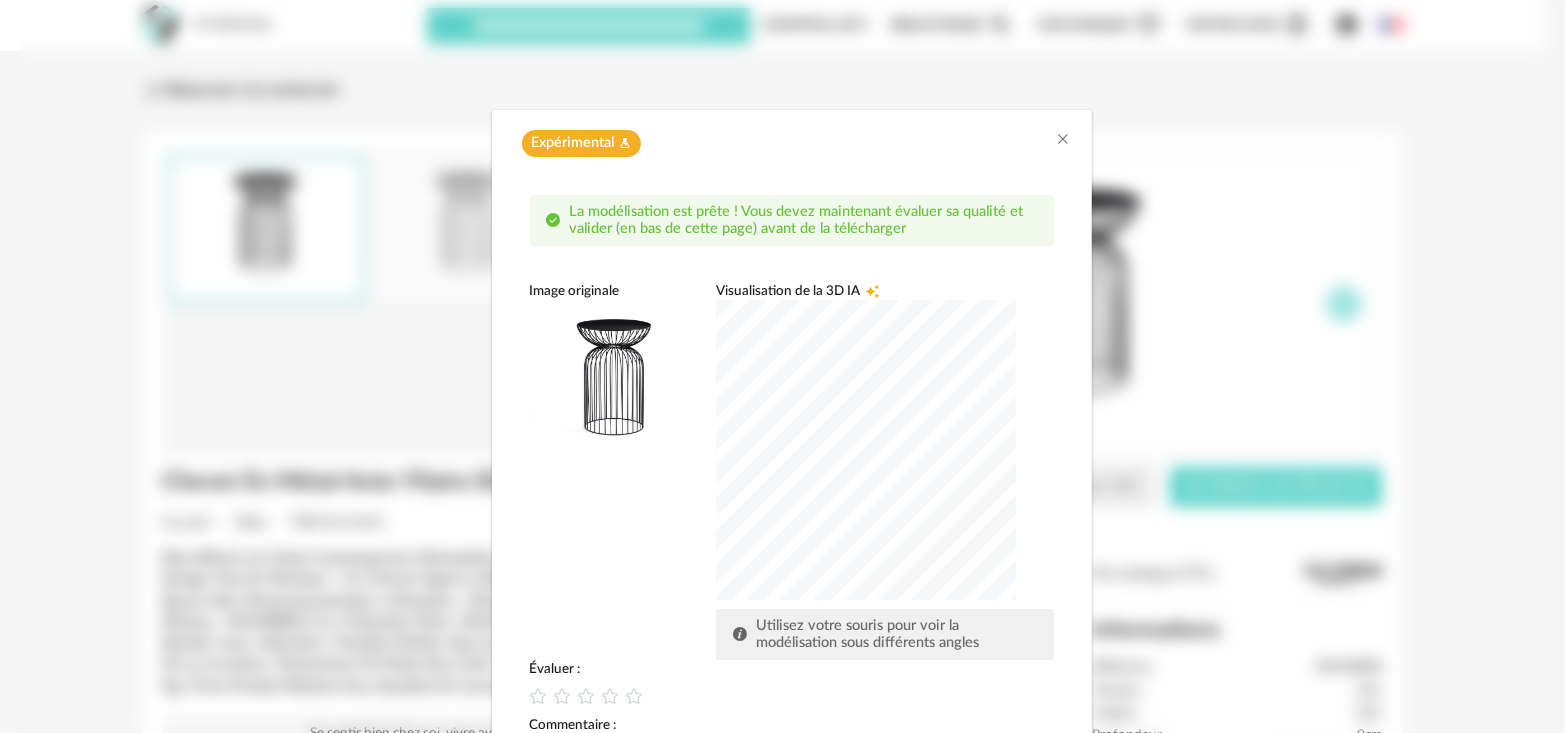 click at bounding box center [866, 450] 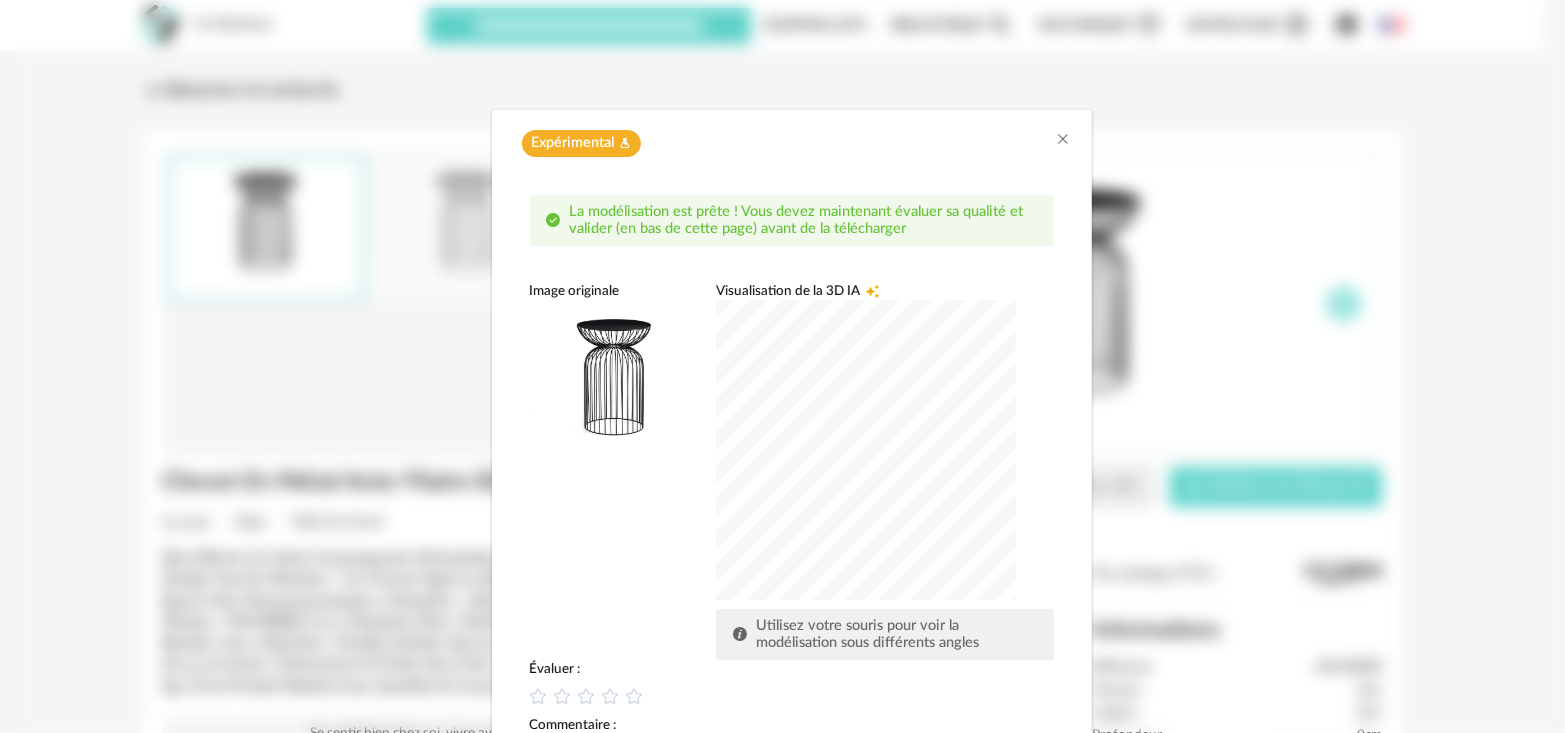 click at bounding box center [866, 450] 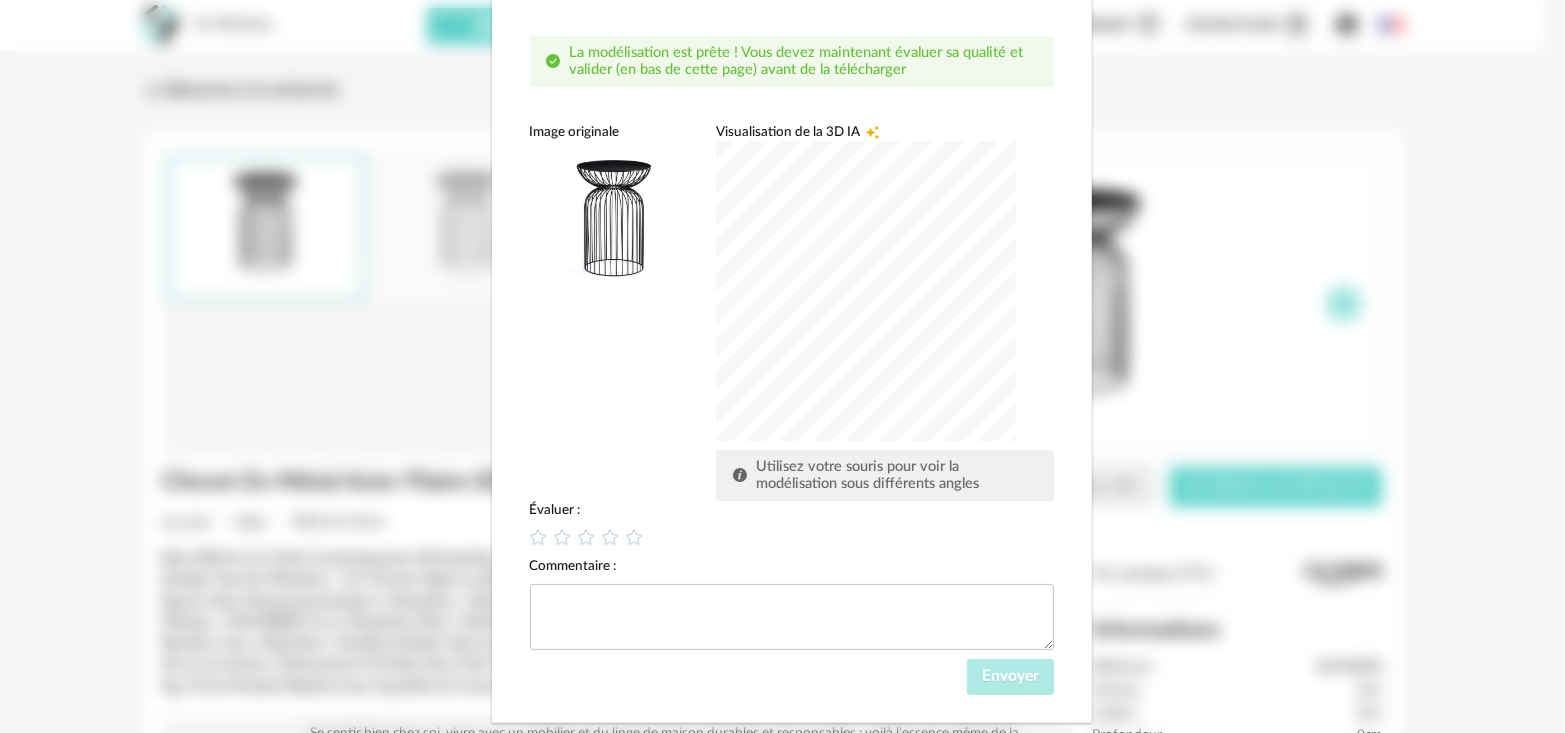 scroll, scrollTop: 198, scrollLeft: 0, axis: vertical 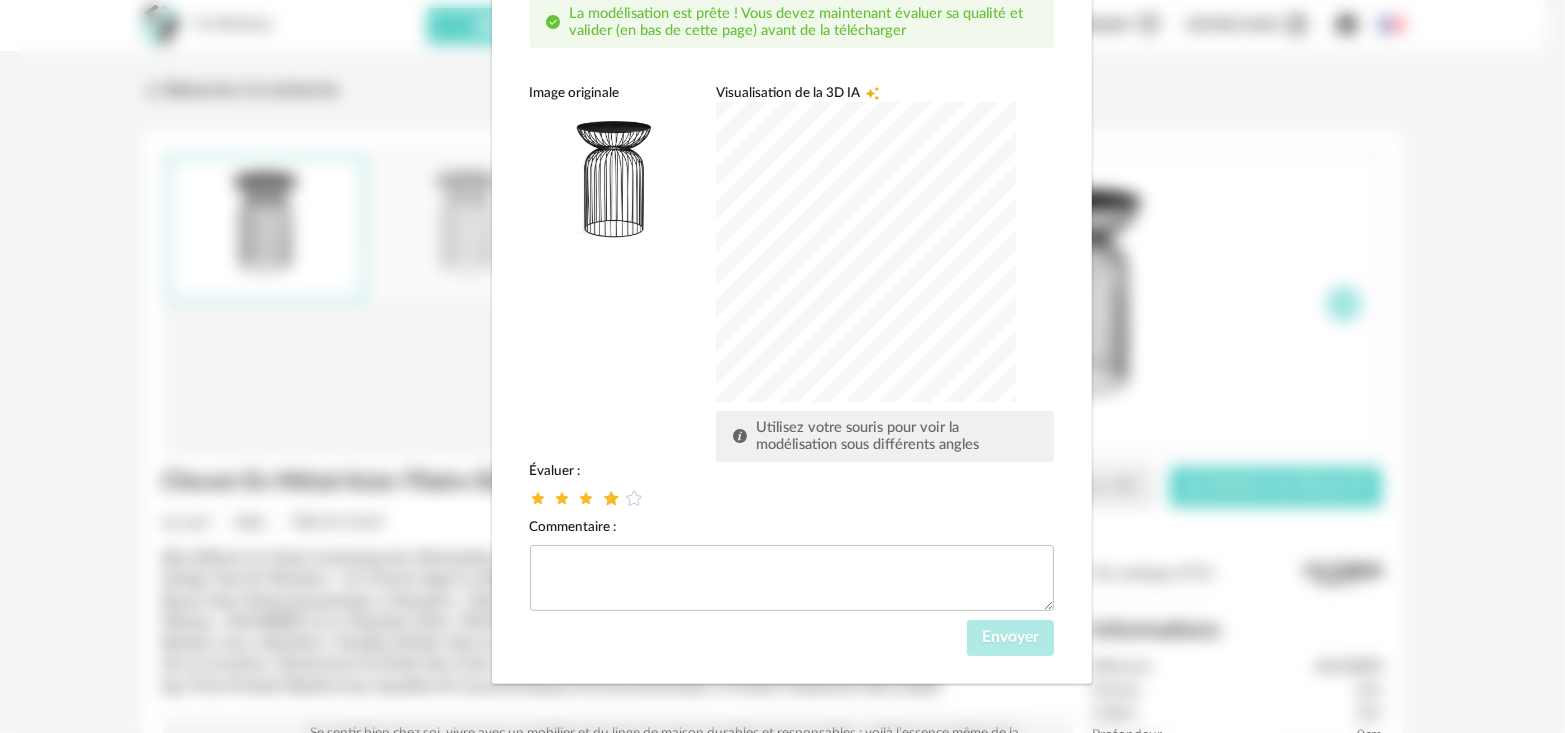 click at bounding box center (610, 497) 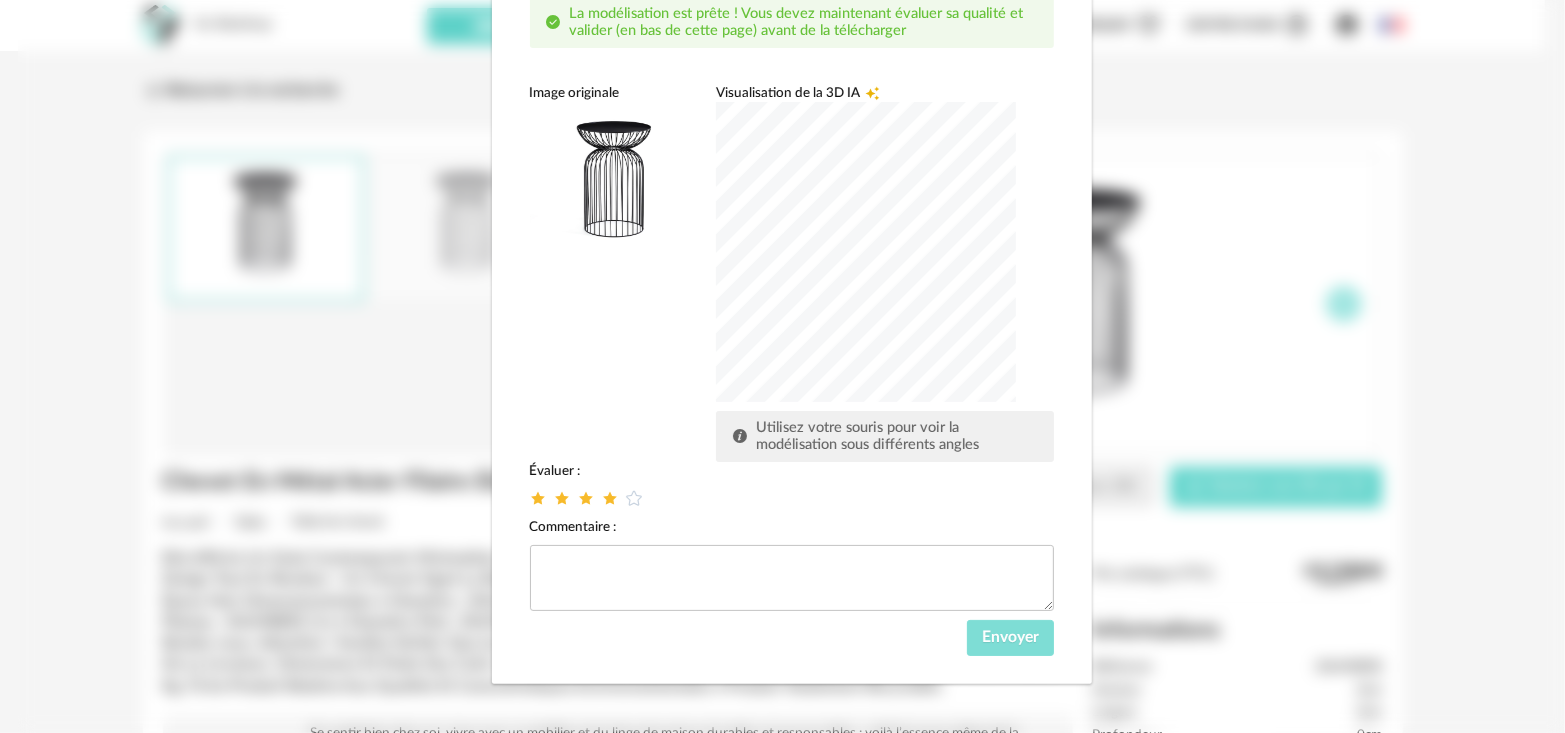 click on "Envoyer" at bounding box center [1010, 637] 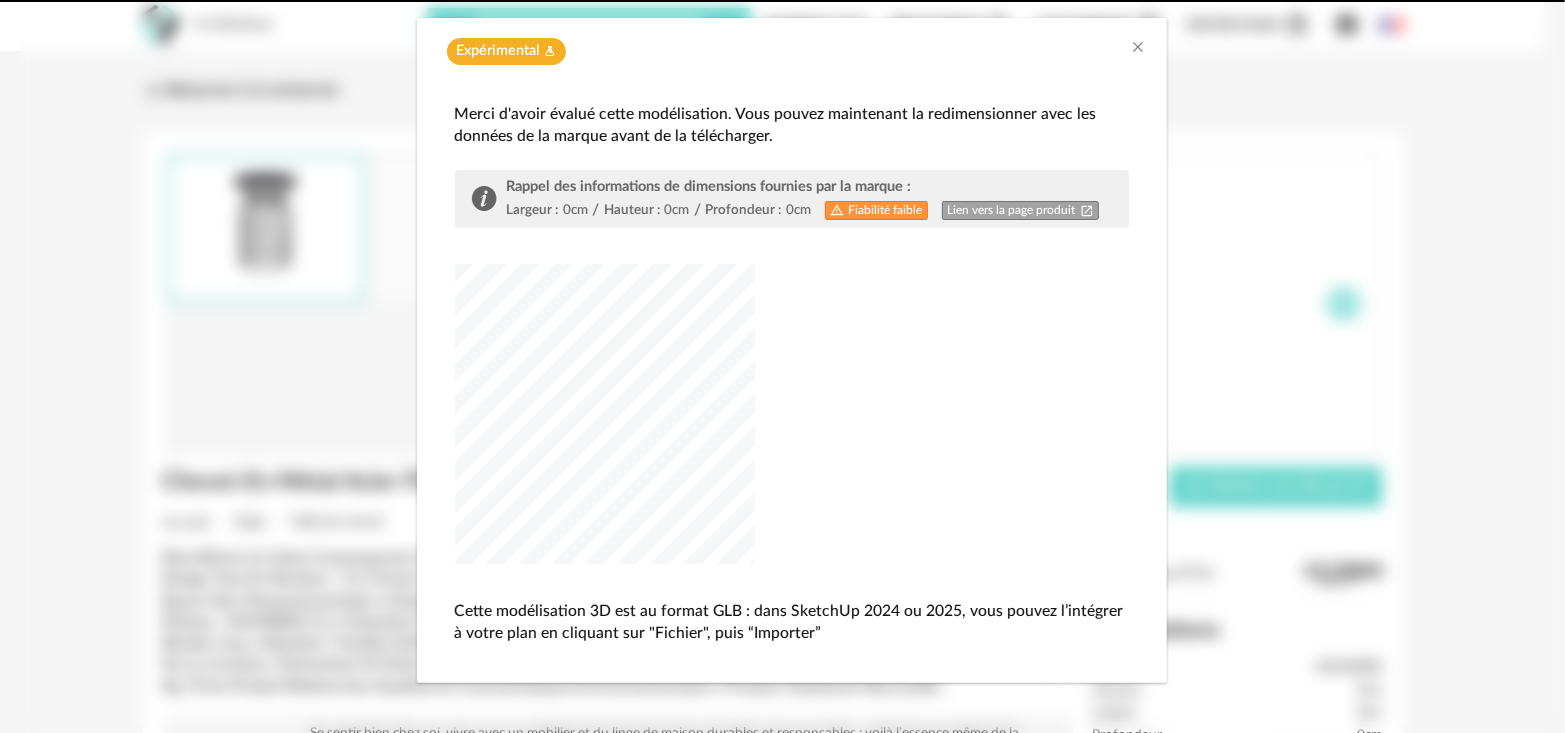 scroll, scrollTop: 91, scrollLeft: 0, axis: vertical 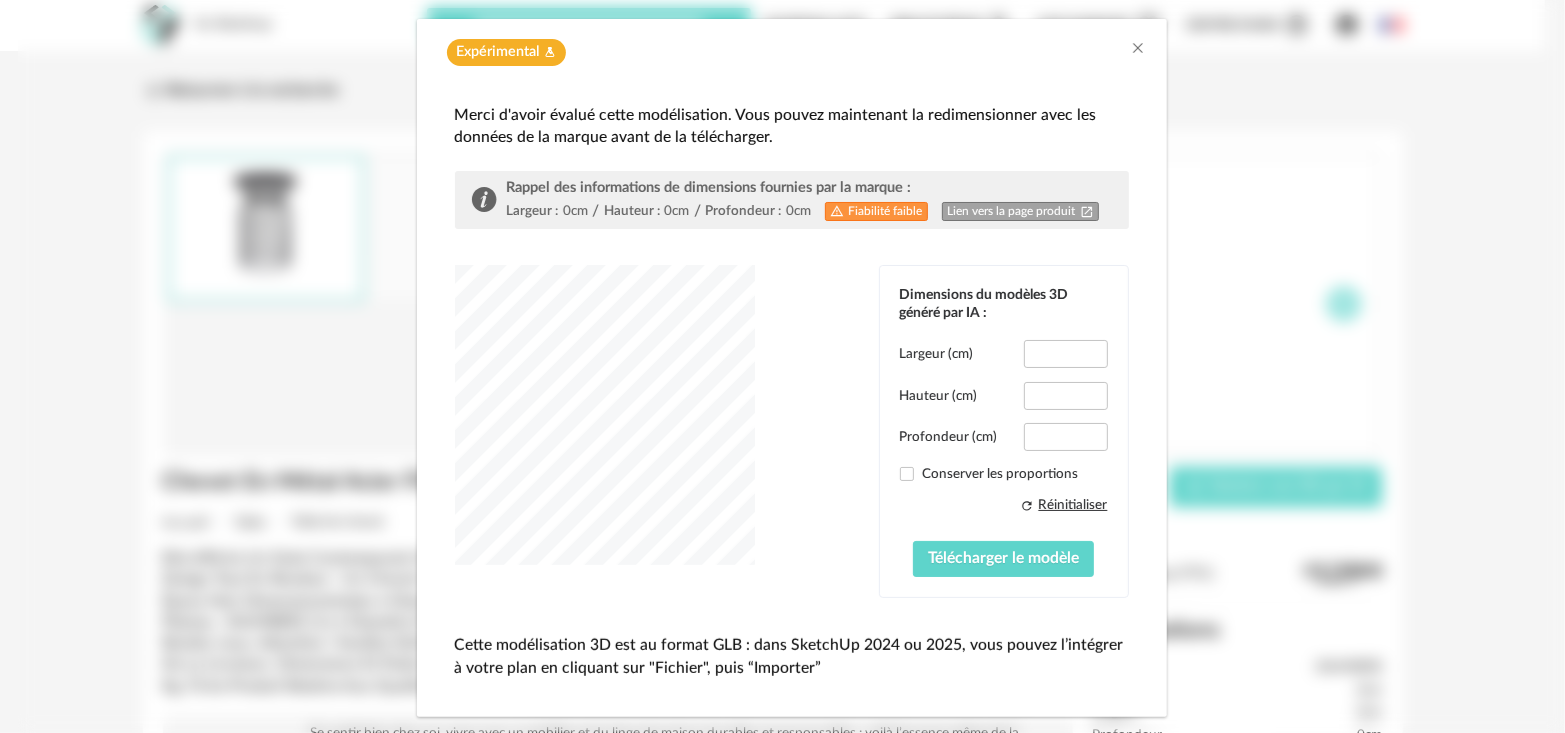 click on "Lien vers la page produit
Open In New icon" at bounding box center [1021, 211] 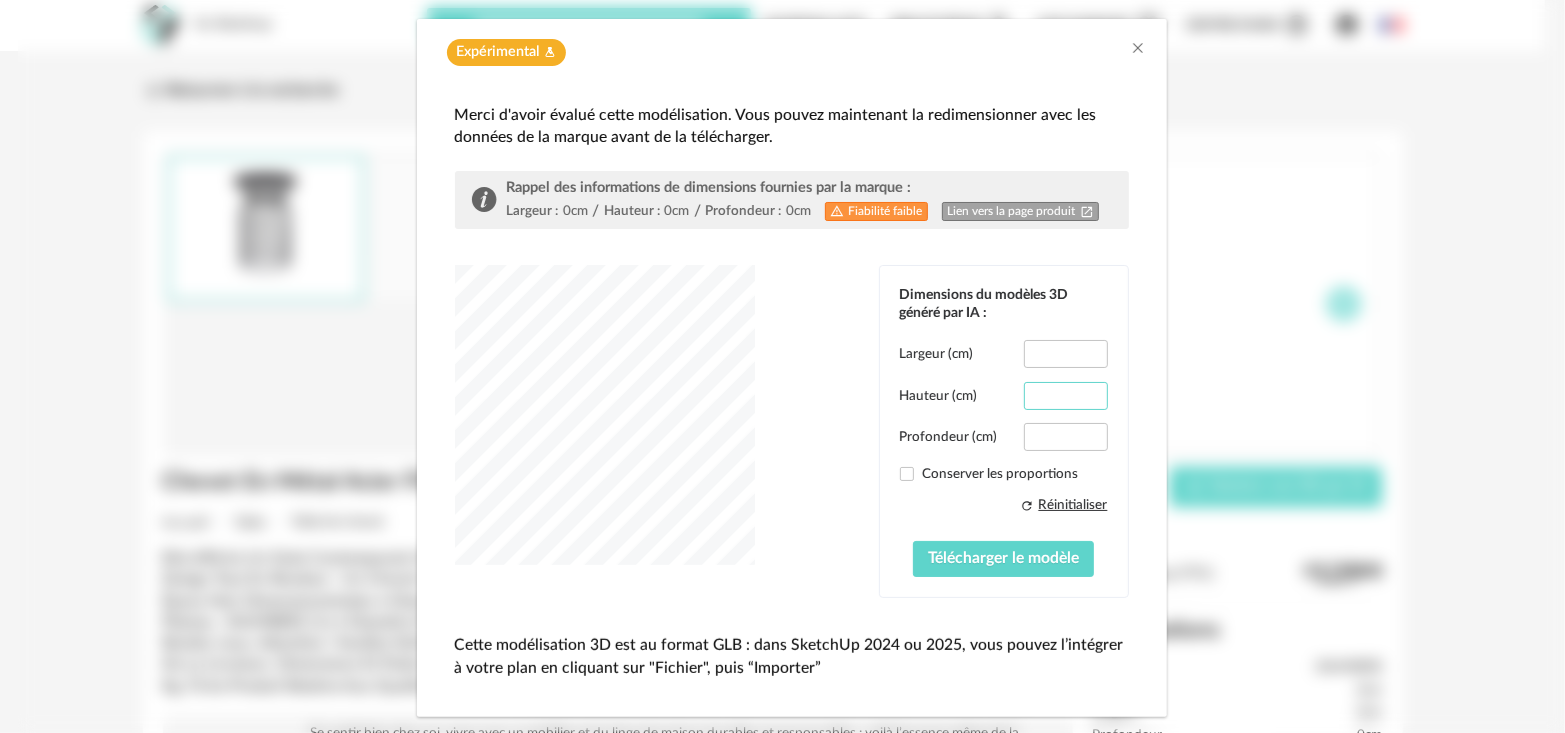 drag, startPoint x: 1073, startPoint y: 391, endPoint x: 1027, endPoint y: 388, distance: 46.09772 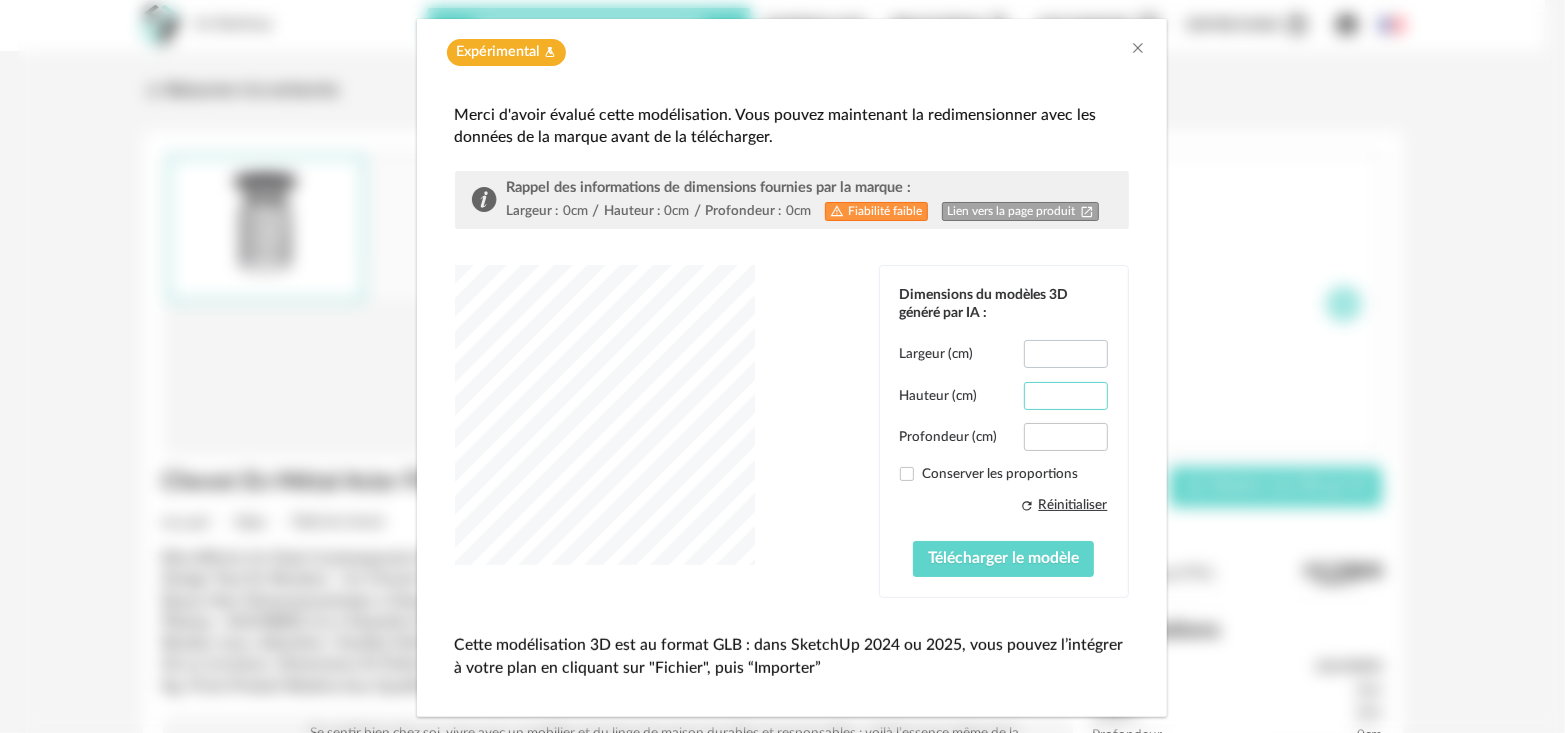 type on "**" 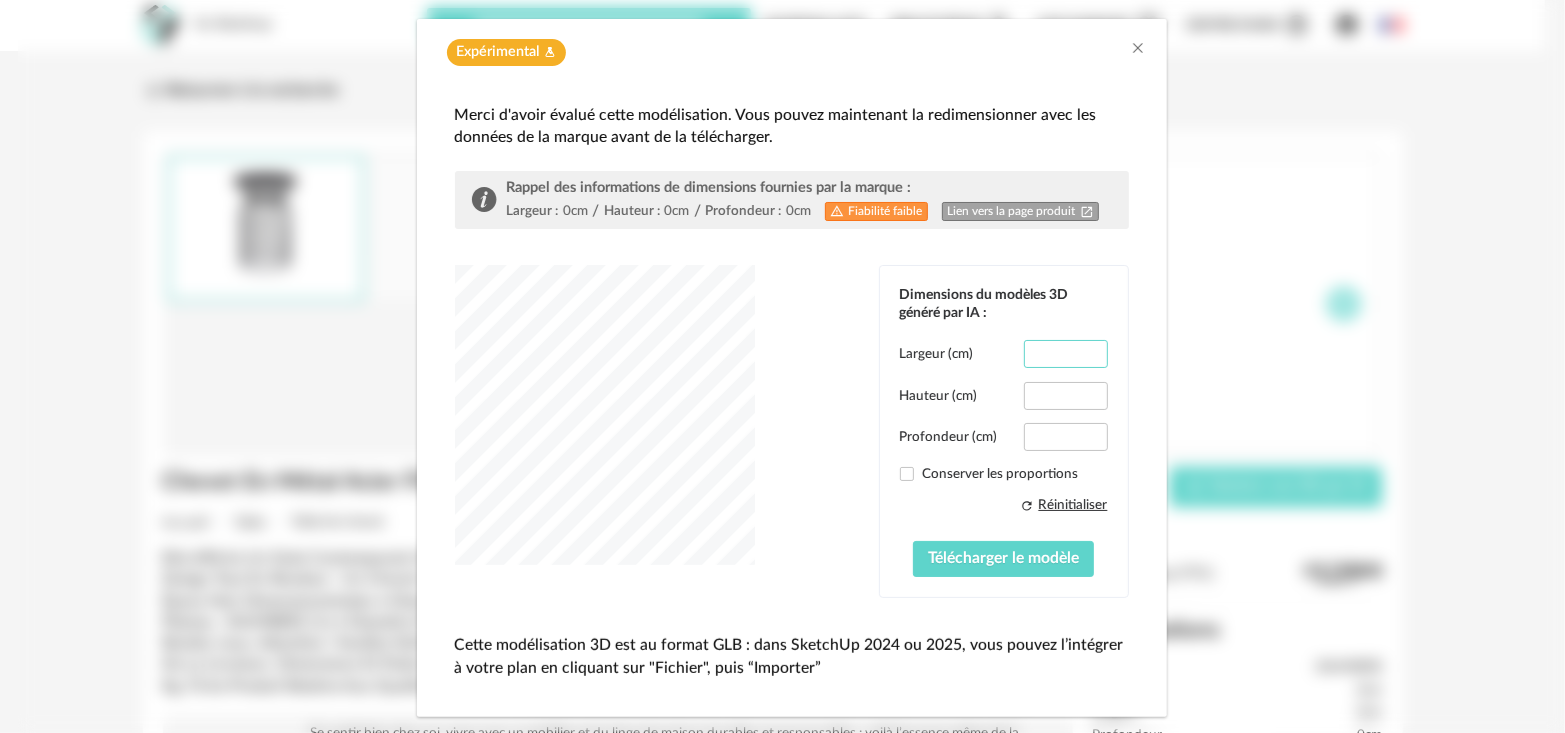 drag, startPoint x: 1063, startPoint y: 350, endPoint x: 1023, endPoint y: 353, distance: 40.112343 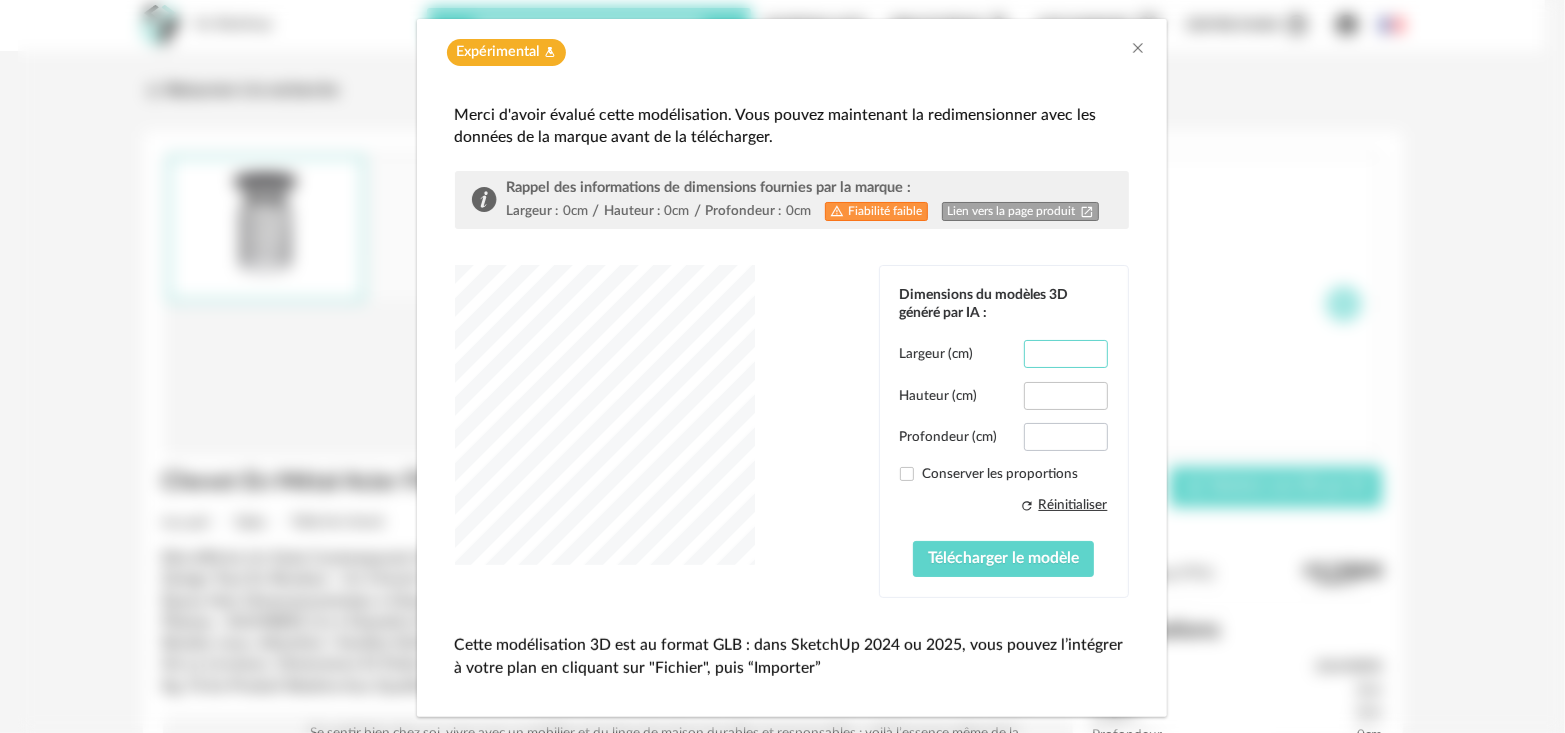 type on "**" 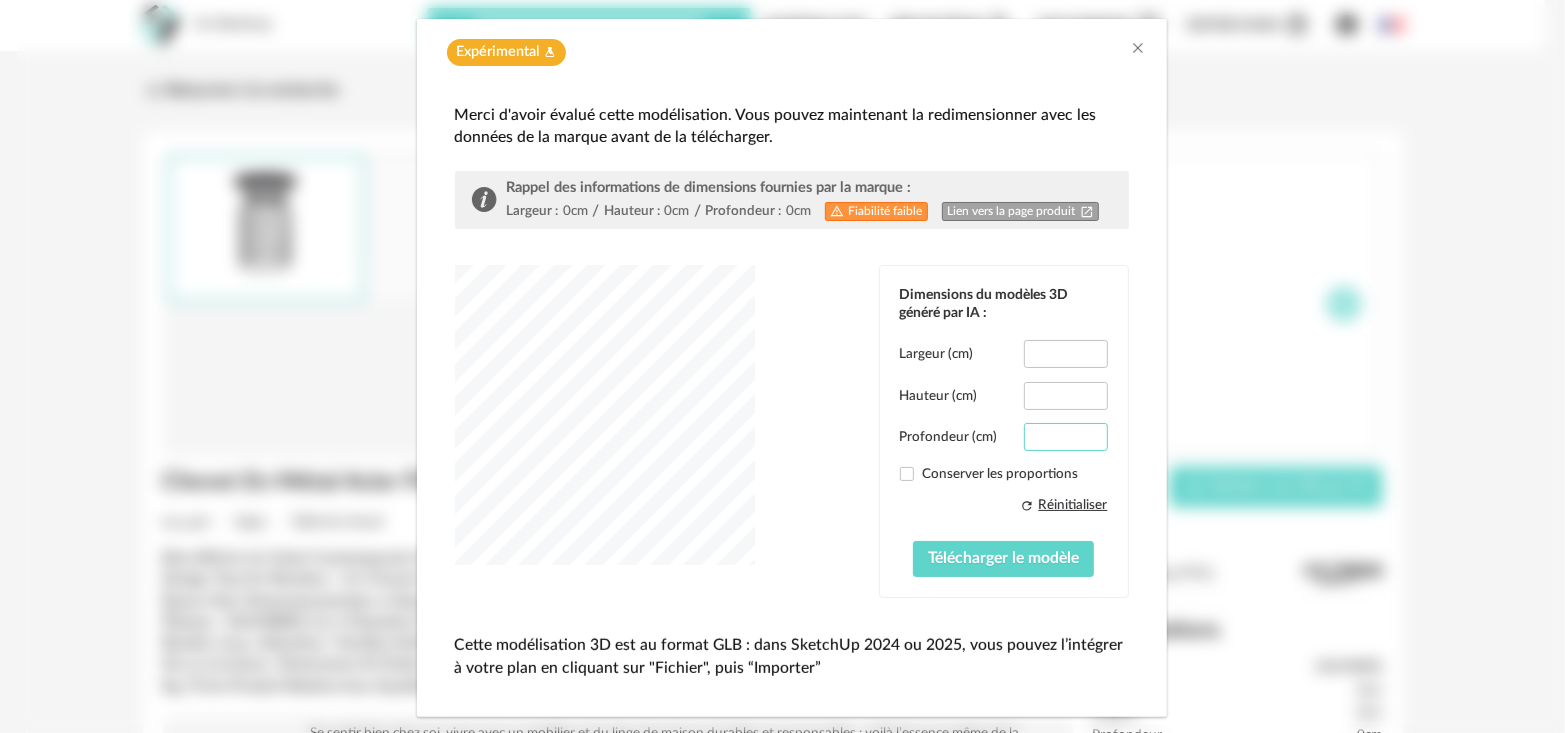 drag, startPoint x: 1027, startPoint y: 438, endPoint x: 1086, endPoint y: 430, distance: 59.5399 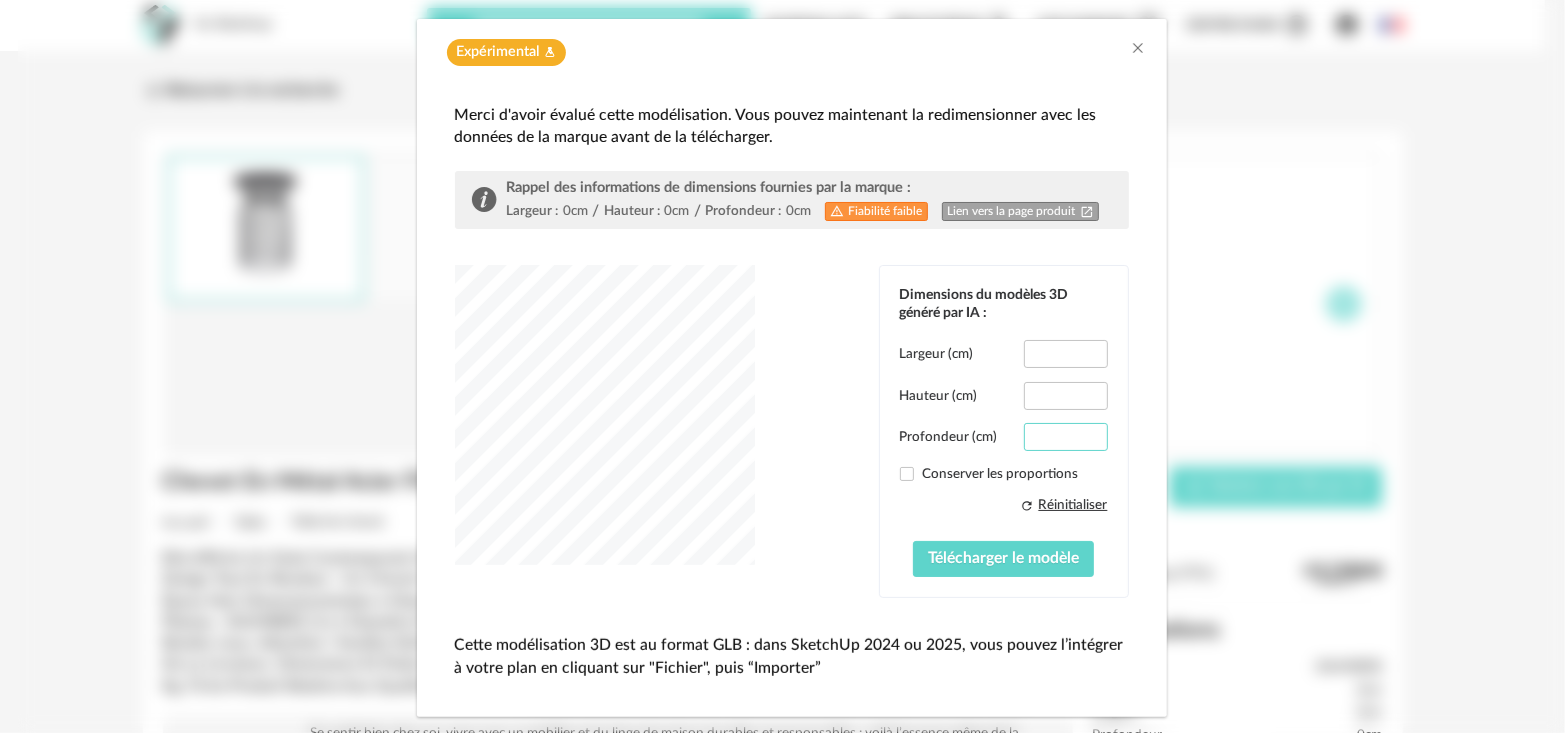 type on "**" 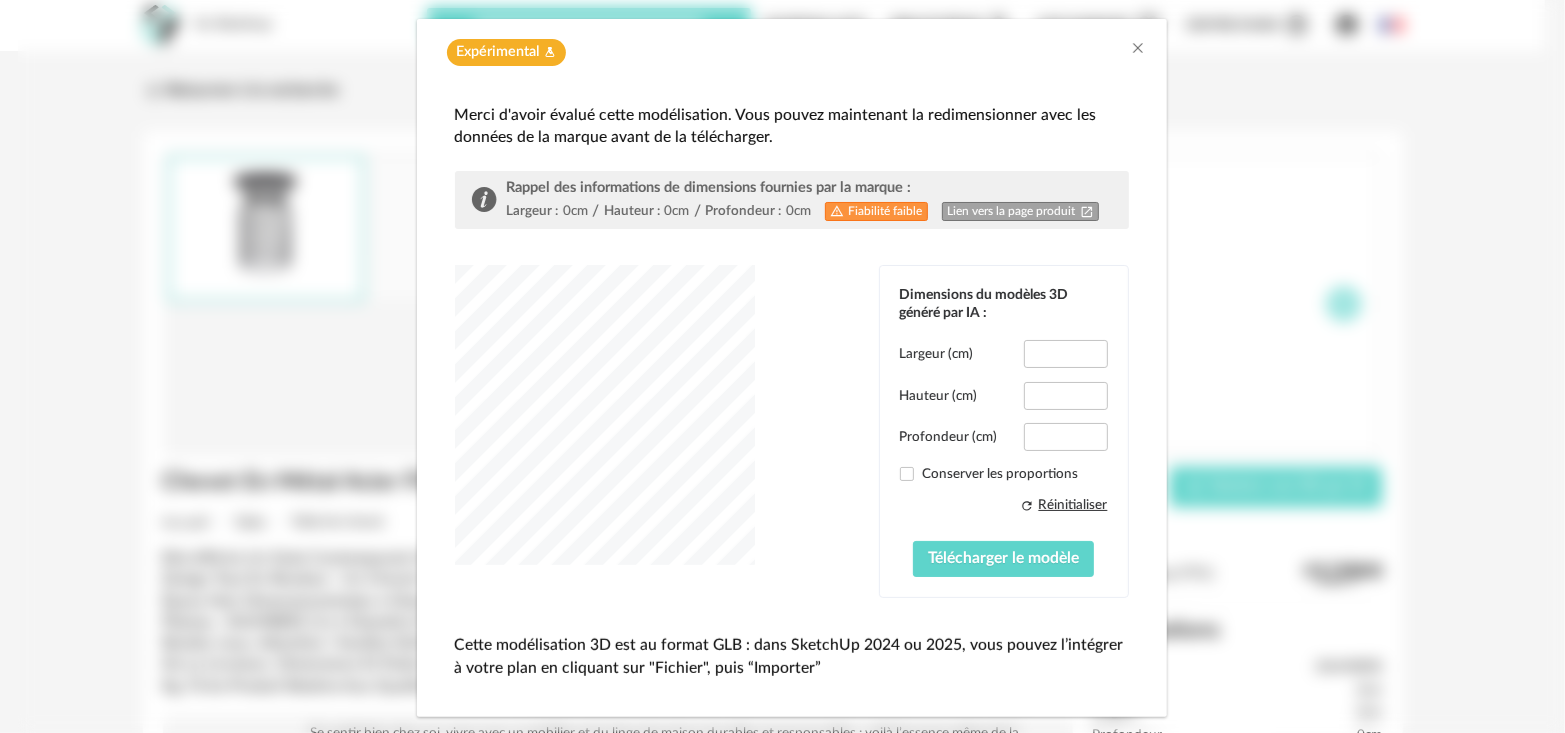 click at bounding box center [605, 415] 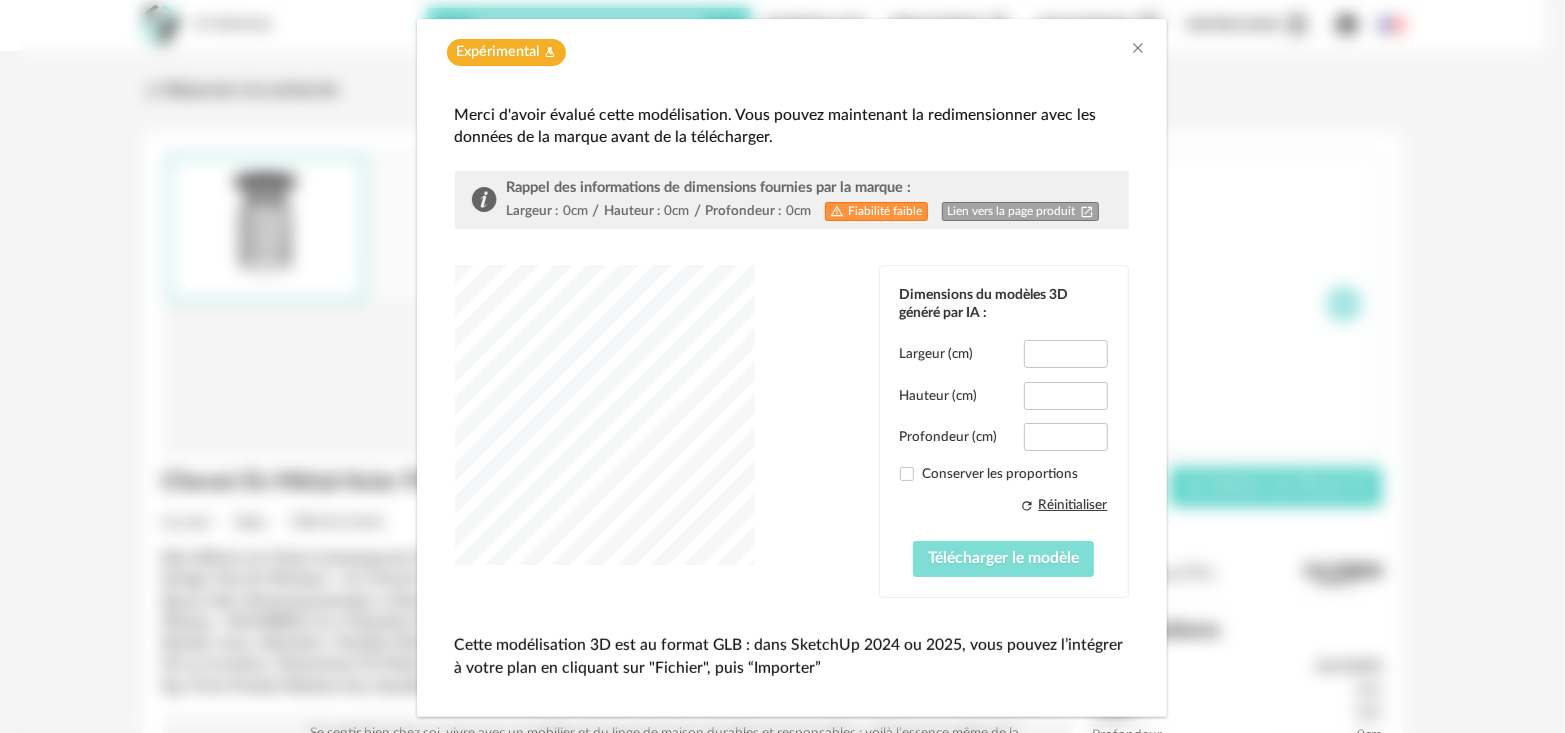 click on "Dimensions du modèles 3D généré par IA :   Largeur (cm)   **   Hauteur (cm)   **   Profondeur (cm)   **
Conserver les proportions
Refresh icon   Réinitialiser   Télécharger le modèle" at bounding box center (1004, 431) 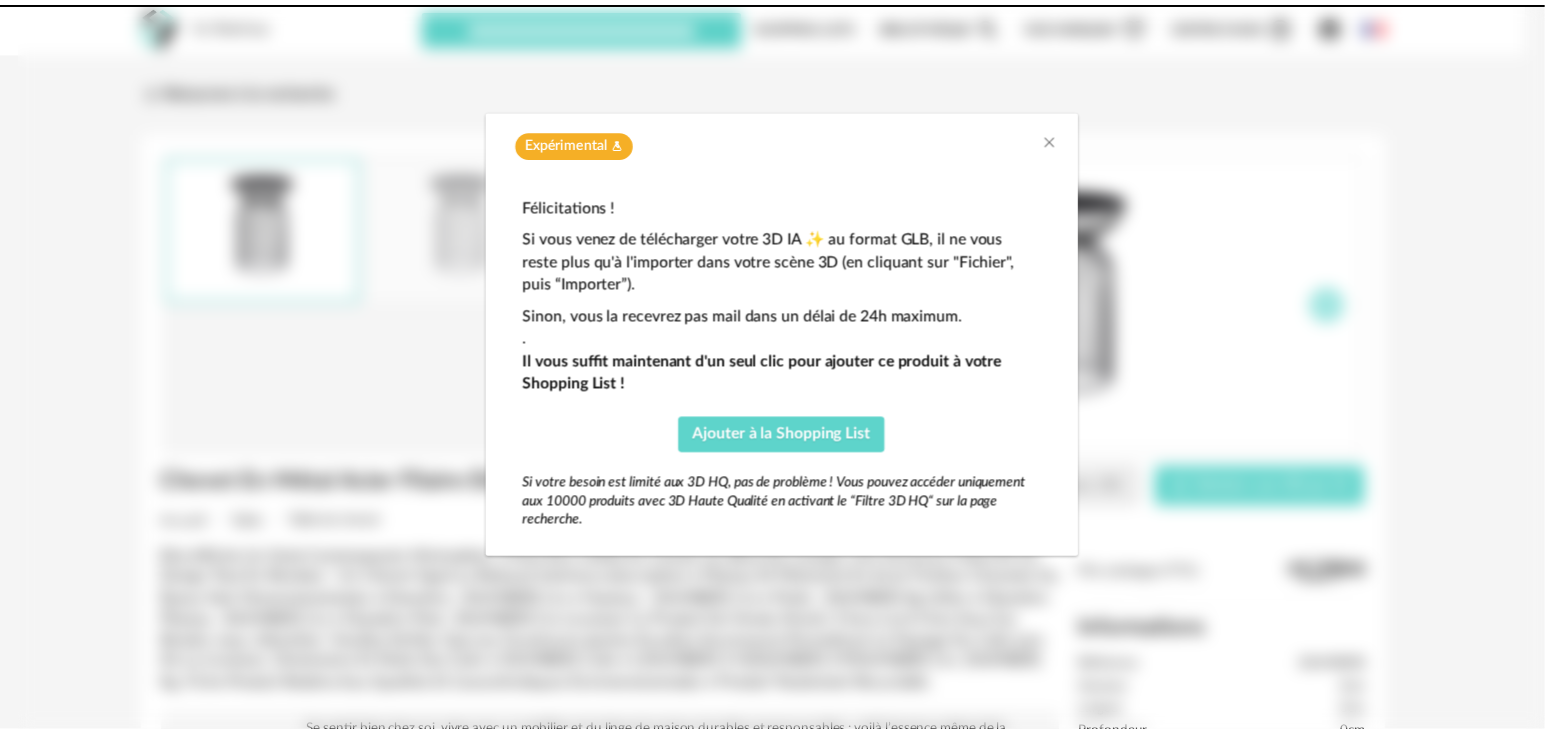 scroll, scrollTop: 0, scrollLeft: 0, axis: both 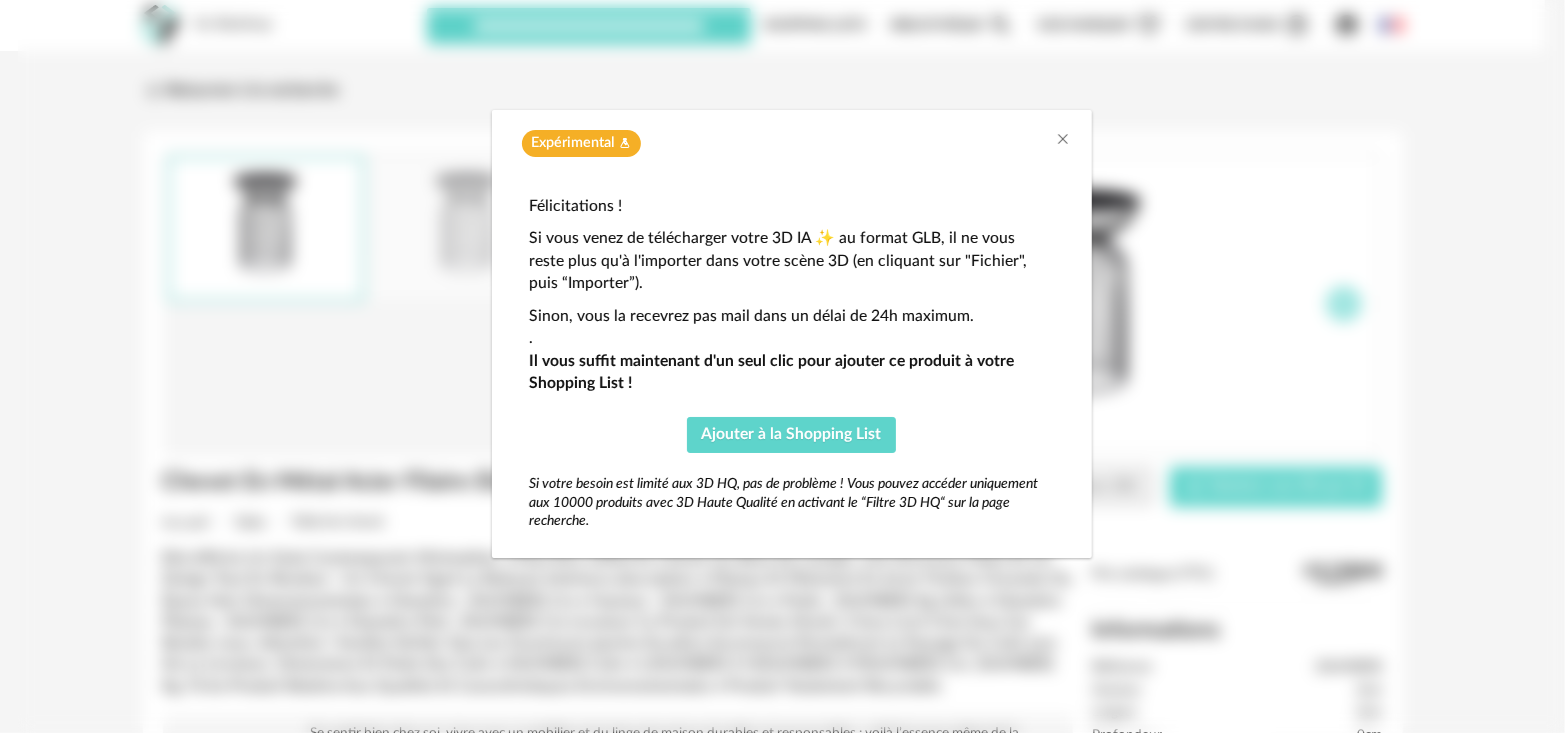click on "Félicitations ! Si vous venez de télécharger votre 3D IA ✨ au format GLB, il ne vous reste plus qu'à l'importer dans votre scène 3D (en cliquant sur "Fichier", puis “Importer”). Sinon, vous la recevrez pas mail dans un délai de 24h maximum. . Il vous suffit maintenant d'un seul clic pour ajouter ce produit à votre Shopping List !   Ajouter à la Shopping List   Si votre besoin est limité aux 3D HQ, pas de problème ! Vous pouvez accéder uniquement aux 10000 produits avec 3D Haute Qualité en activant le “Filtre 3D HQ“ sur la page recherche." at bounding box center (792, 362) 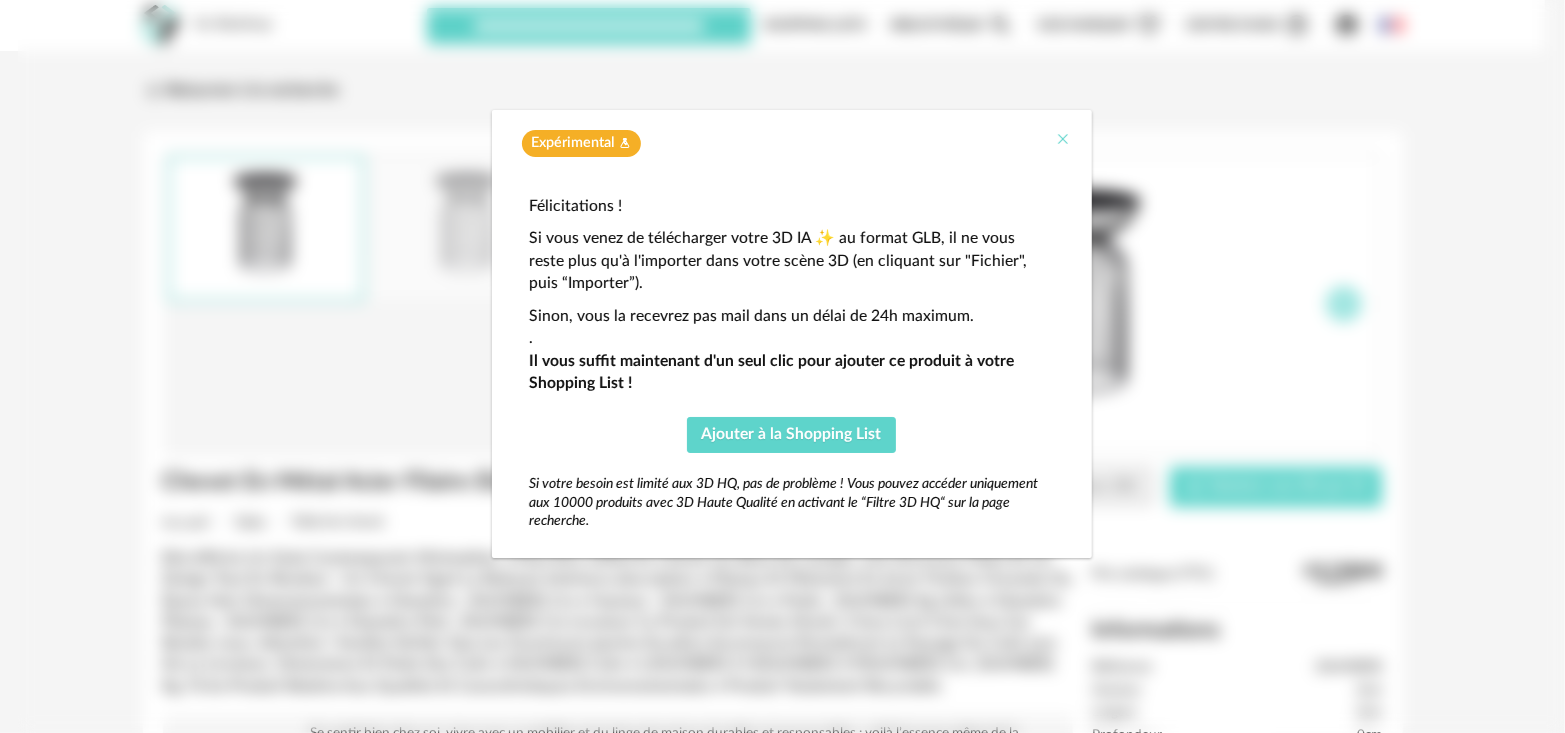 click at bounding box center (1064, 139) 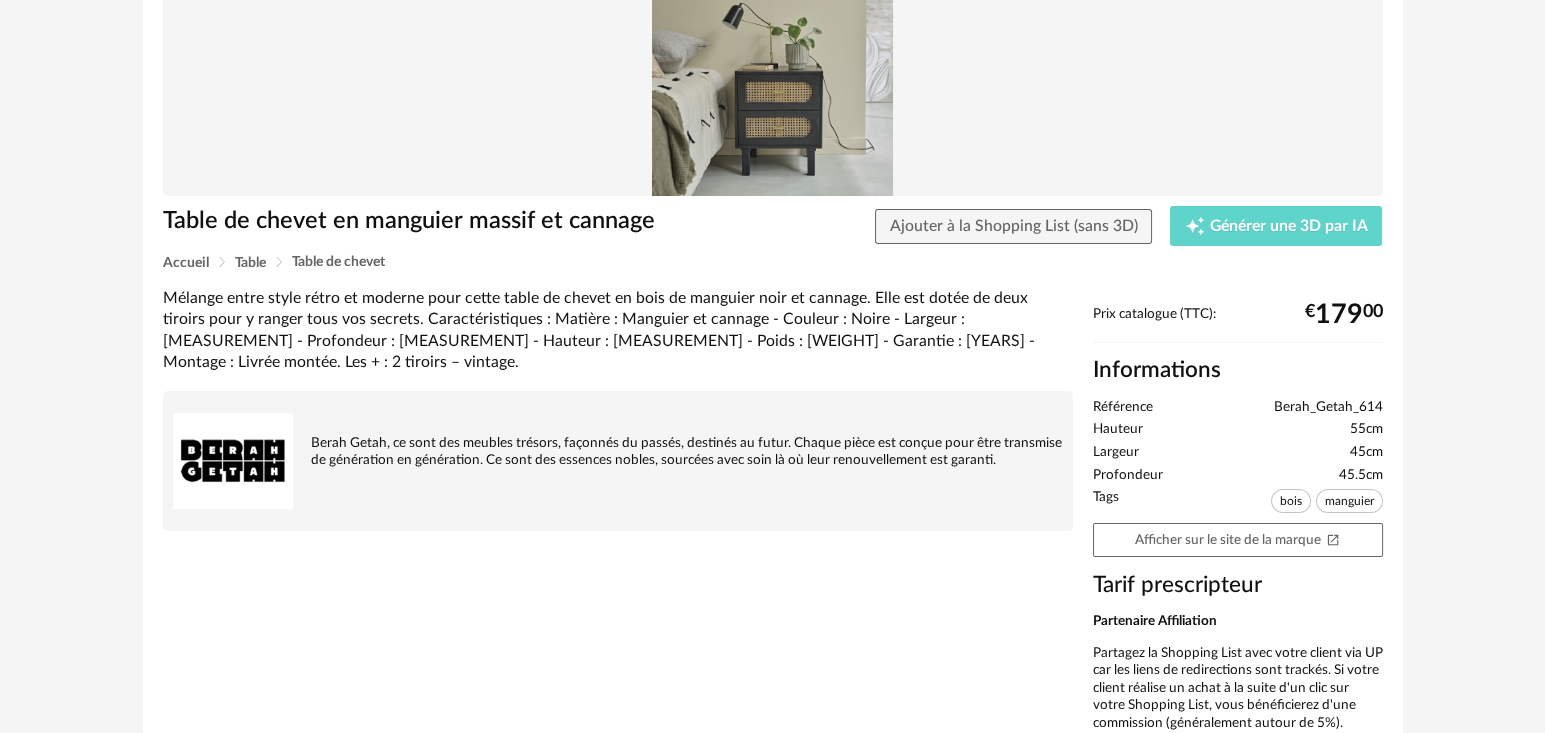 scroll, scrollTop: 222, scrollLeft: 0, axis: vertical 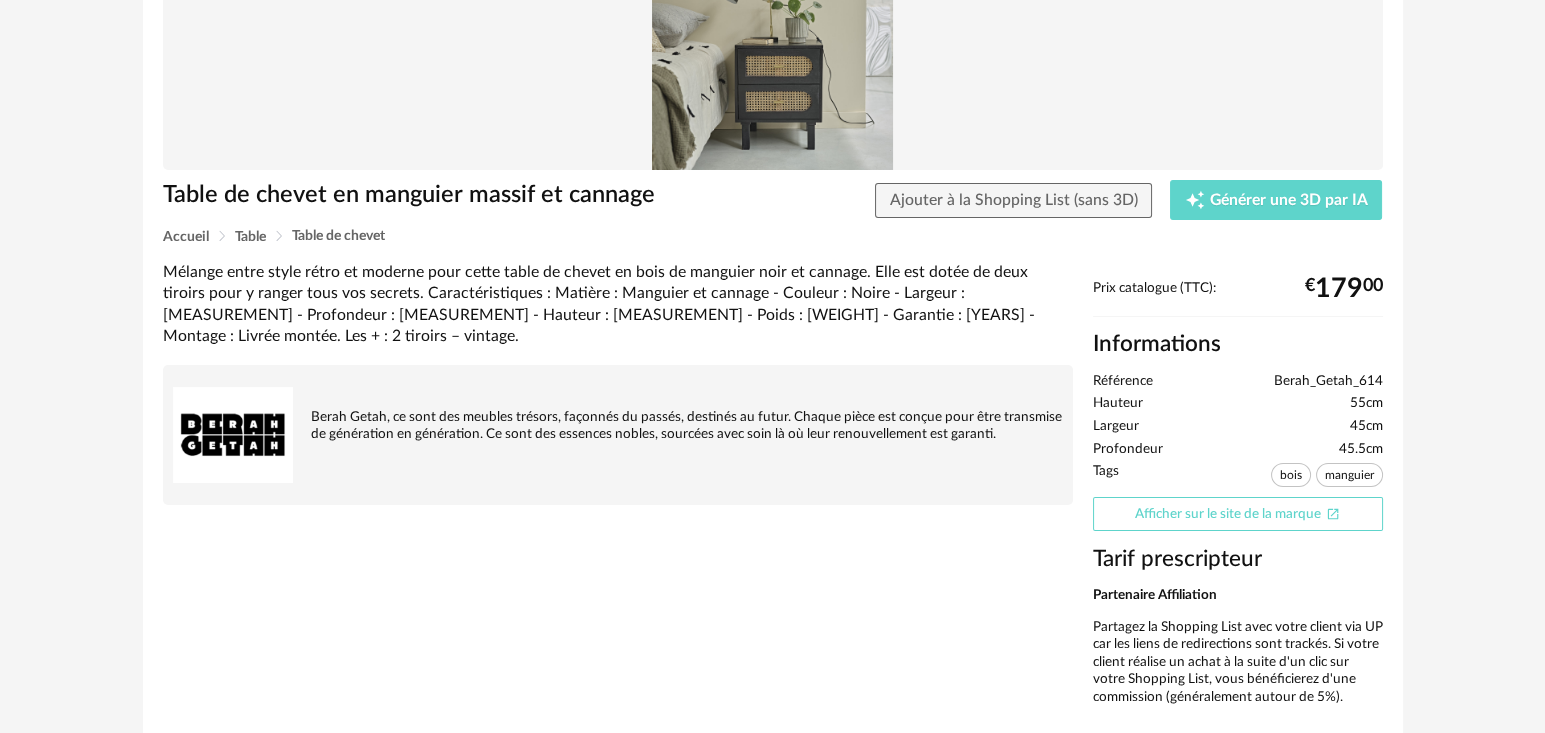 click on "Afficher sur le site de la marque
Open In New icon" at bounding box center (1238, 514) 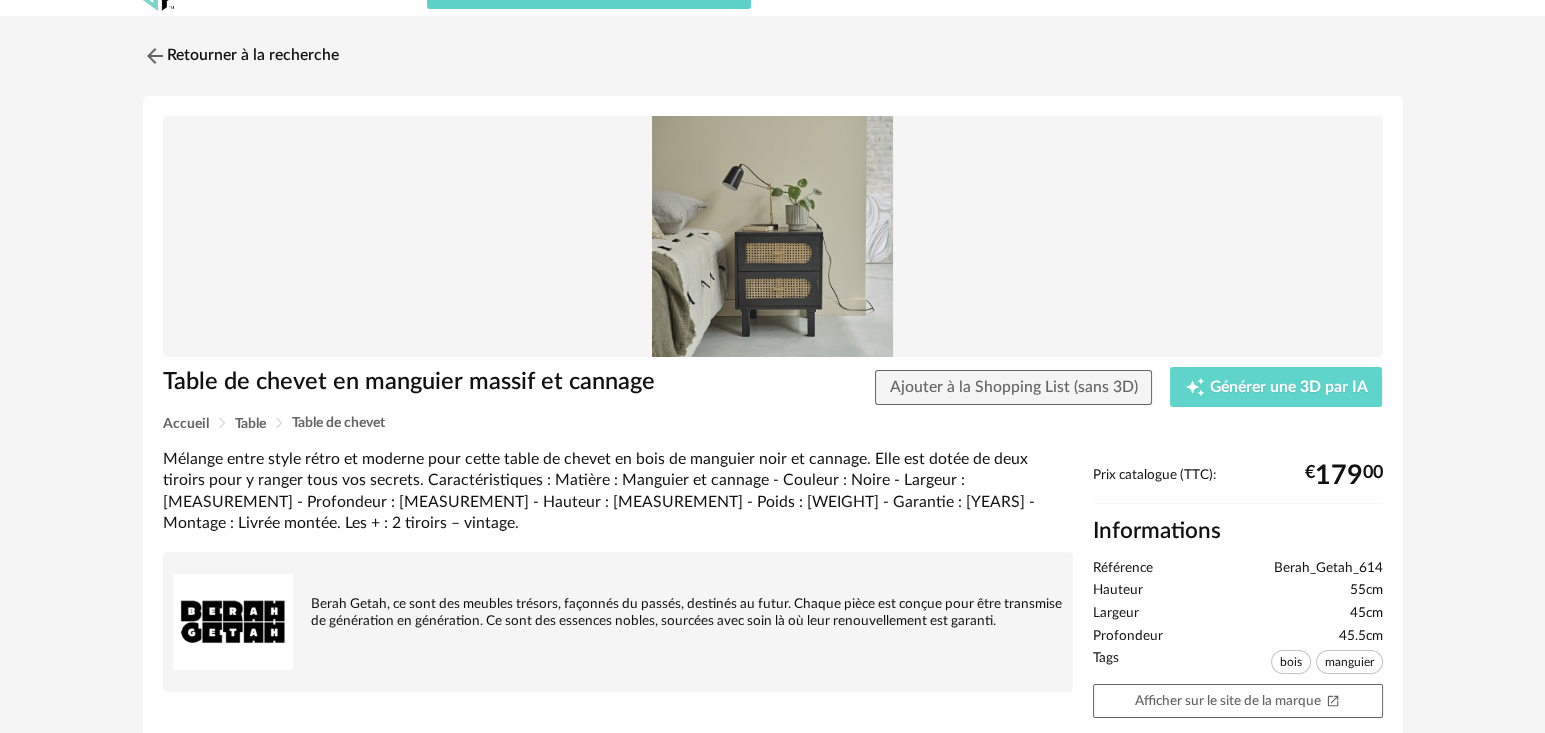 scroll, scrollTop: 0, scrollLeft: 0, axis: both 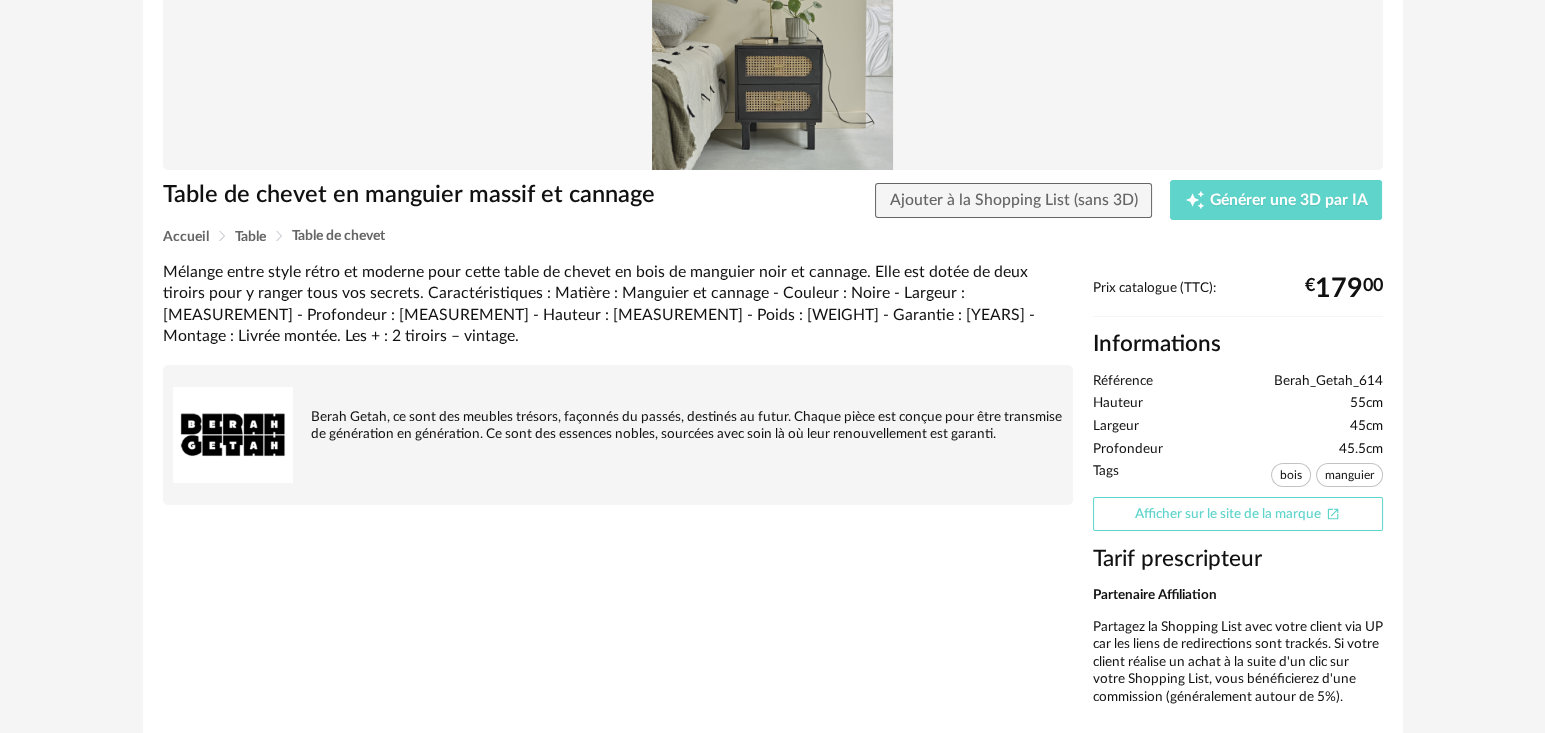 click on "Afficher sur le site de la marque
Open In New icon" at bounding box center [1238, 514] 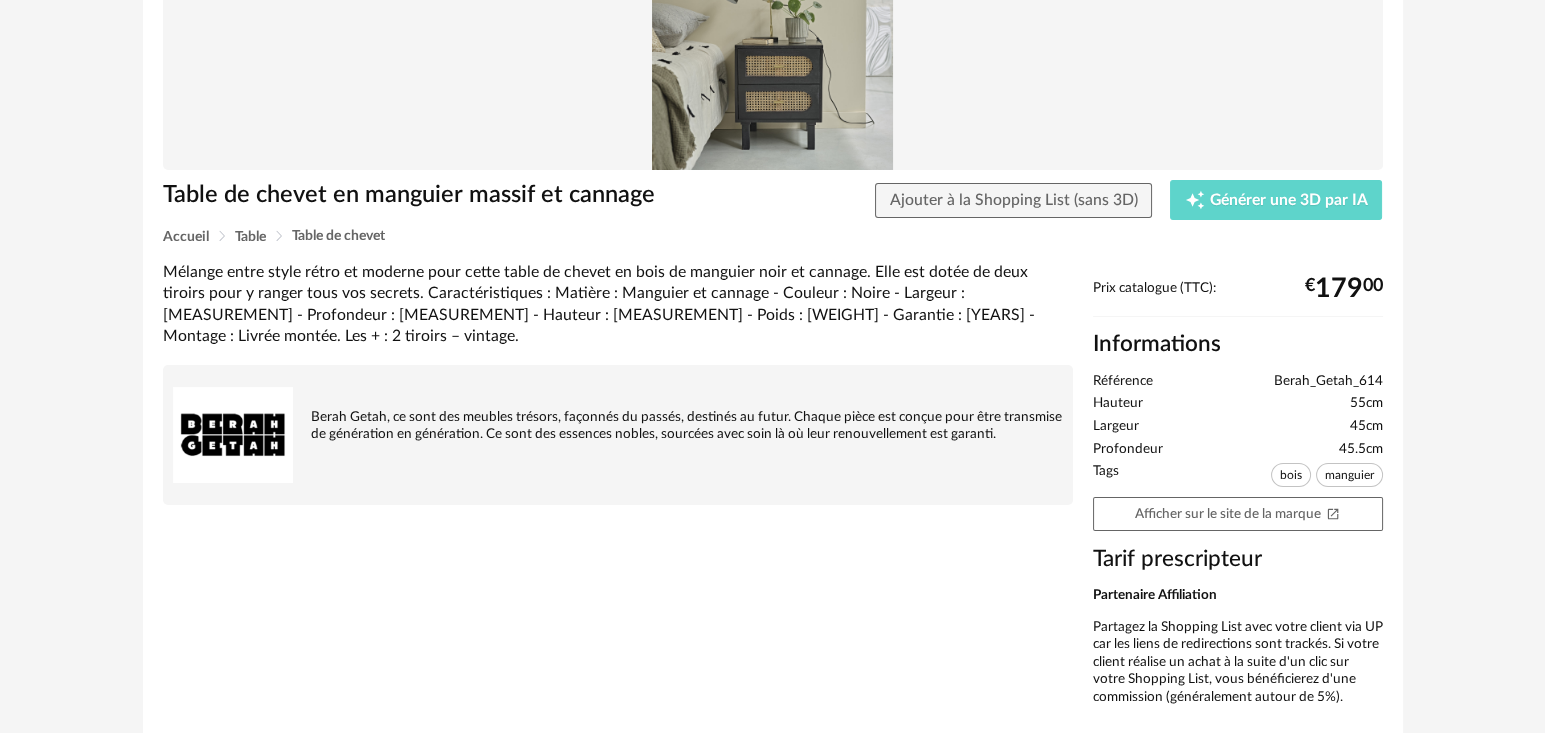 click on "Prix catalogue (TTC):
€ 179 00
Informations   Référence   Berah_Getah_614   Hauteur   55cm   Largeur   45cm   Profondeur   45.5cm   Tags   bois manguier
Afficher sur le site de la marque
Open In New icon       Tarif prescripteur   Partenaire Affiliation
Partagez la Shopping List avec votre client via UP car les liens de redirections sont trackés.
Si votre client réalise un achat à la suite d'un clic sur votre Shopping List, vous bénéficierez d'une commission (généralement autour de 5%)." at bounding box center [1238, 500] 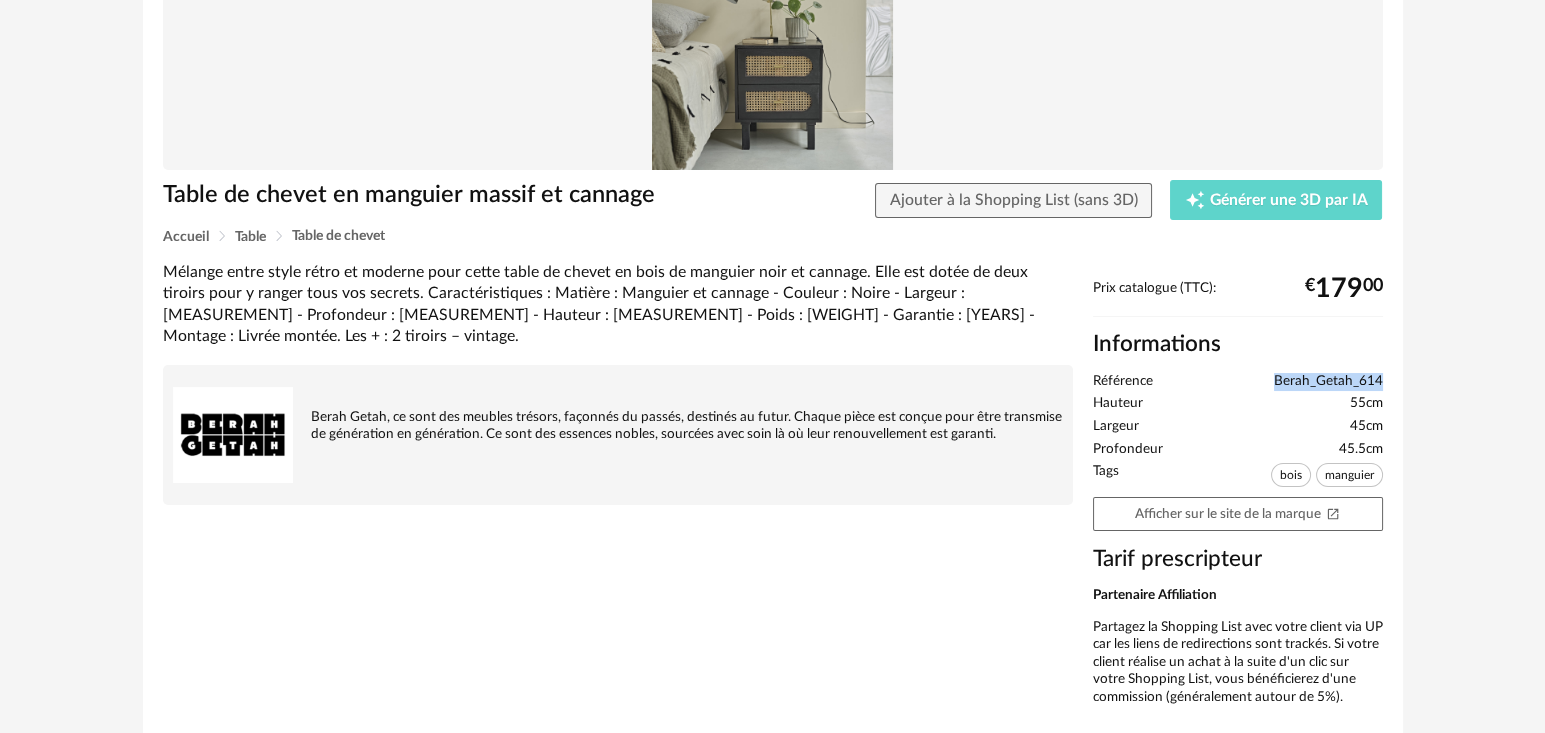 click on "Prix catalogue (TTC):
€ 179 00
Informations   Référence   Berah_Getah_614   Hauteur   55cm   Largeur   45cm   Profondeur   45.5cm   Tags   bois manguier
Afficher sur le site de la marque
Open In New icon       Tarif prescripteur   Partenaire Affiliation
Partagez la Shopping List avec votre client via UP car les liens de redirections sont trackés.
Si votre client réalise un achat à la suite d'un clic sur votre Shopping List, vous bénéficierez d'une commission (généralement autour de 5%)." at bounding box center [1238, 500] 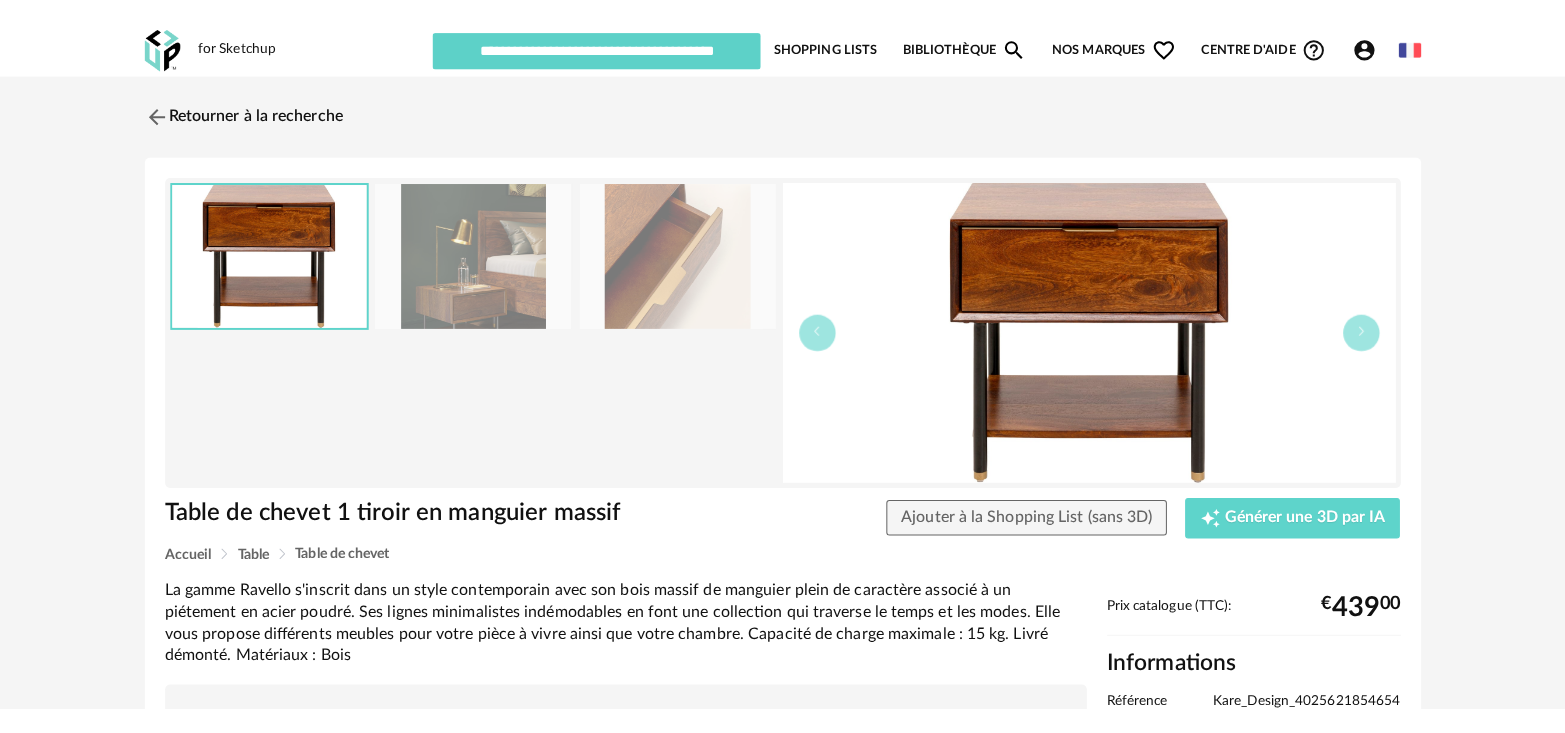 scroll, scrollTop: 0, scrollLeft: 0, axis: both 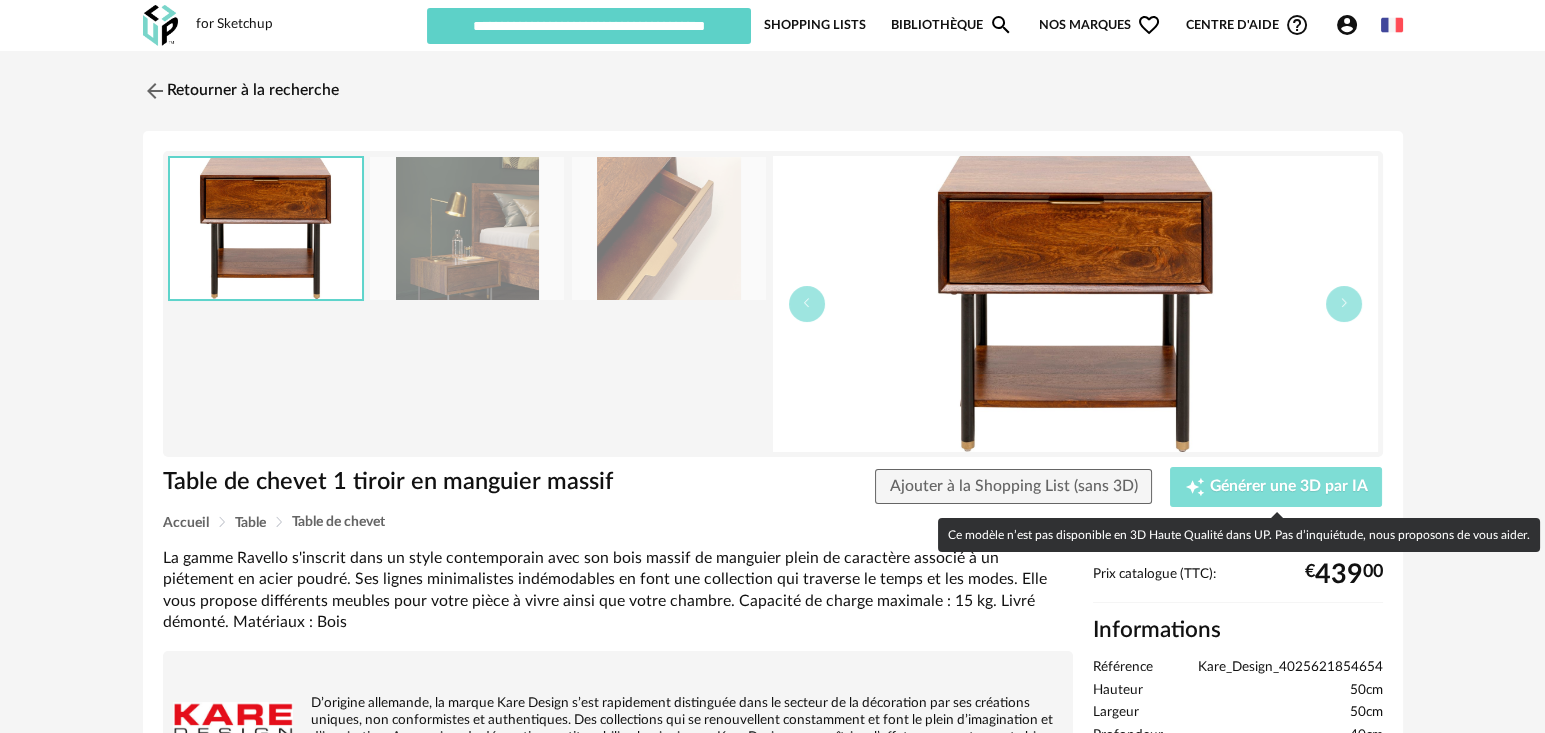 click on "Générer une 3D par IA" at bounding box center (1289, 487) 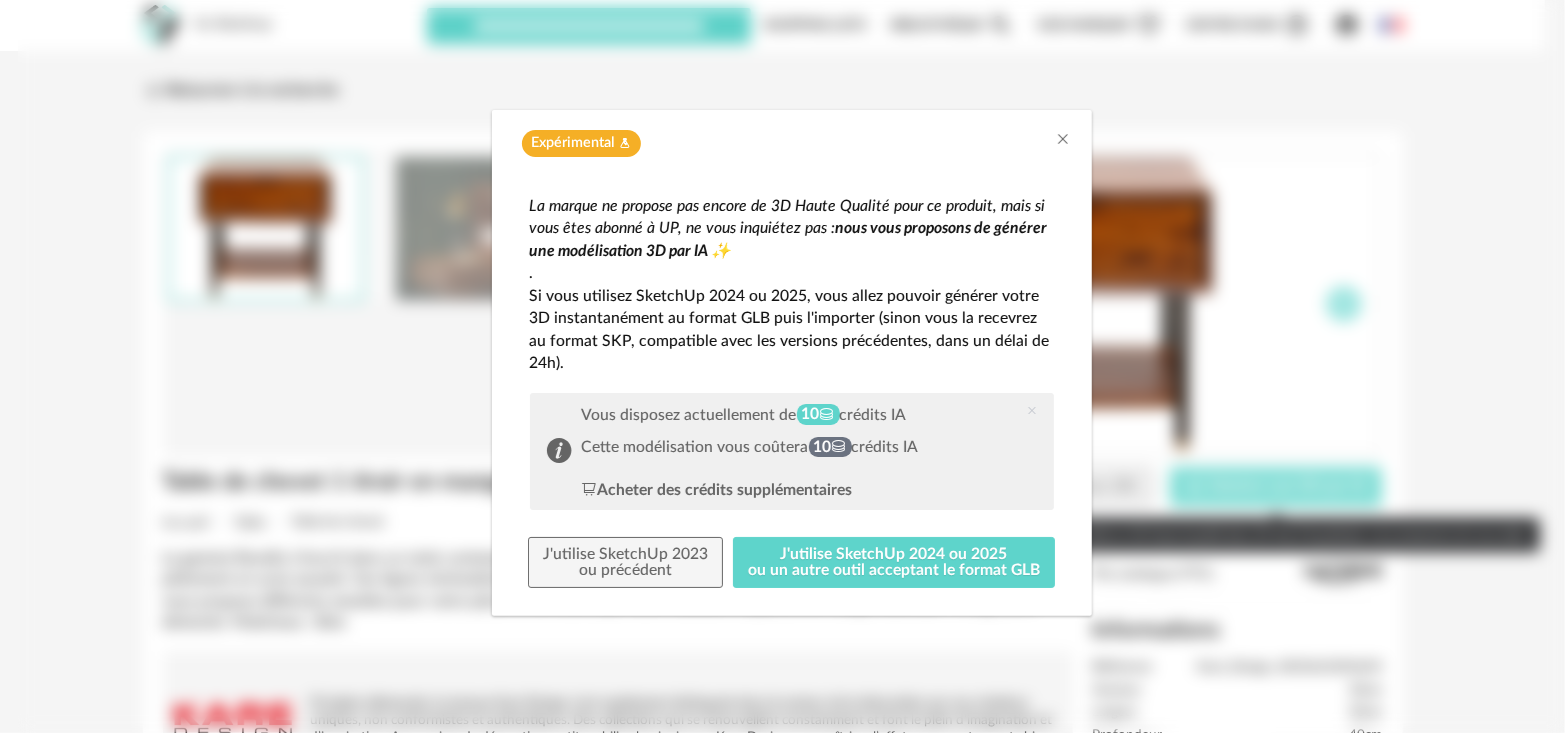 click on "Expérimental   Flask icon   La marque ne propose pas encore de 3D Haute Qualité pour ce produit, mais si vous êtes abonné à UP, ne vous inquiétez pas :  nous vous proposons de générer une modélisation 3D par IA ✨ . Si vous utilisez SketchUp 2024 ou 2025, vous allez pouvoir générer votre 3D instantanément au format GLB puis l'importer (sinon vous la recevrez au format SKP, compatible avec les versions précédentes, dans un délai de 24h).
Vous disposez actuellement de  10   crédits IA
Cette modélisation vous coûtera  10   crédits IA
Acheter des crédits supplémentaires
J'utilise SketchUp 2023 ou précédent   J'utilise SketchUp 2024 ou 2025 ou un autre outil acceptant le format GLB" at bounding box center (791, 366) 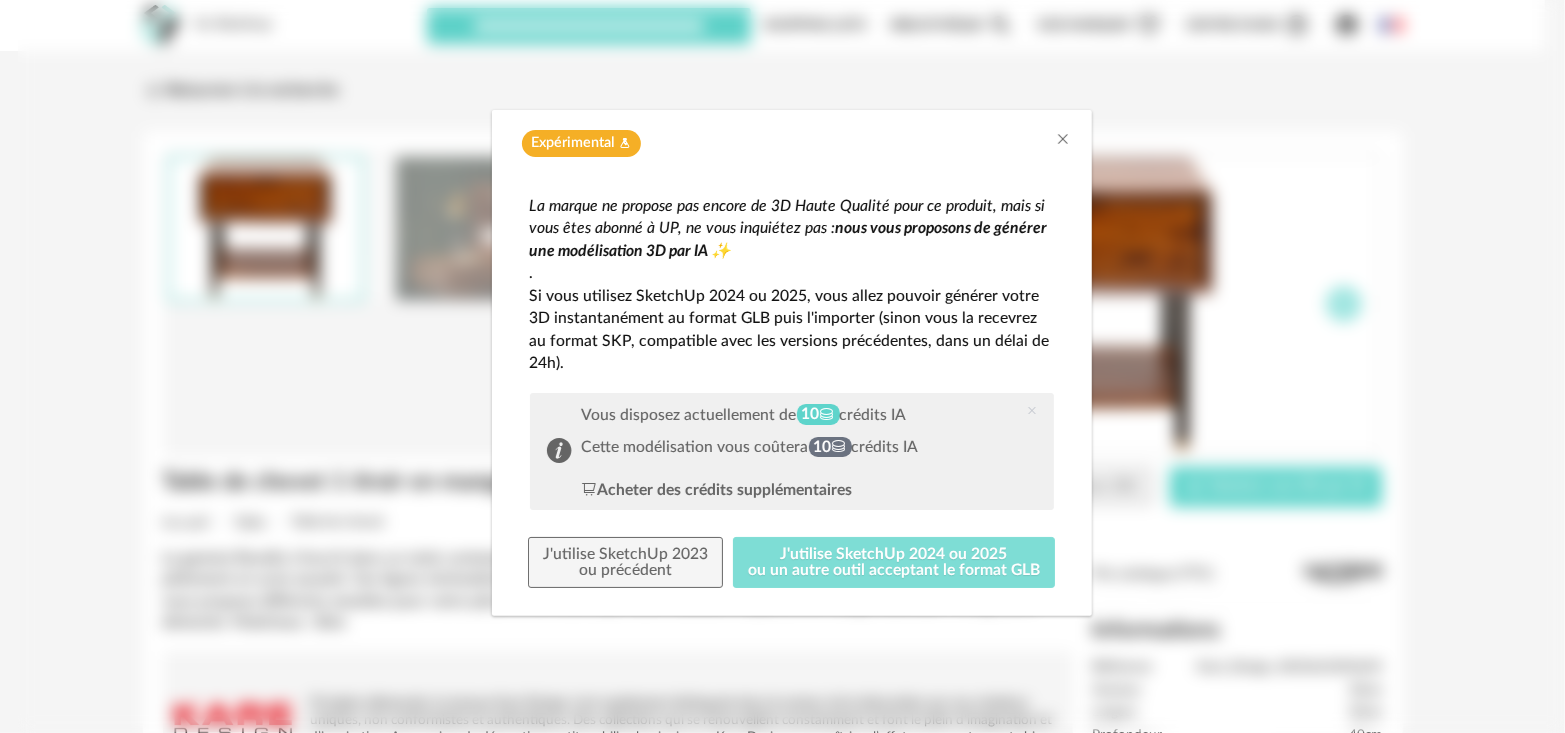 click on "J'utilise SketchUp 2024 ou 2025 ou un autre outil acceptant le format GLB" at bounding box center (894, 563) 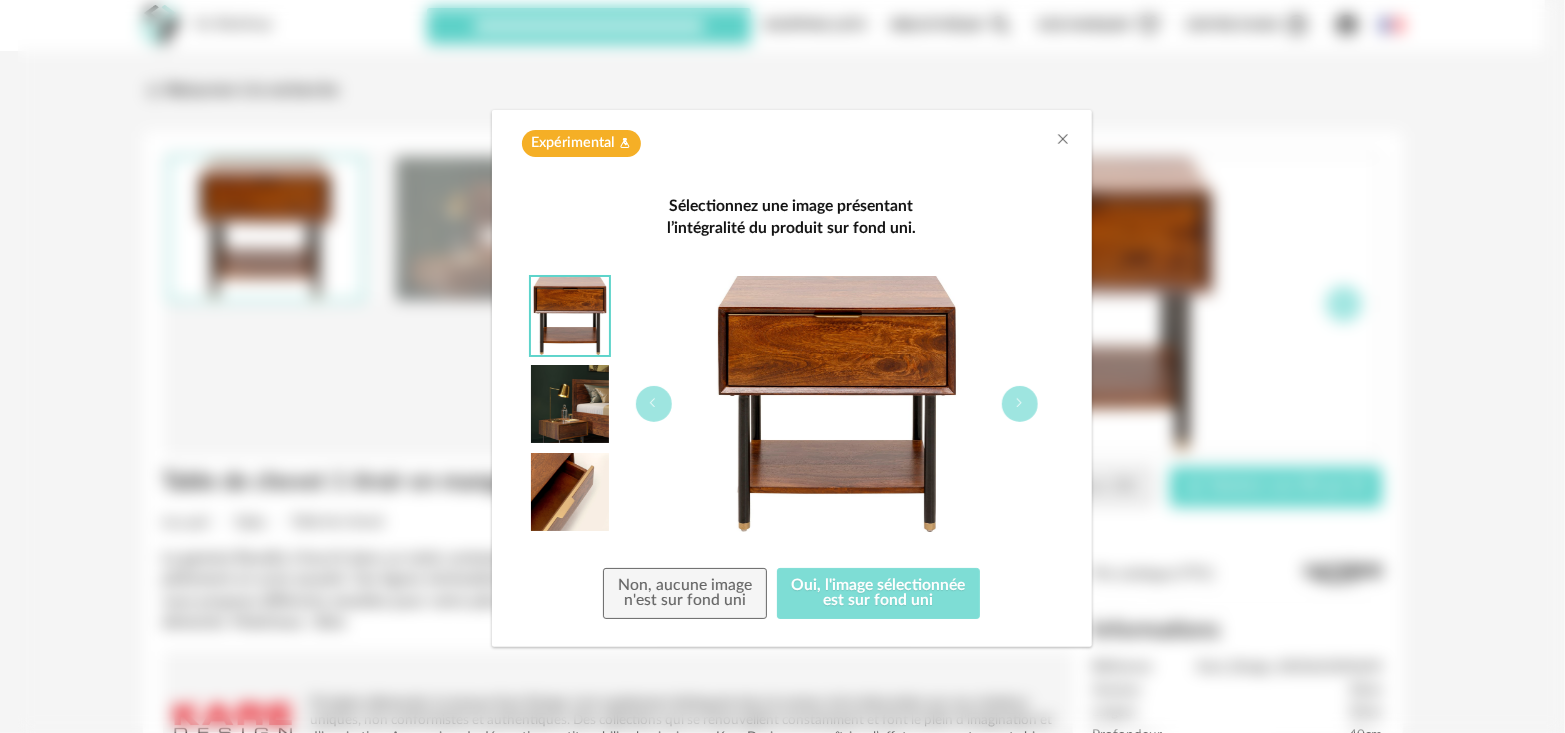 click on "Oui, l'image sélectionnée  est sur fond uni" at bounding box center (879, 594) 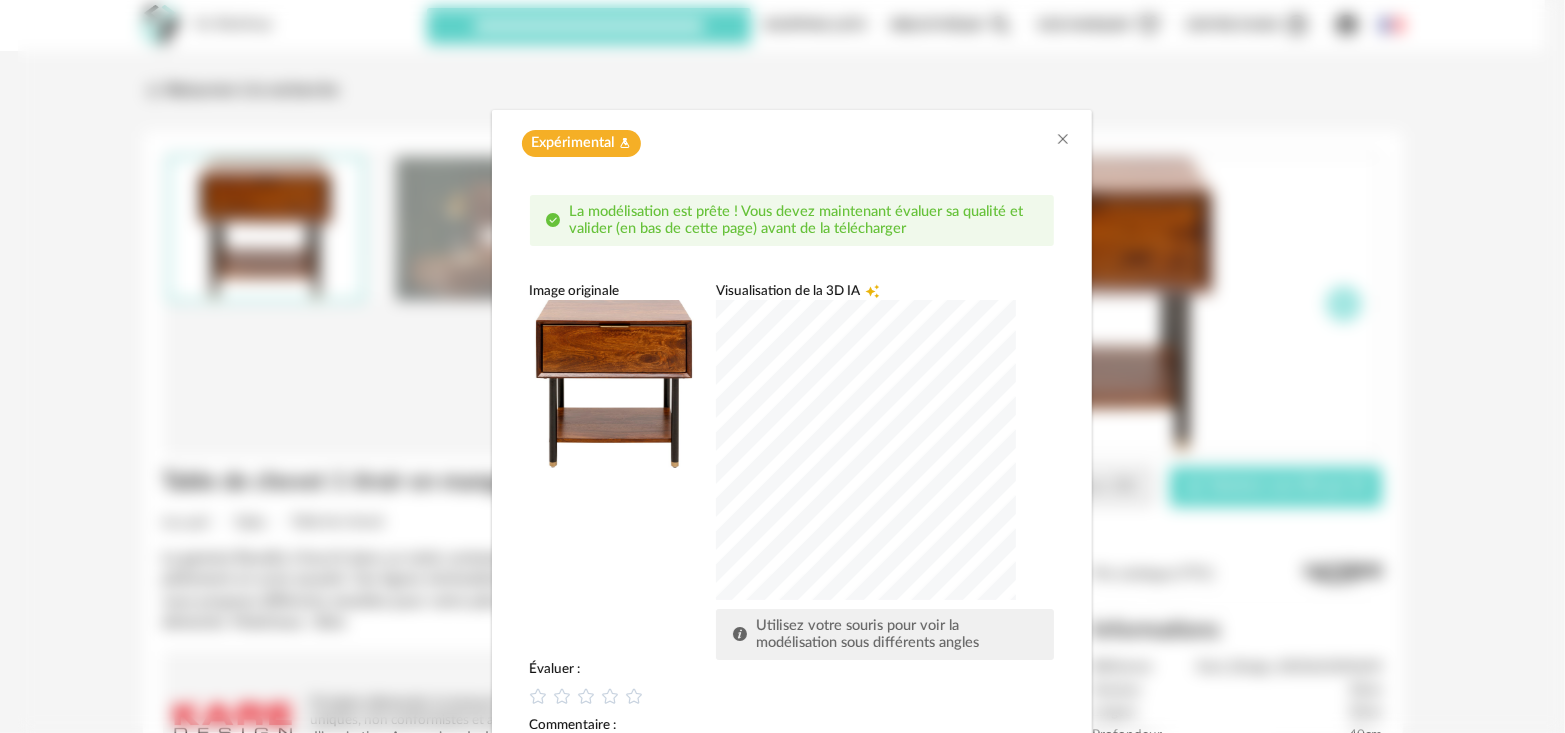click at bounding box center [866, 450] 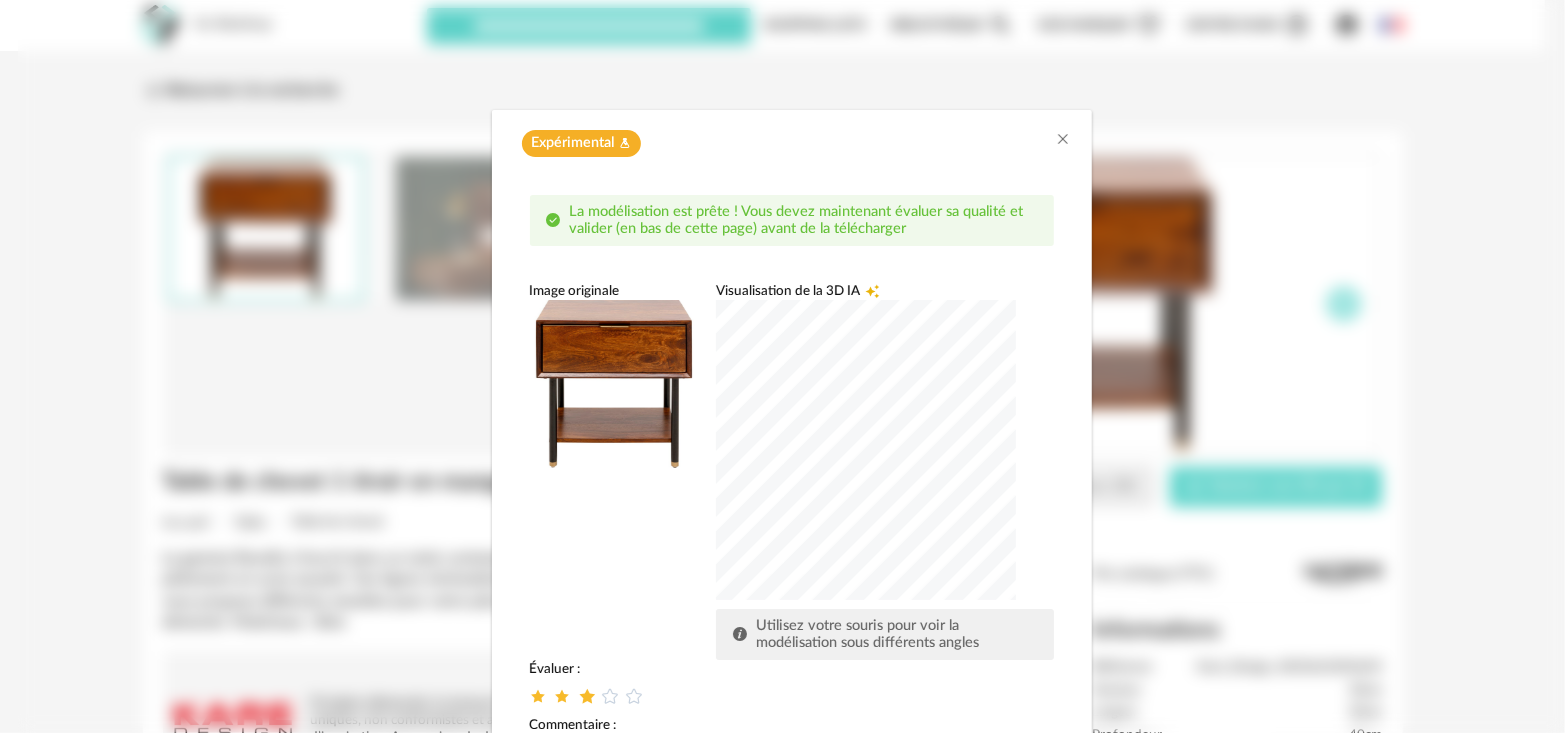 click at bounding box center [586, 695] 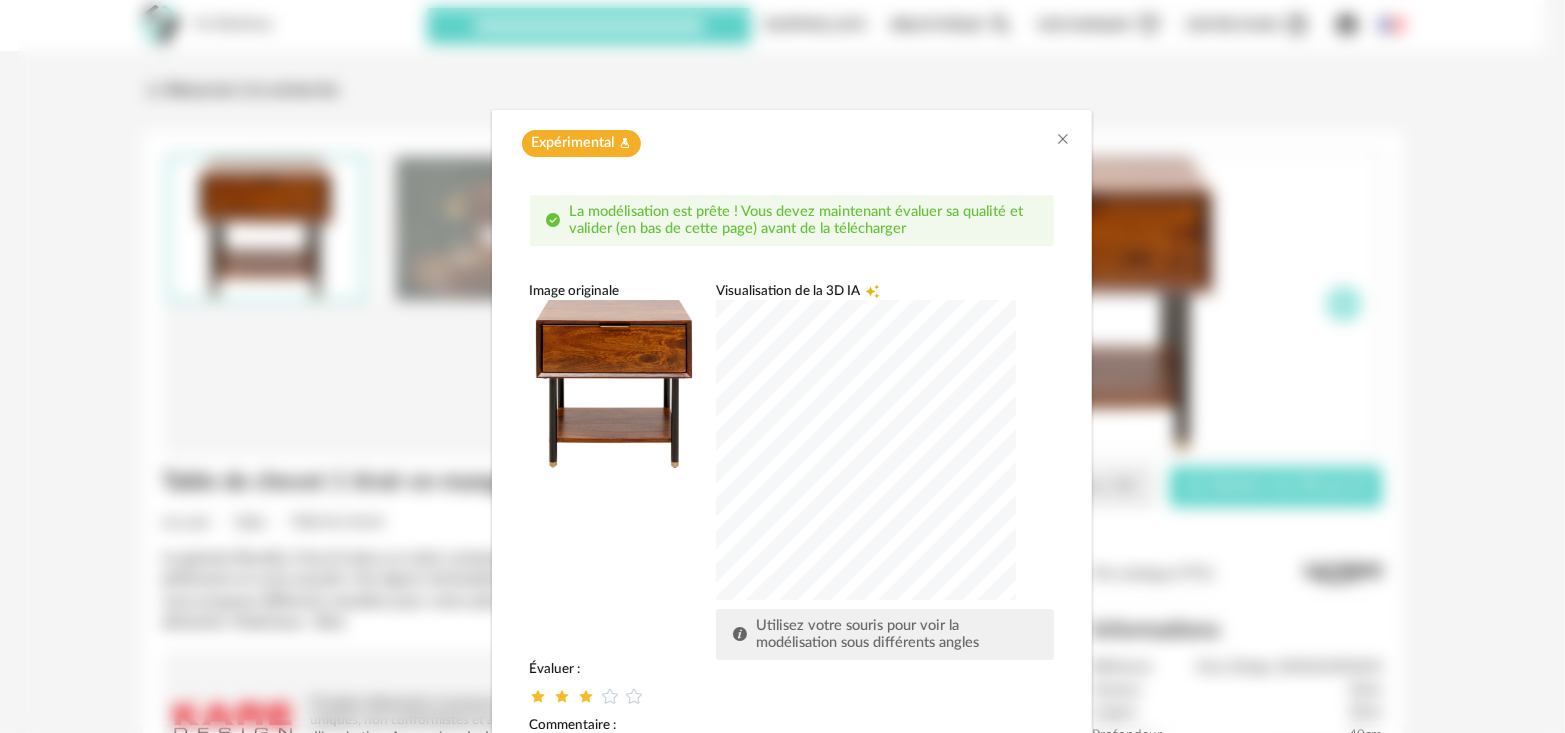 click on "Image originale     Visualisation de la 3D IA   Creation icon     Utilisez votre souris pour voir la modélisation sous différents angles" at bounding box center [792, 471] 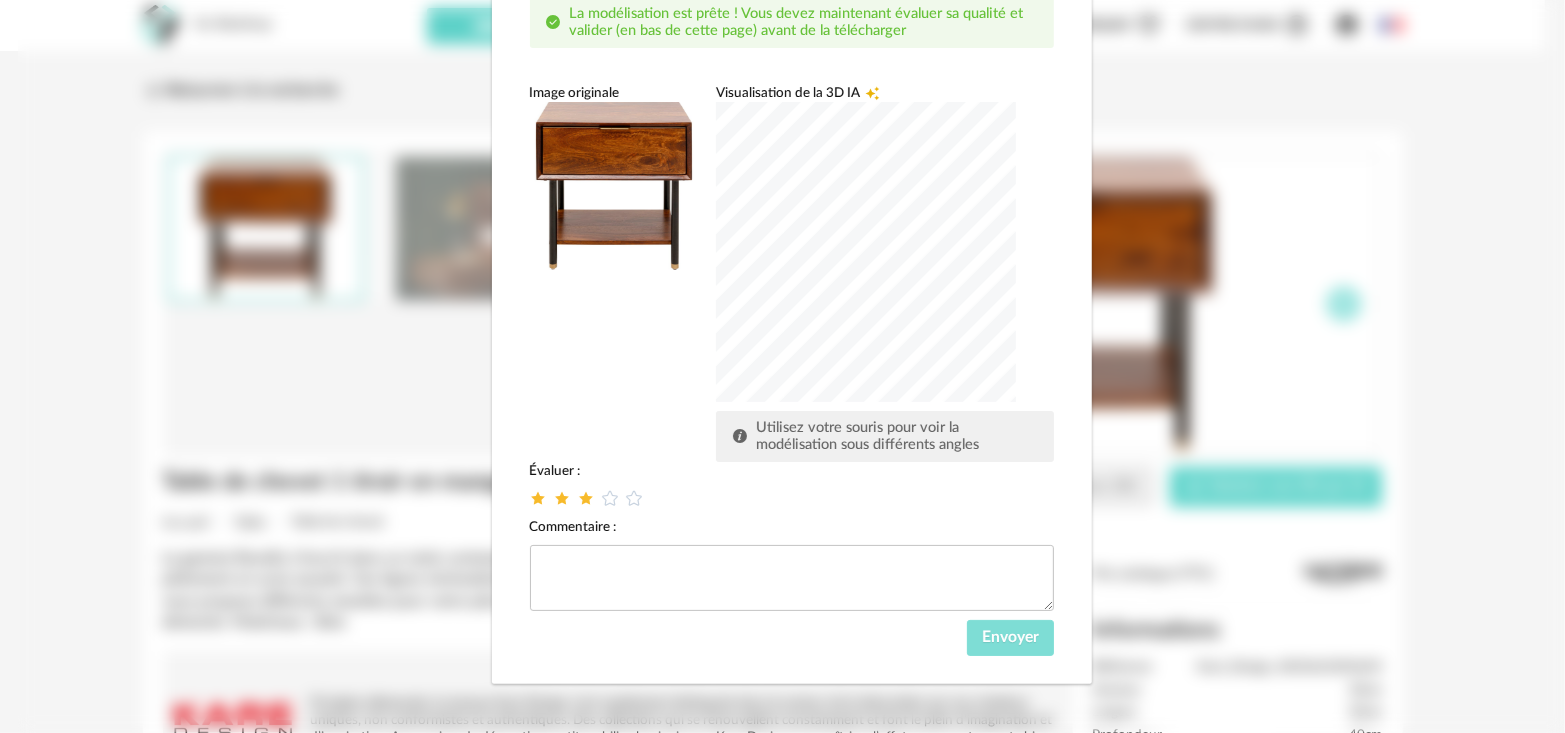 click on "Envoyer" at bounding box center [1010, 638] 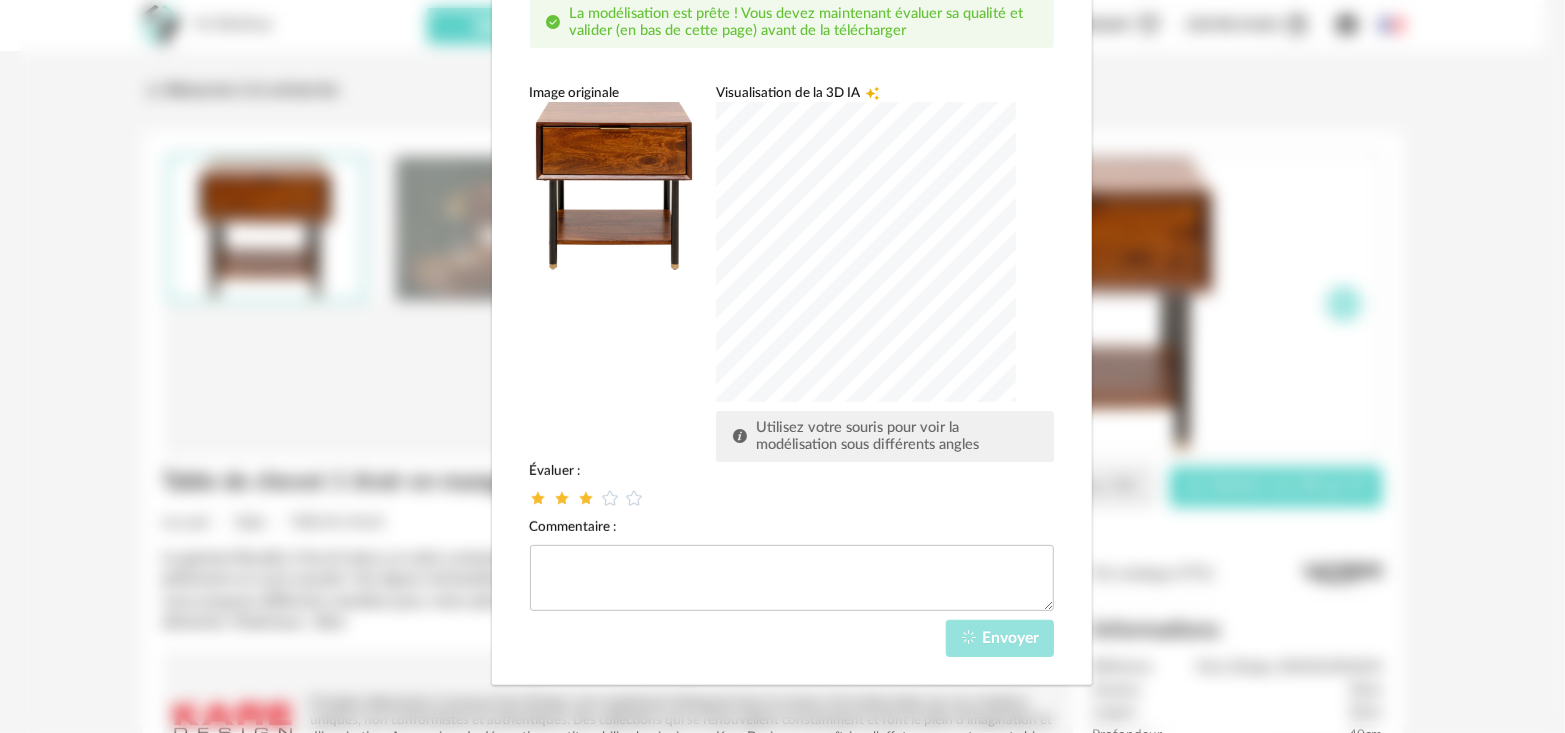 scroll, scrollTop: 91, scrollLeft: 0, axis: vertical 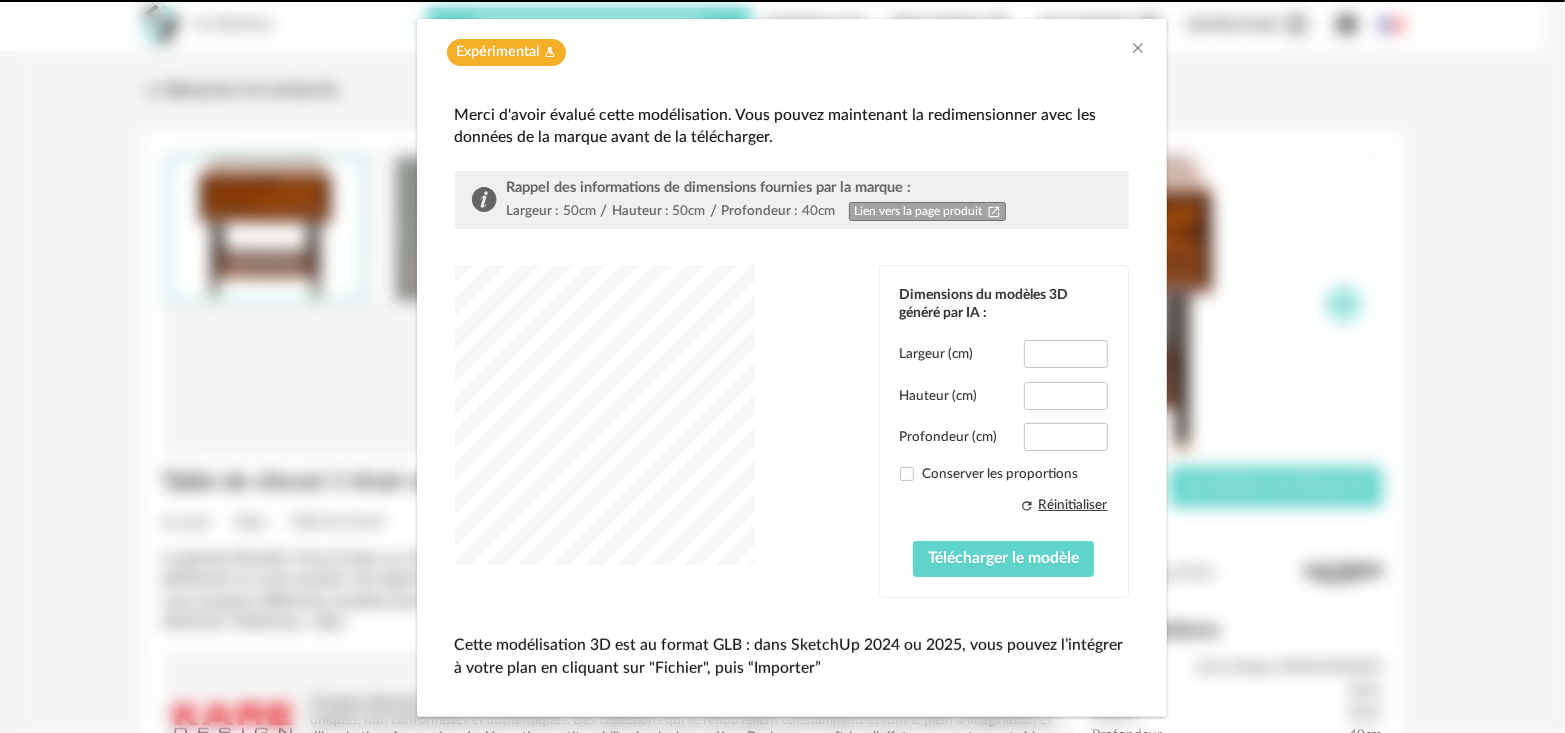 type on "****" 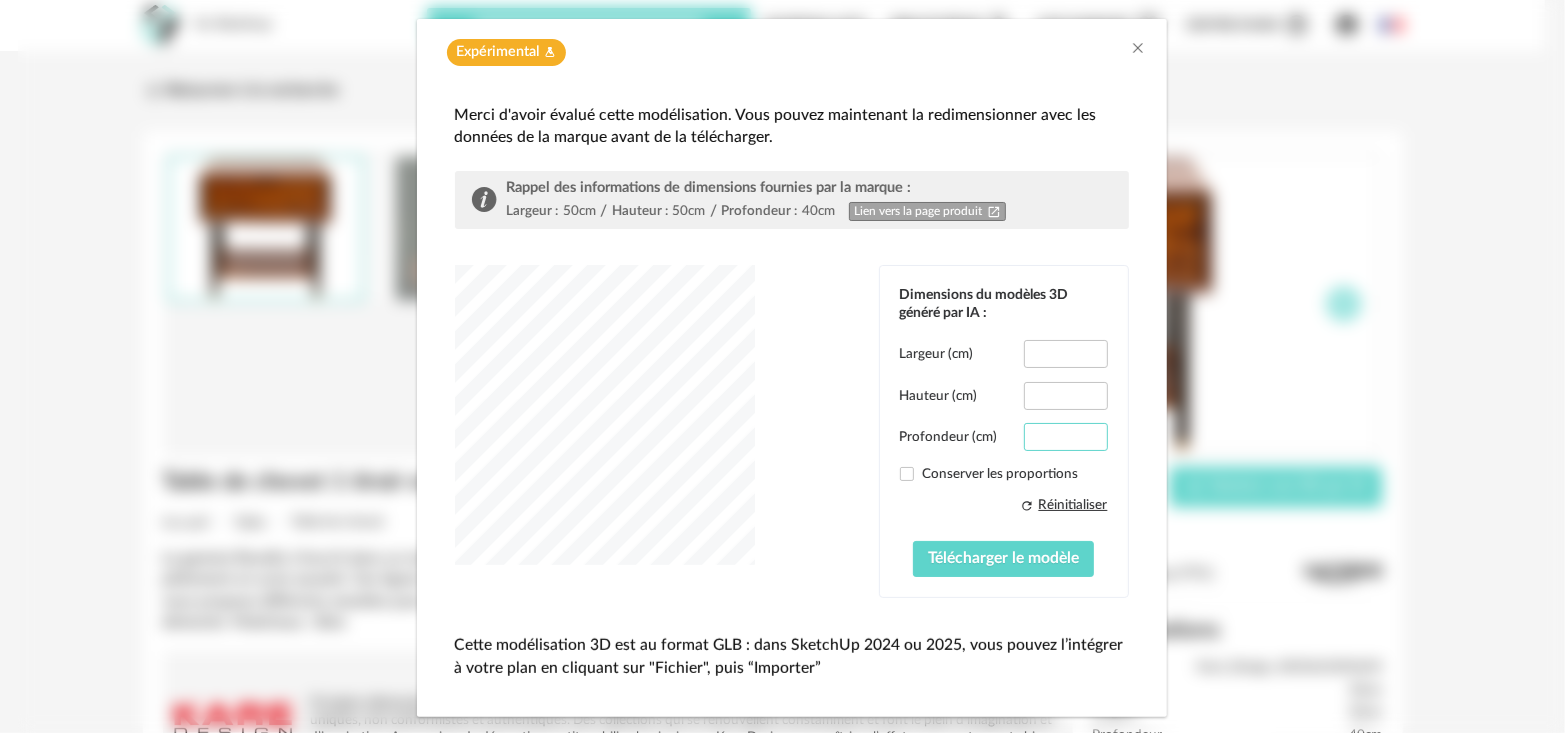 drag, startPoint x: 1061, startPoint y: 432, endPoint x: 1025, endPoint y: 433, distance: 36.013885 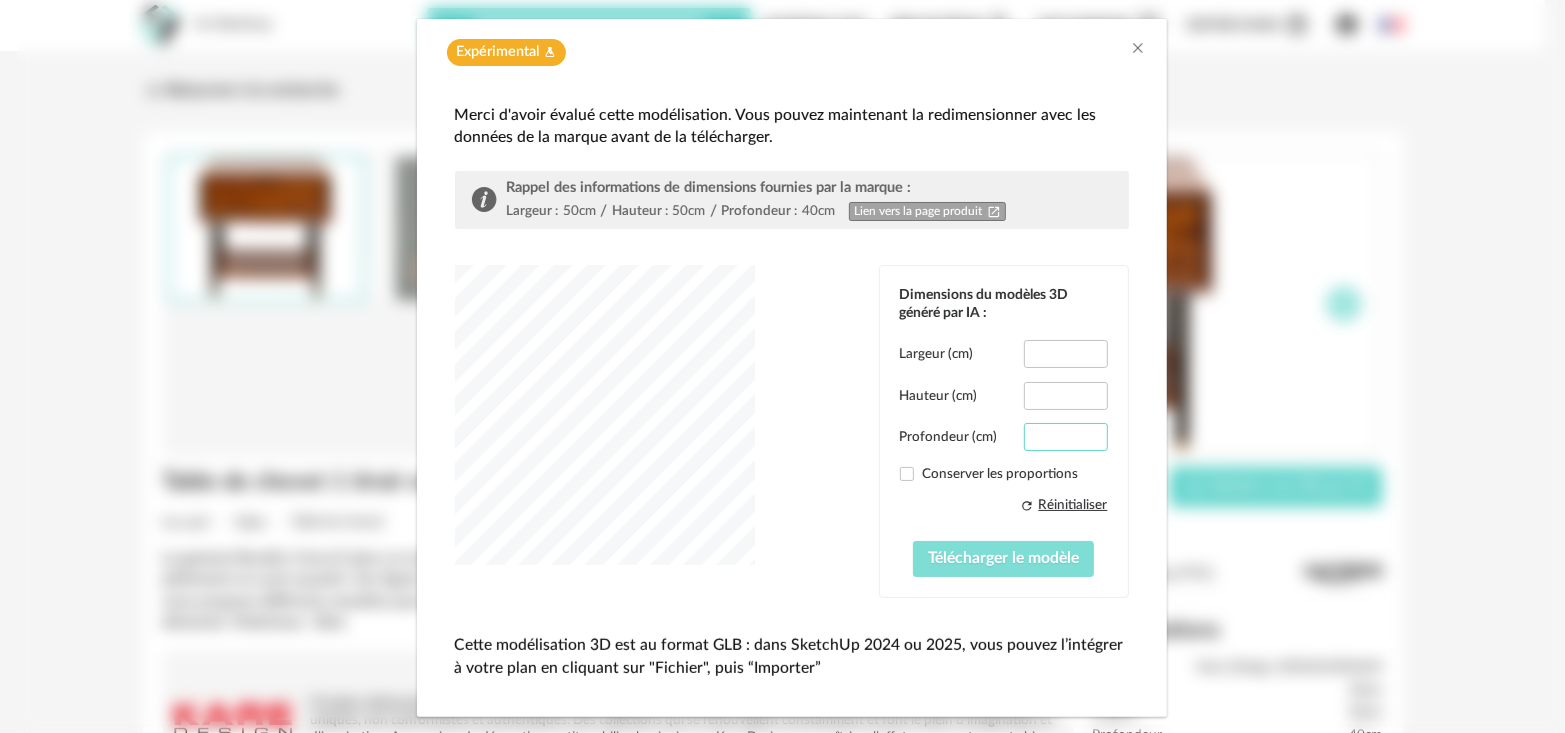 type on "**" 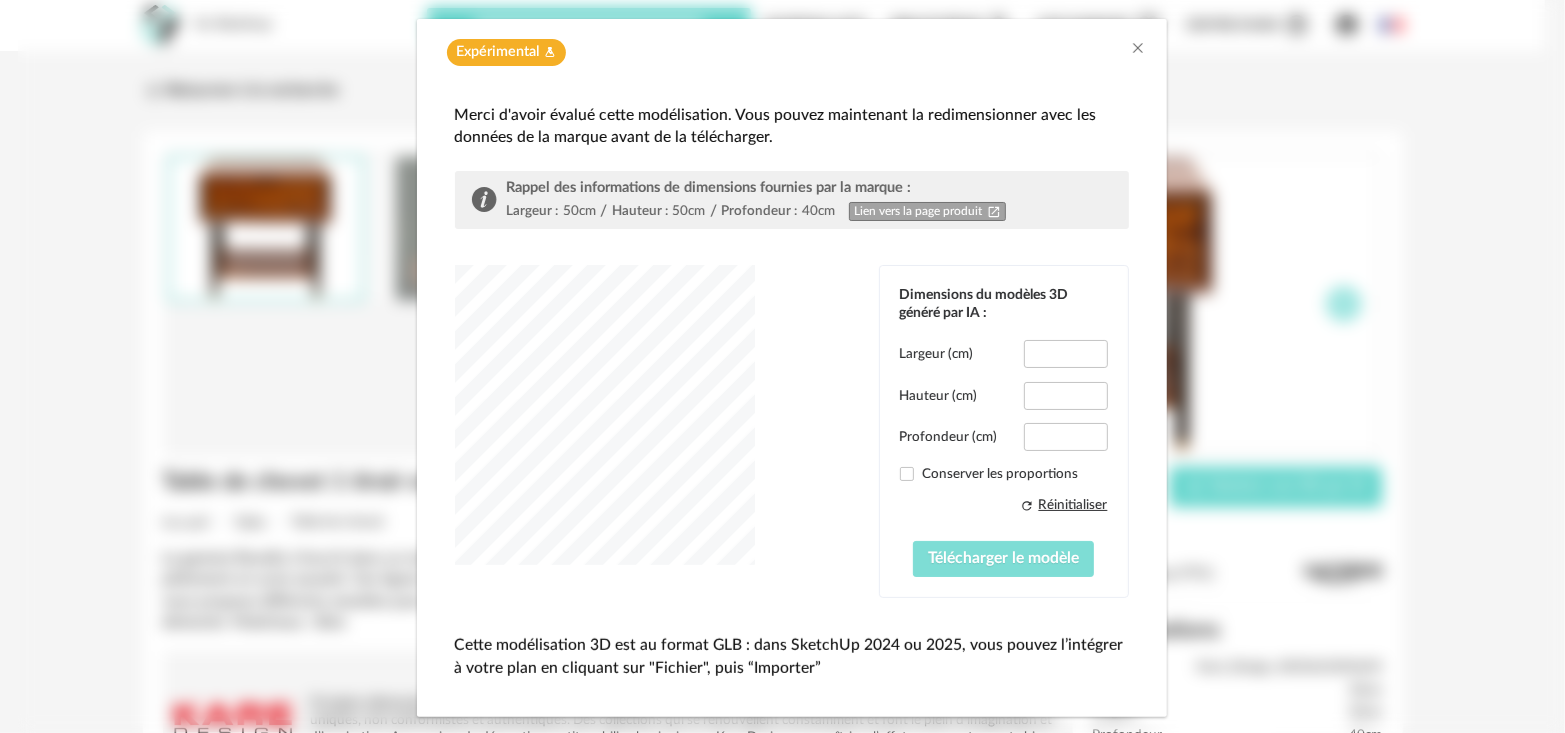 click on "Télécharger le modèle" at bounding box center (1003, 558) 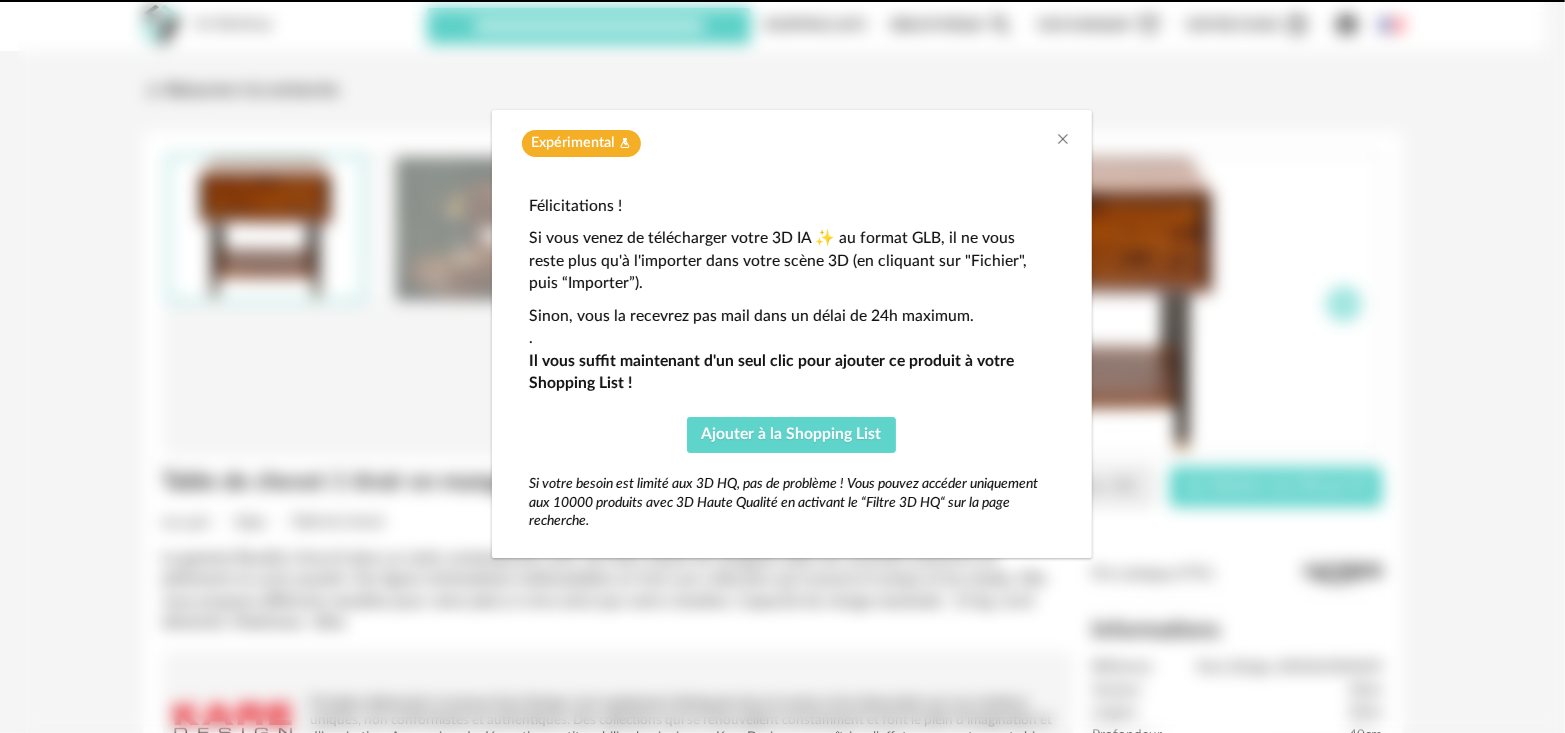 scroll, scrollTop: 0, scrollLeft: 0, axis: both 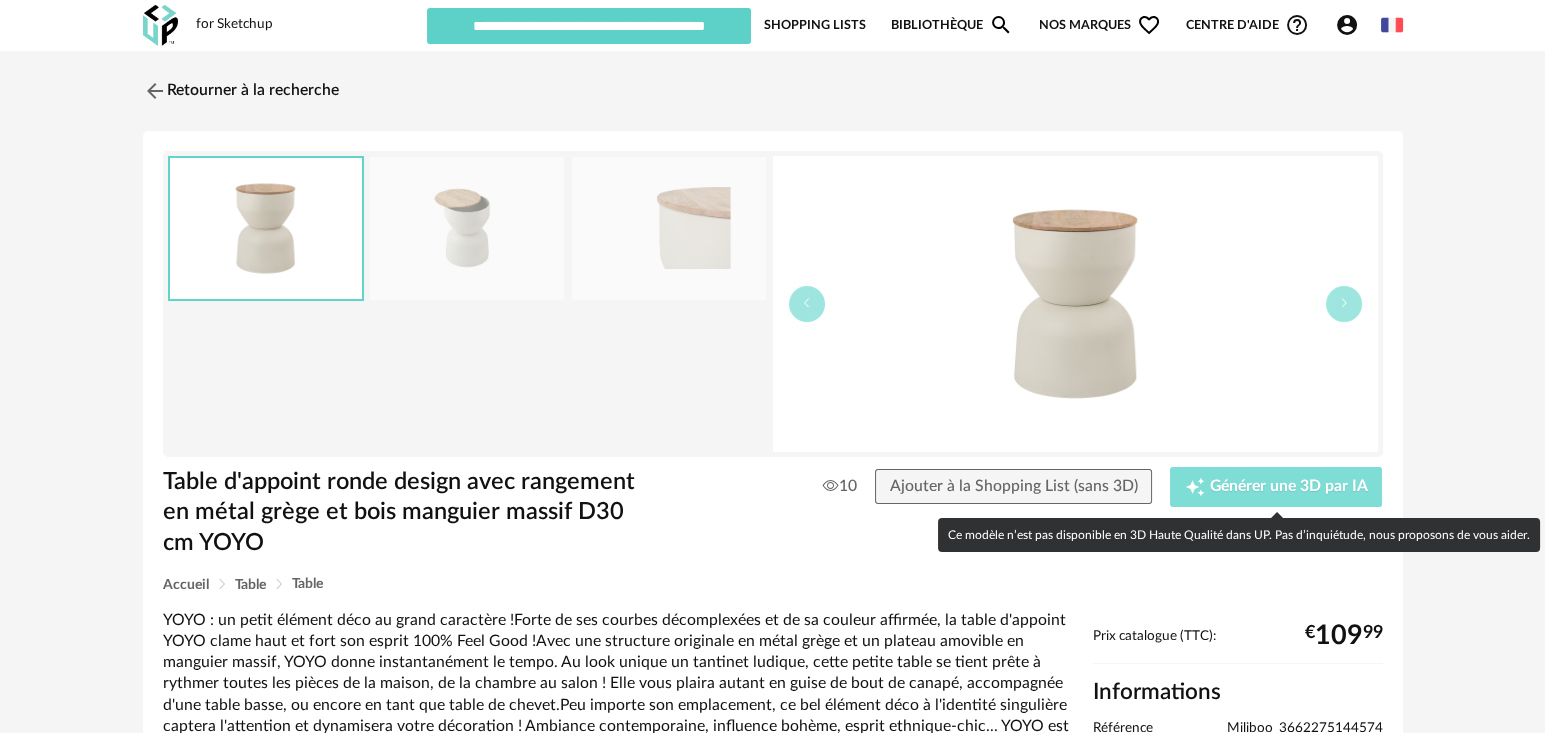 click on "Générer une 3D par IA" at bounding box center [1289, 487] 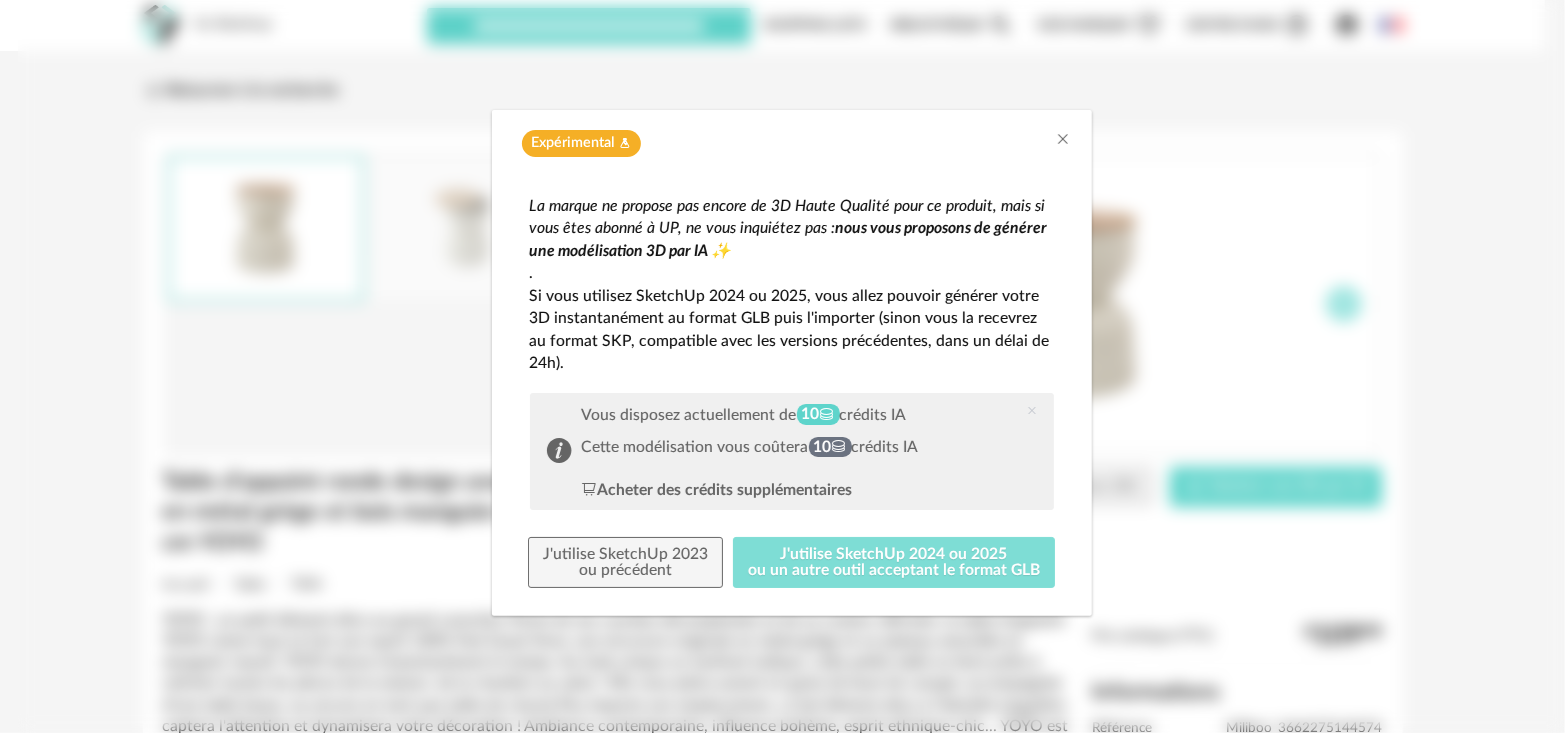 click on "J'utilise SketchUp 2024 ou 2025 ou un autre outil acceptant le format GLB" at bounding box center [894, 563] 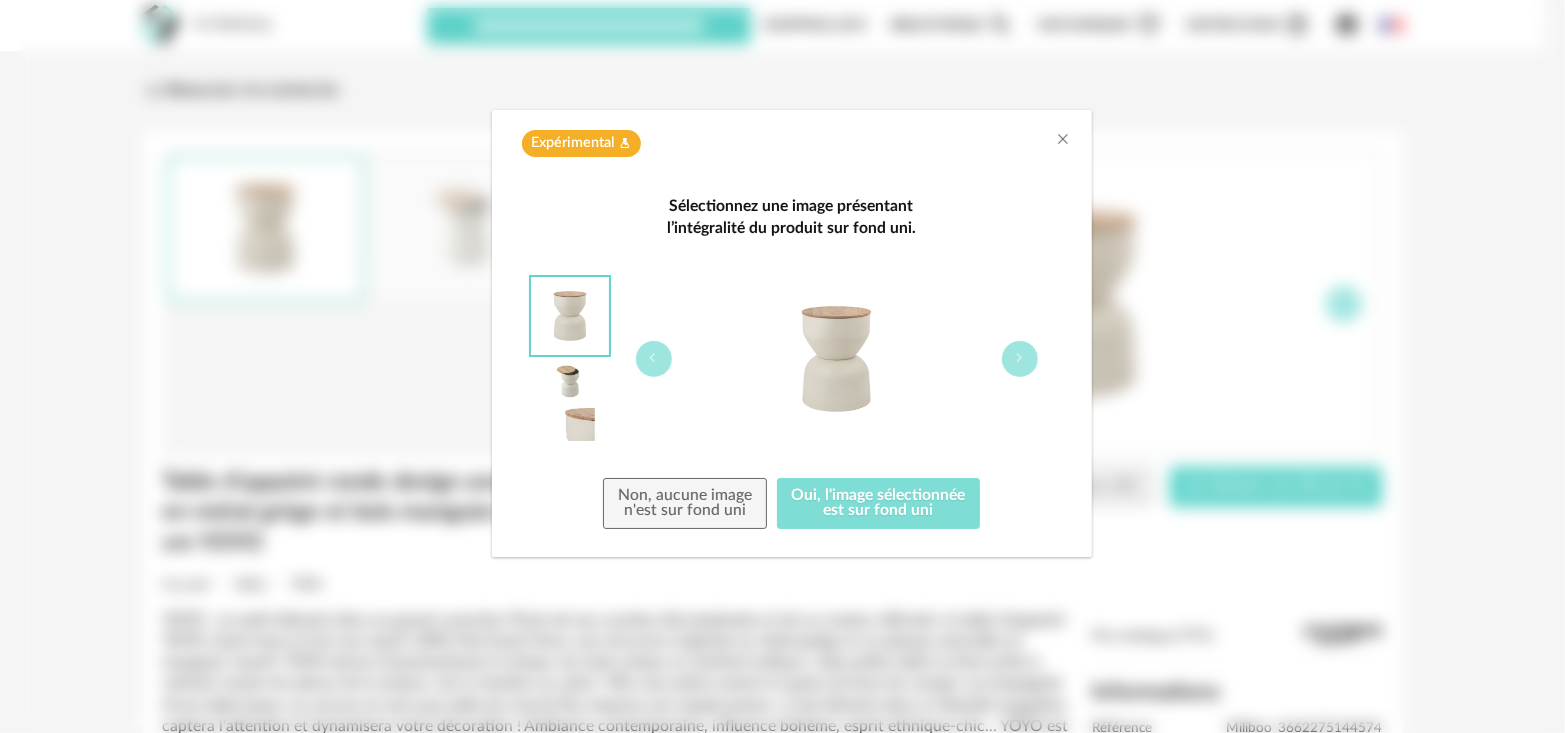 click on "Oui, l'image sélectionnée  est sur fond uni" at bounding box center (879, 504) 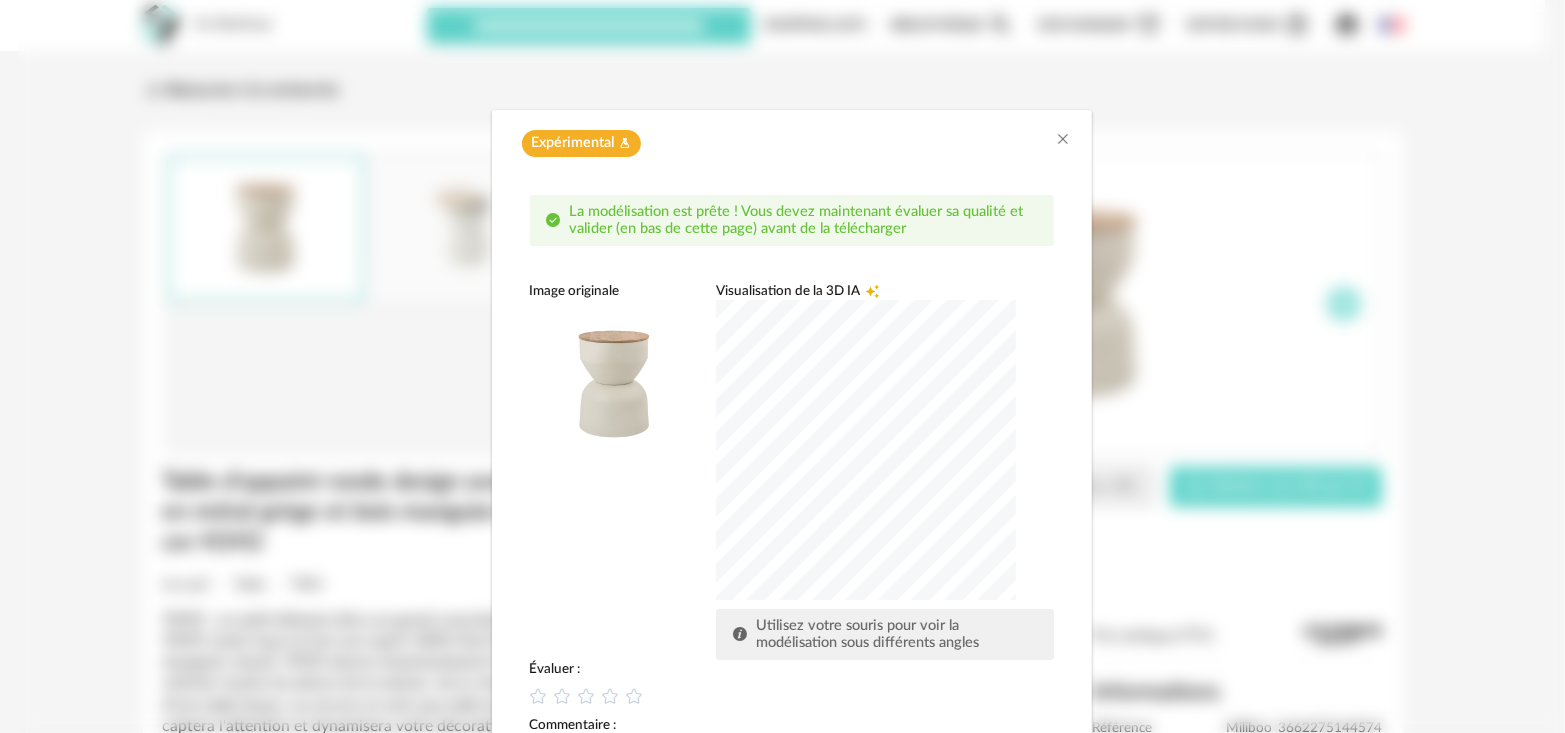 click at bounding box center (866, 450) 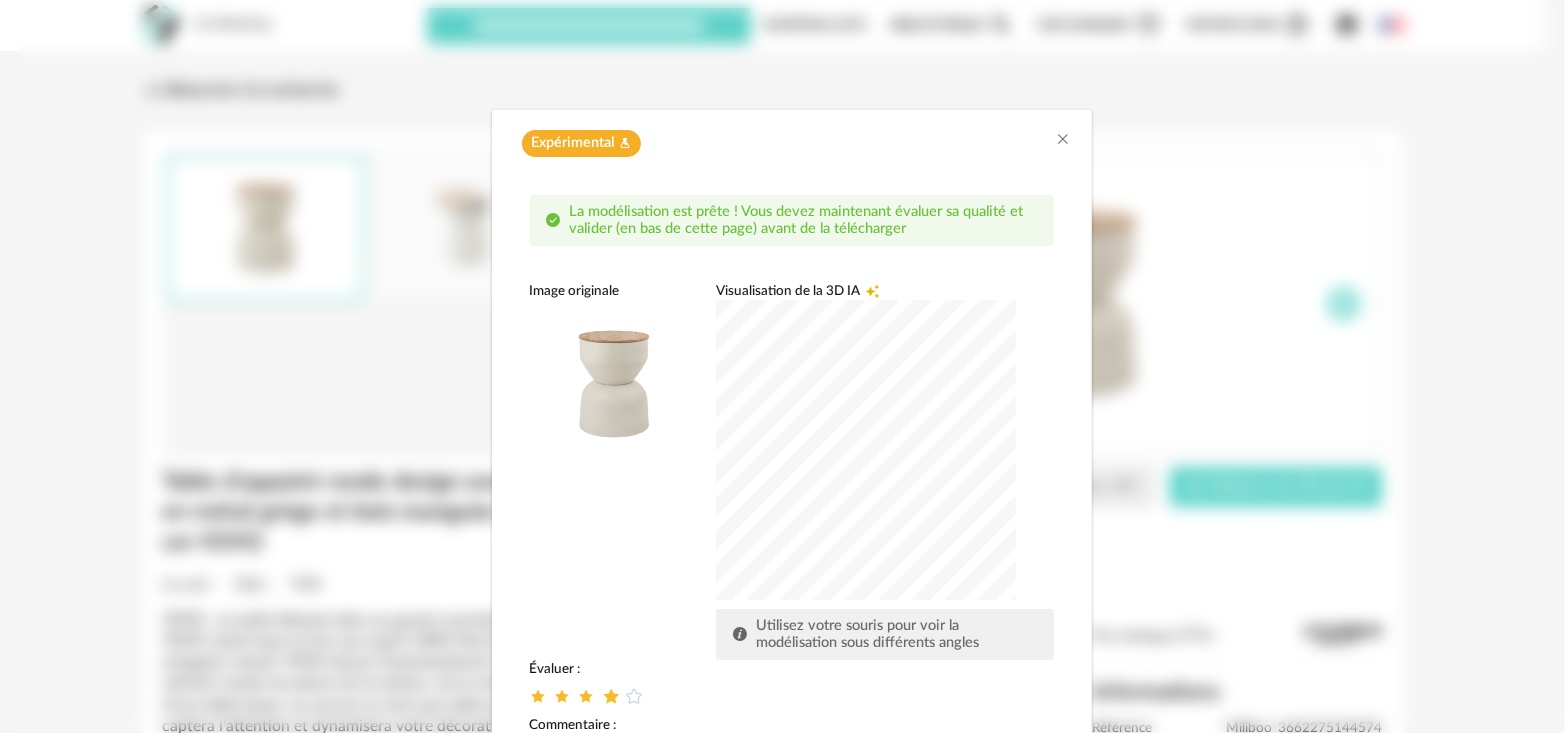 click at bounding box center (610, 695) 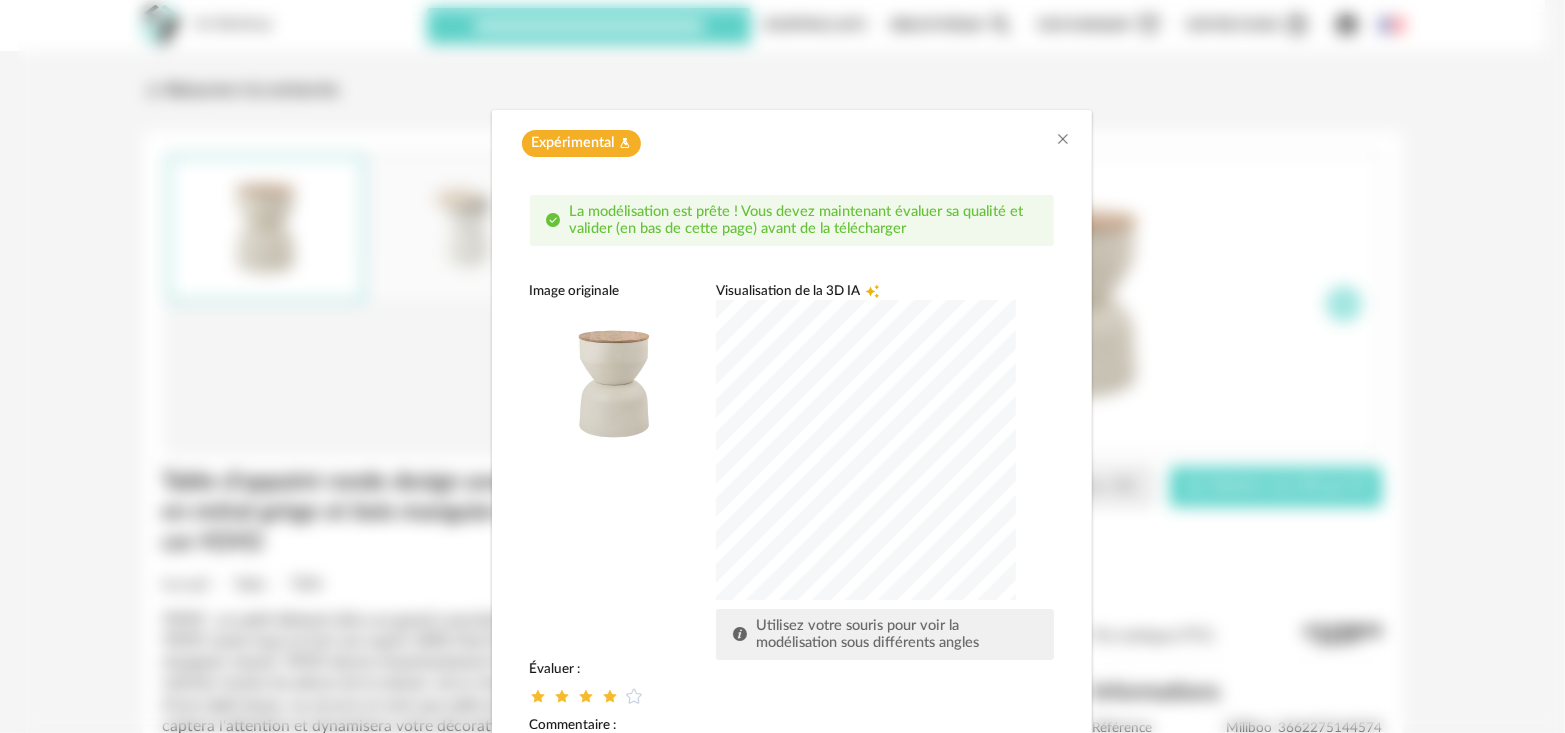 click on "Image originale     Visualisation de la 3D IA   Creation icon     Utilisez votre souris pour voir la modélisation sous différents angles" at bounding box center [792, 471] 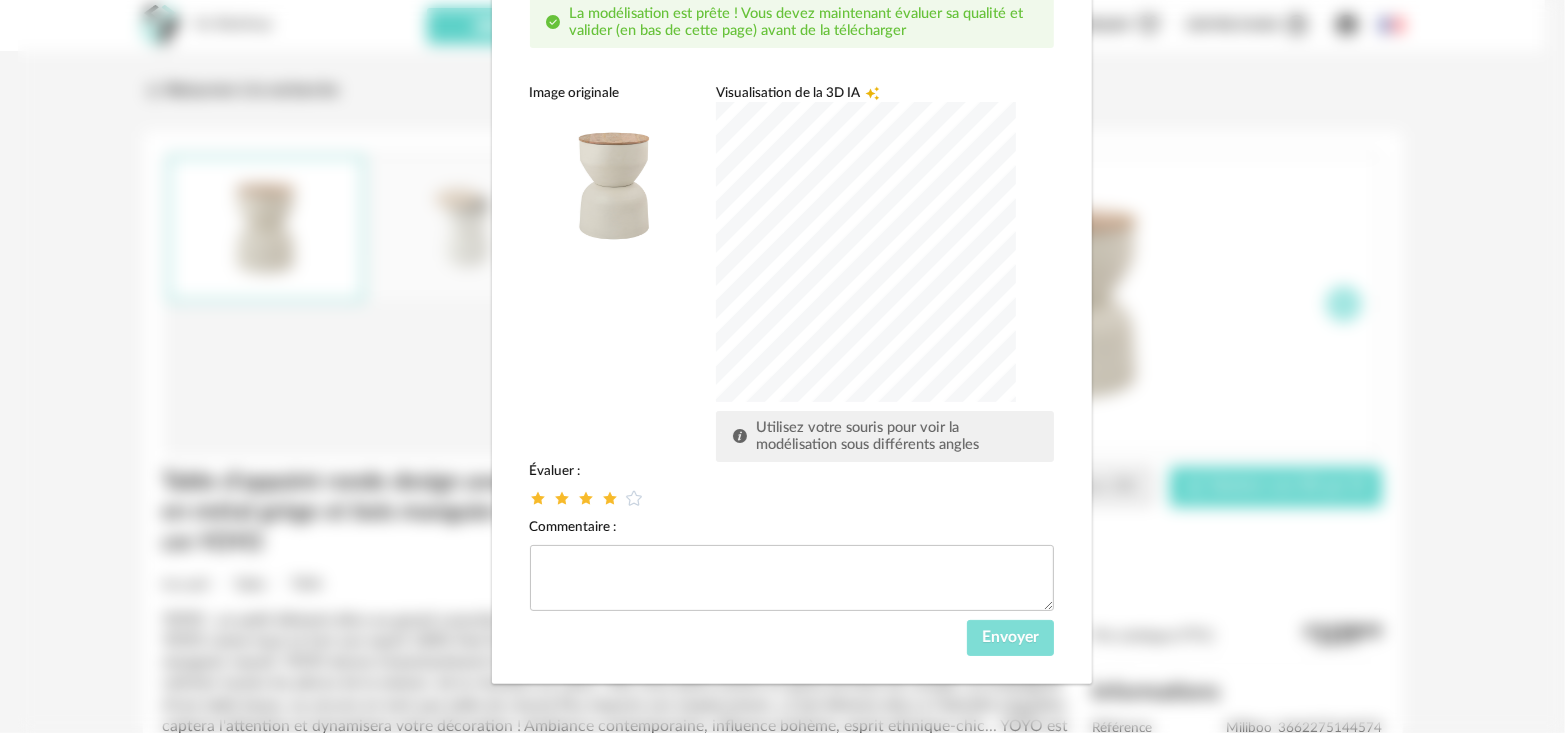 click on "Envoyer" at bounding box center [1010, 637] 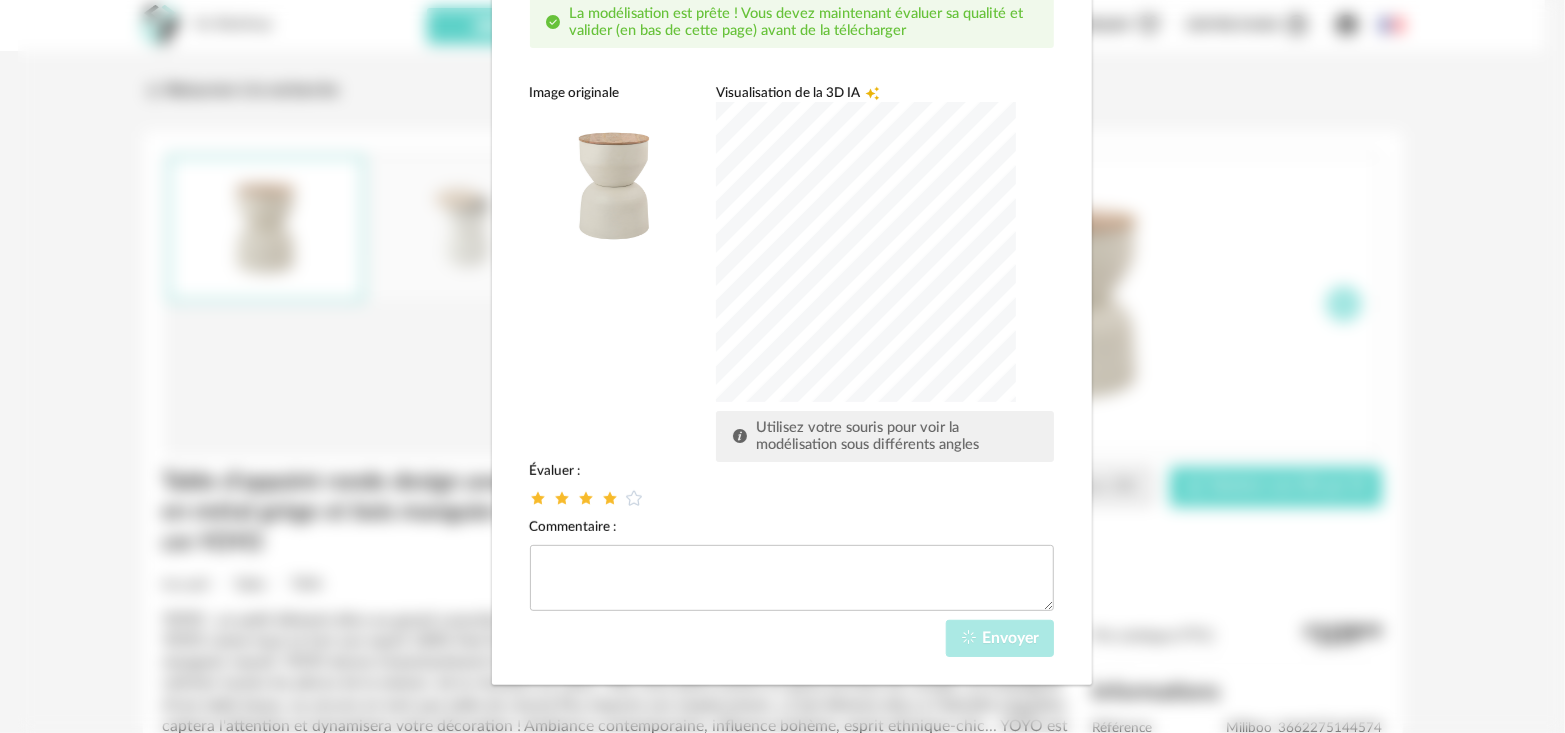 scroll, scrollTop: 91, scrollLeft: 0, axis: vertical 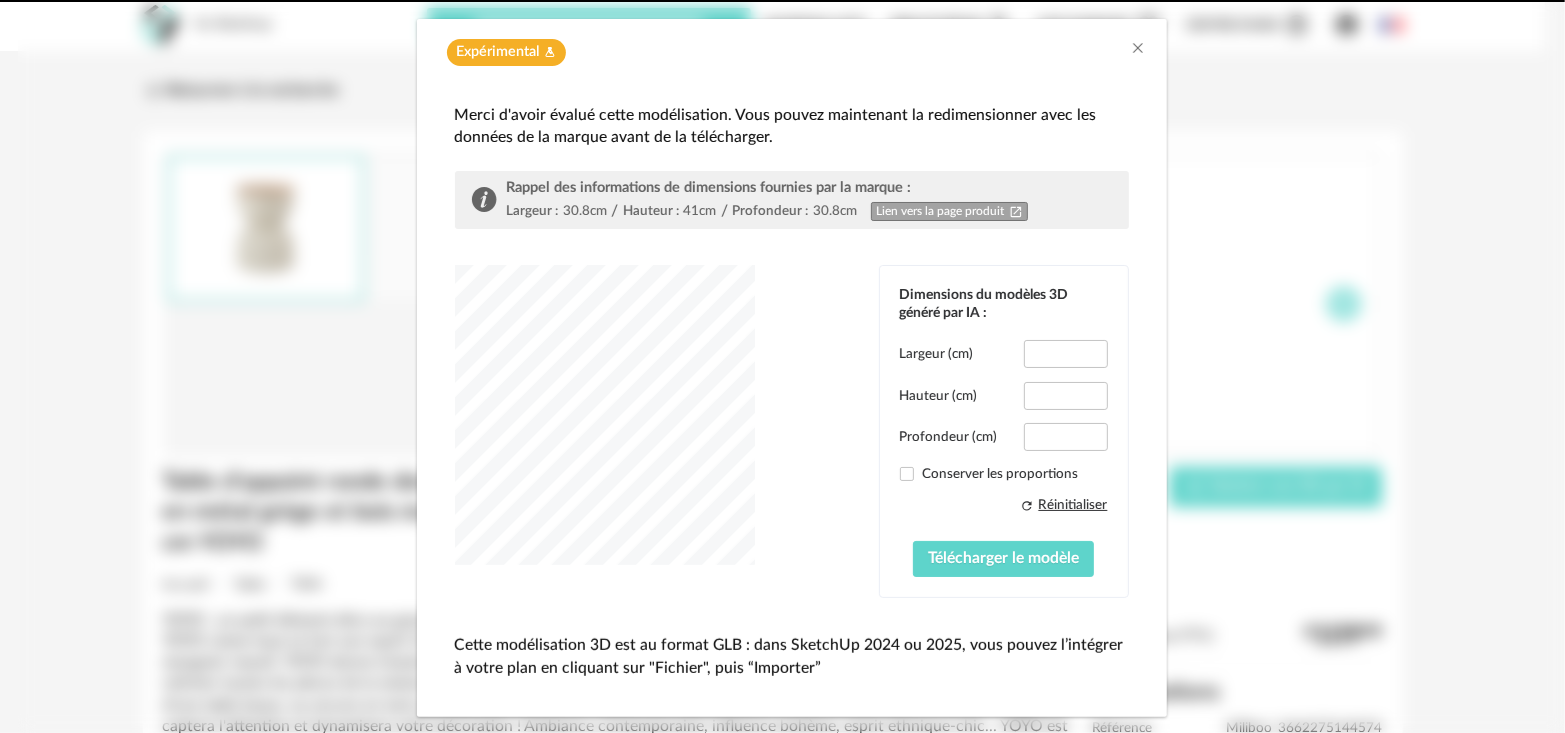 type on "****" 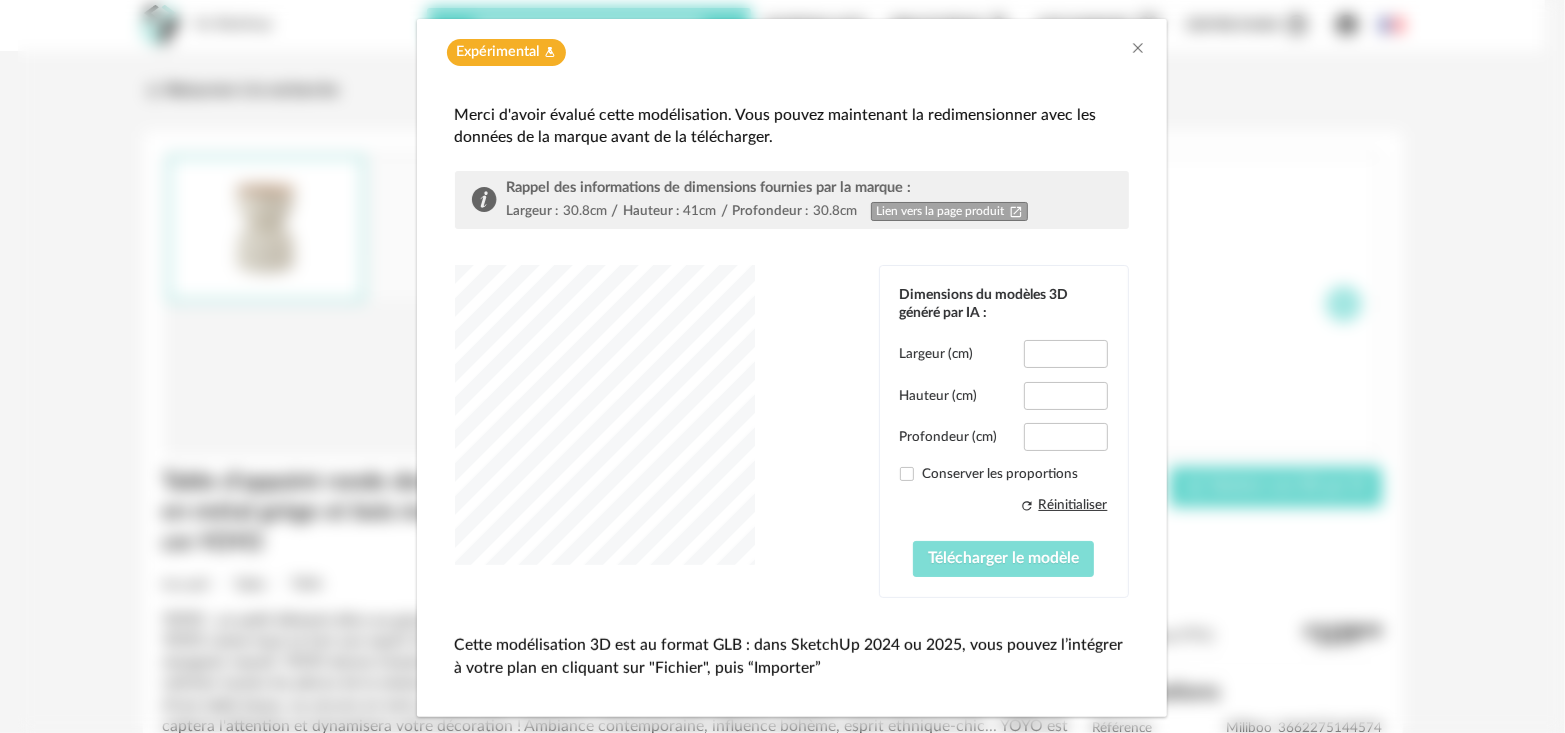 click on "Télécharger le modèle" at bounding box center [1003, 558] 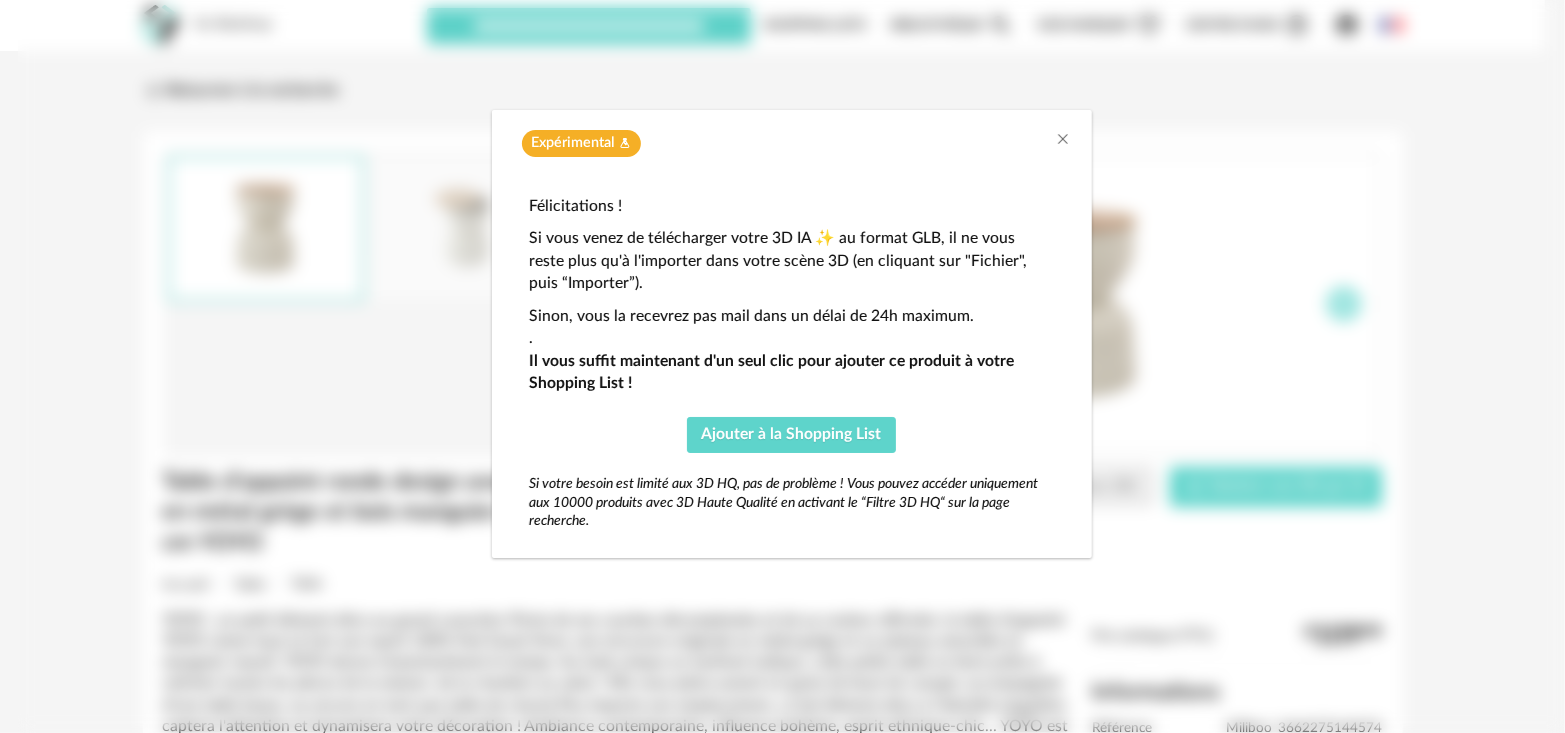 scroll, scrollTop: 0, scrollLeft: 0, axis: both 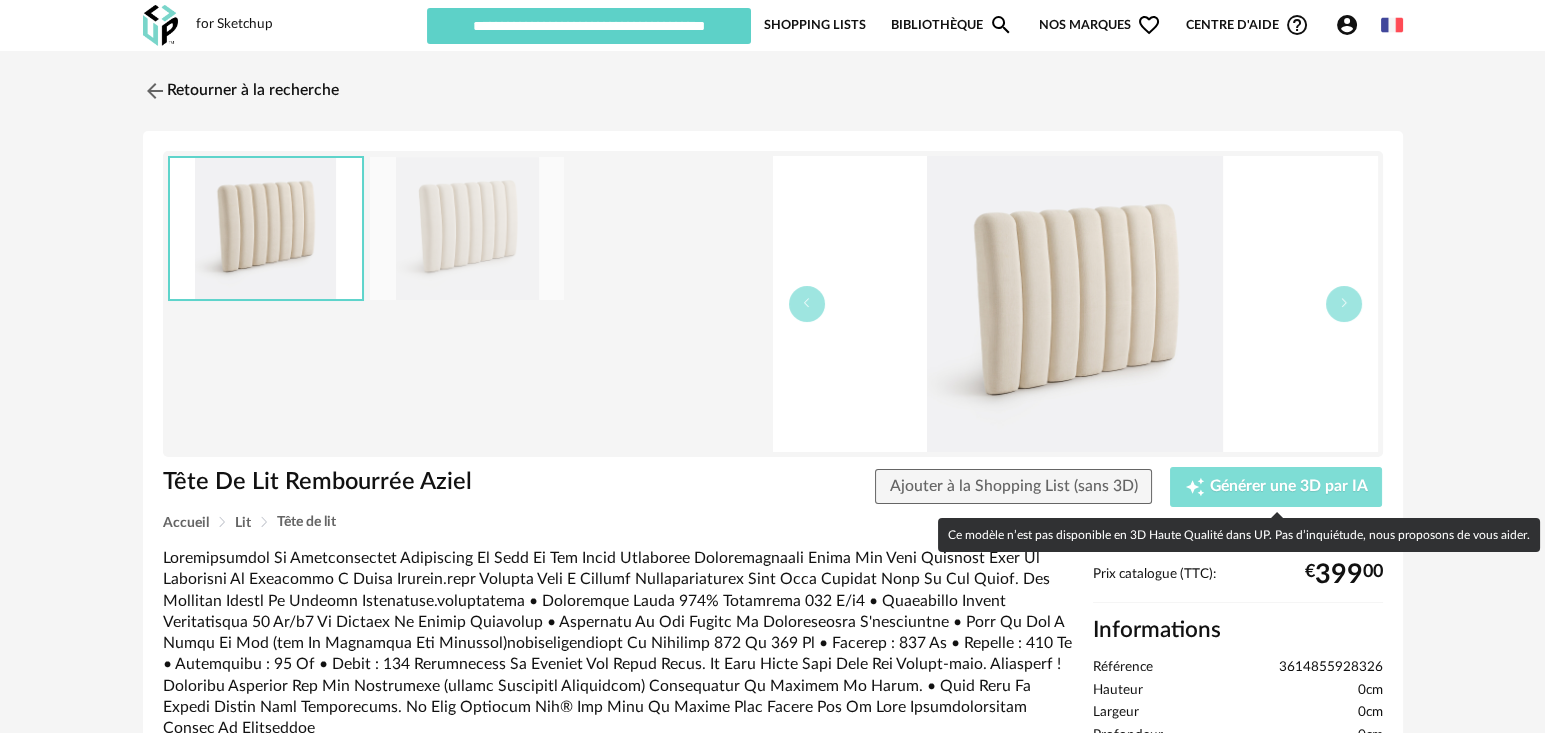click on "Creation icon" 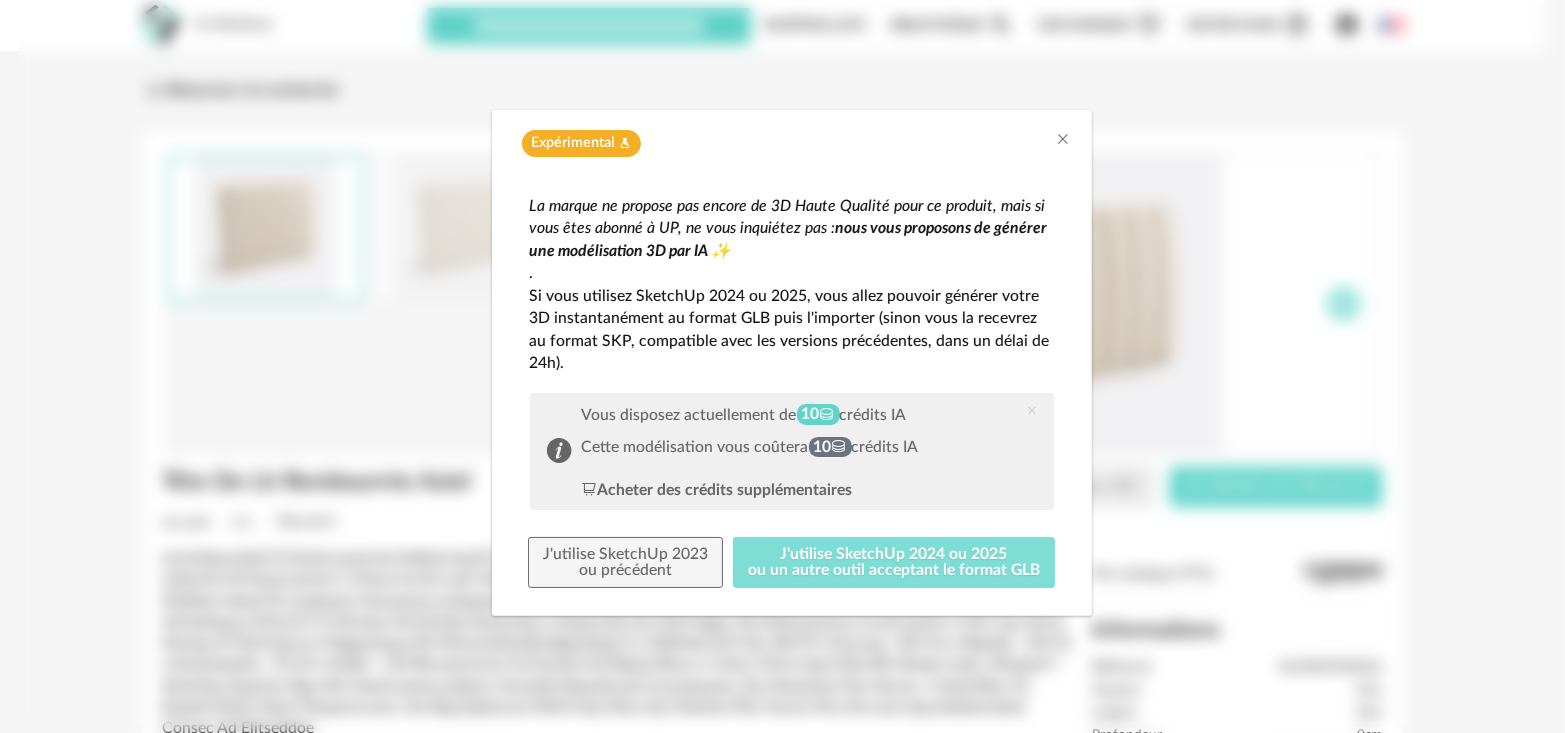 click on "J'utilise SketchUp 2024 ou 2025 ou un autre outil acceptant le format GLB" at bounding box center [894, 563] 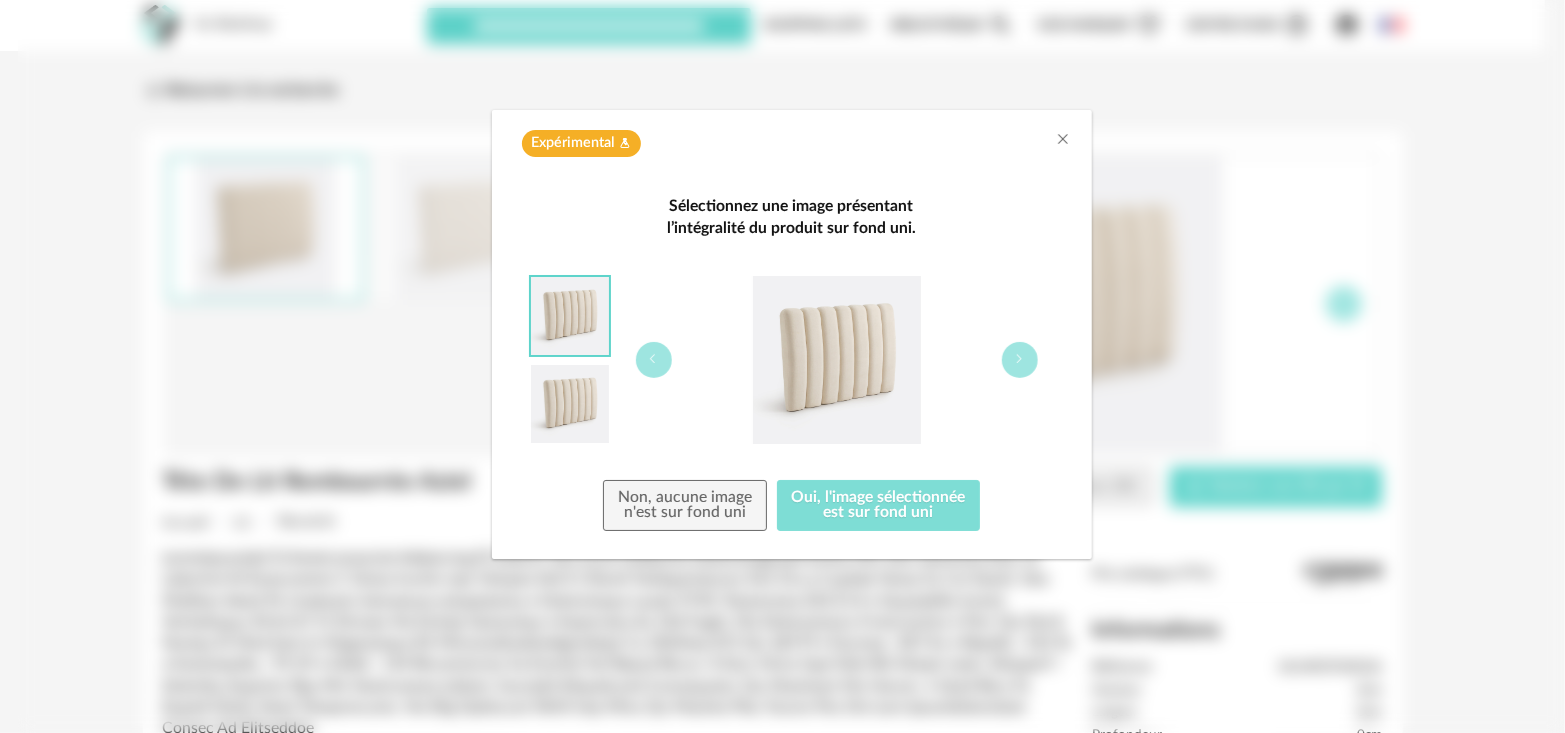 click on "Oui, l'image sélectionnée  est sur fond uni" at bounding box center (879, 506) 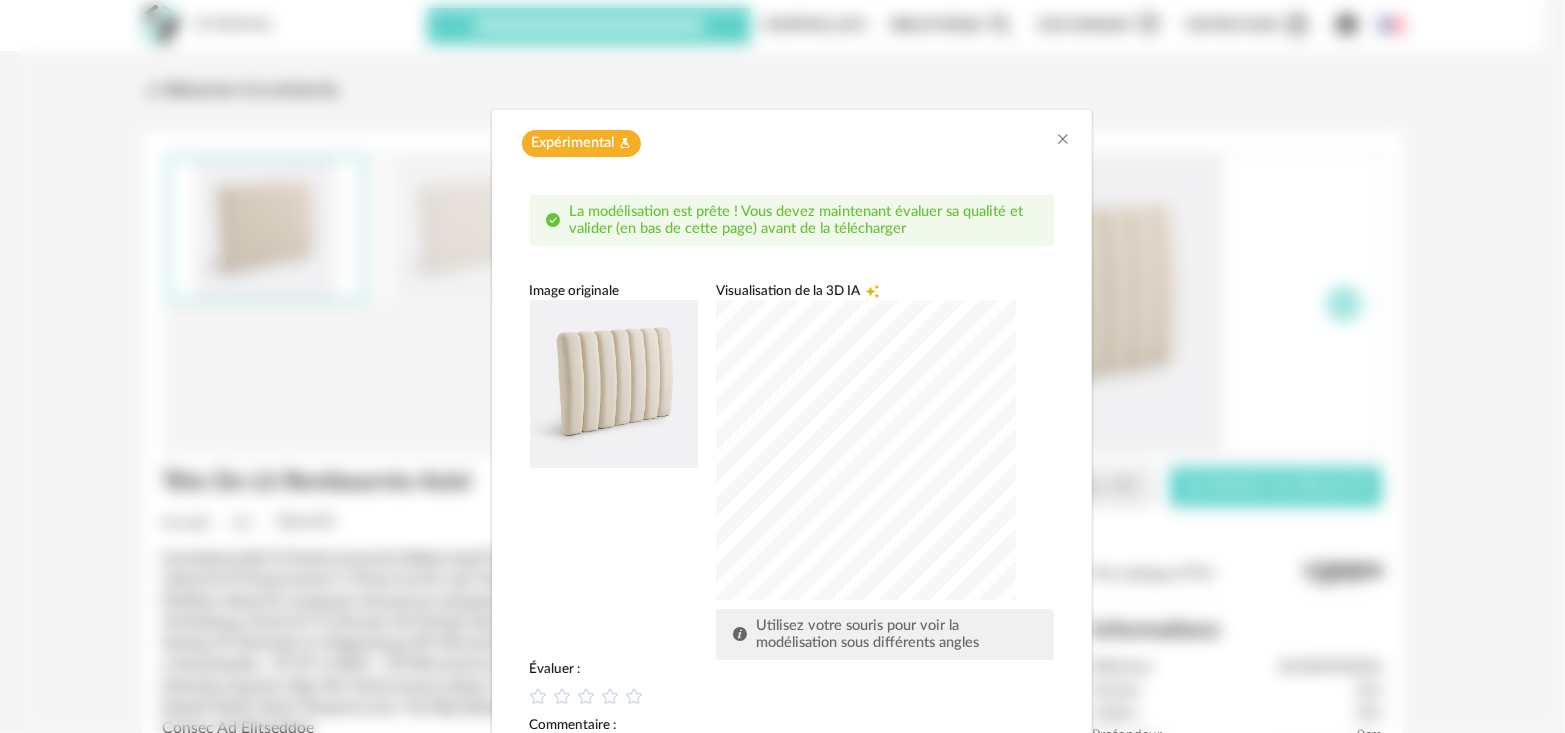 click at bounding box center (866, 450) 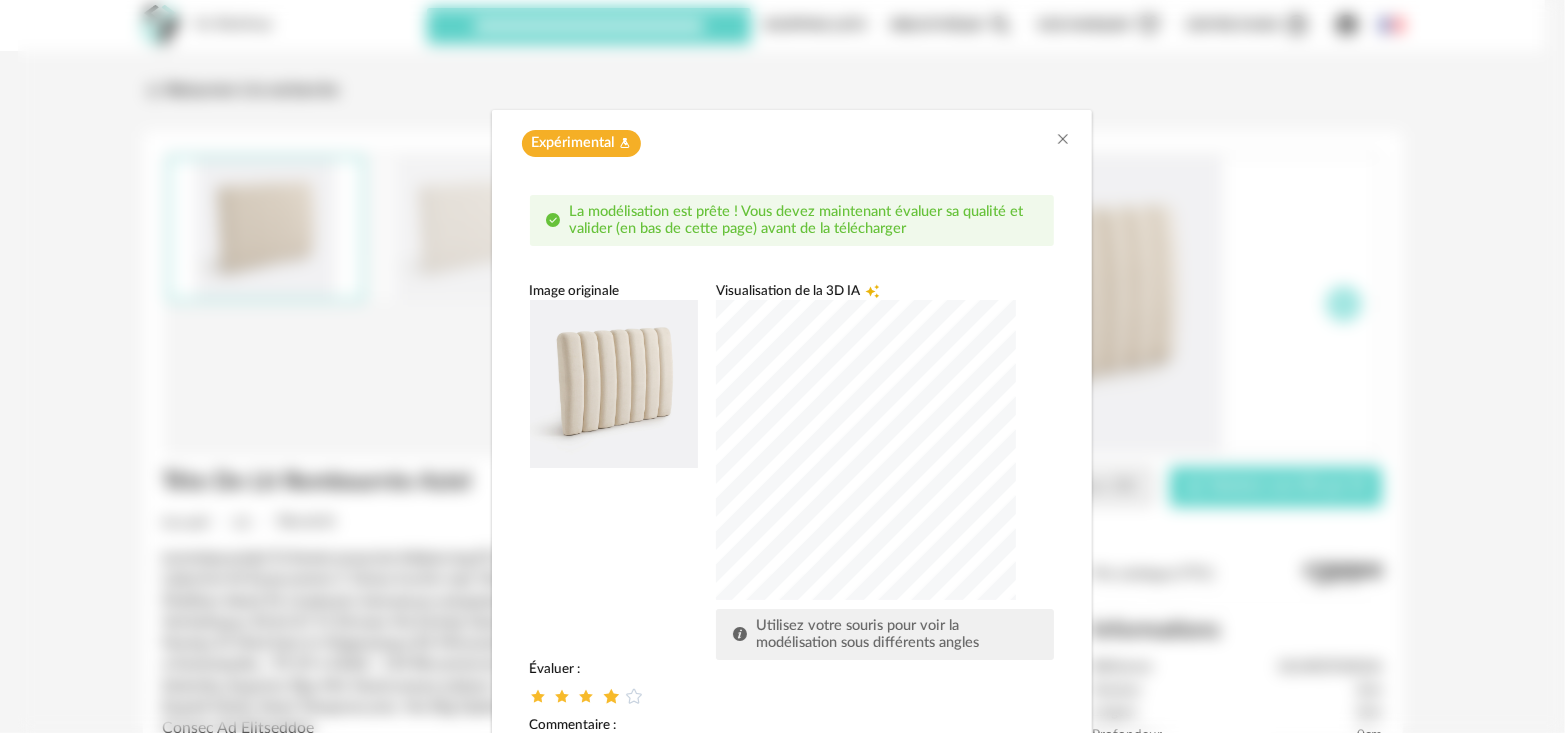 click at bounding box center [610, 695] 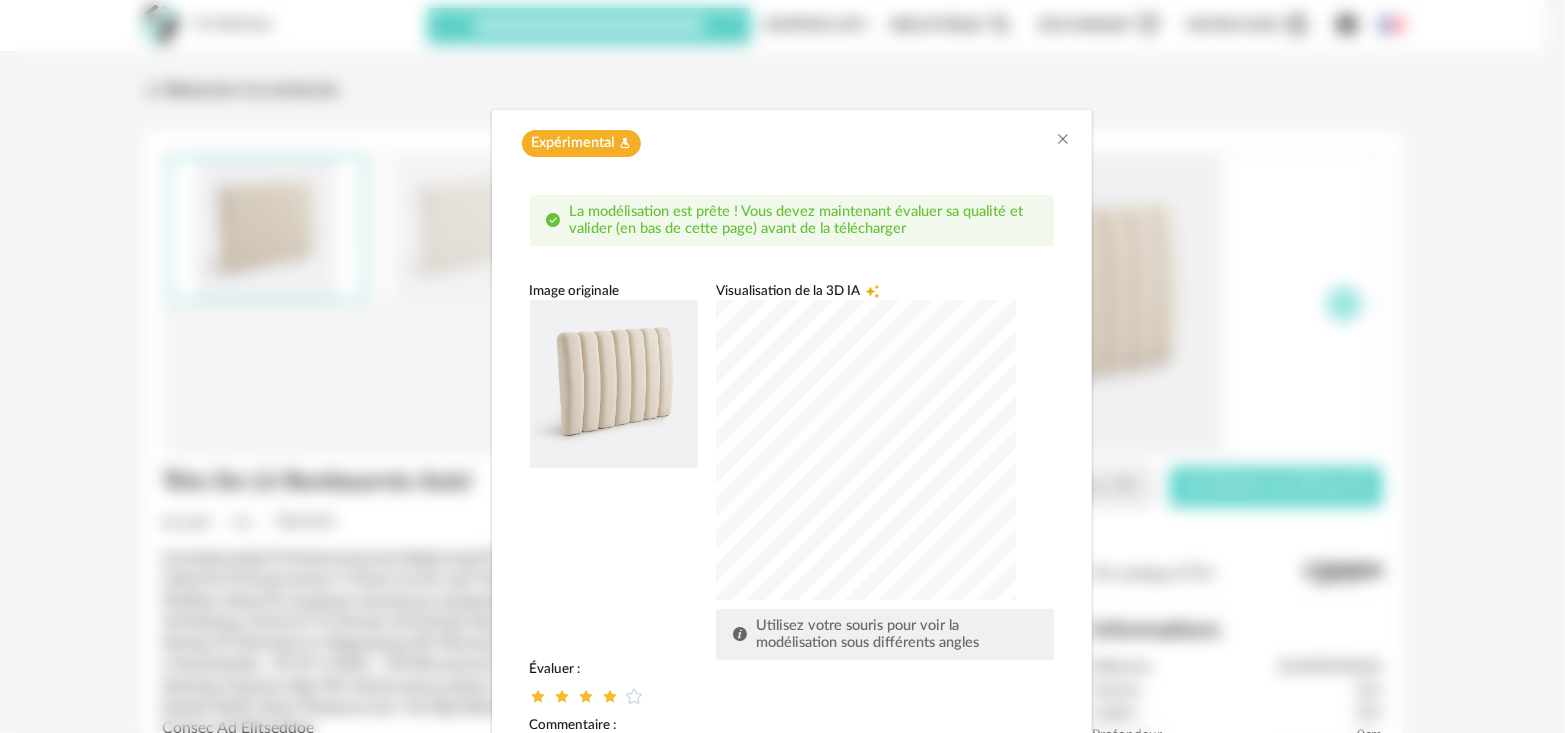 click on "Image originale     Visualisation de la 3D IA   Creation icon     Utilisez votre souris pour voir la modélisation sous différents angles" at bounding box center [792, 471] 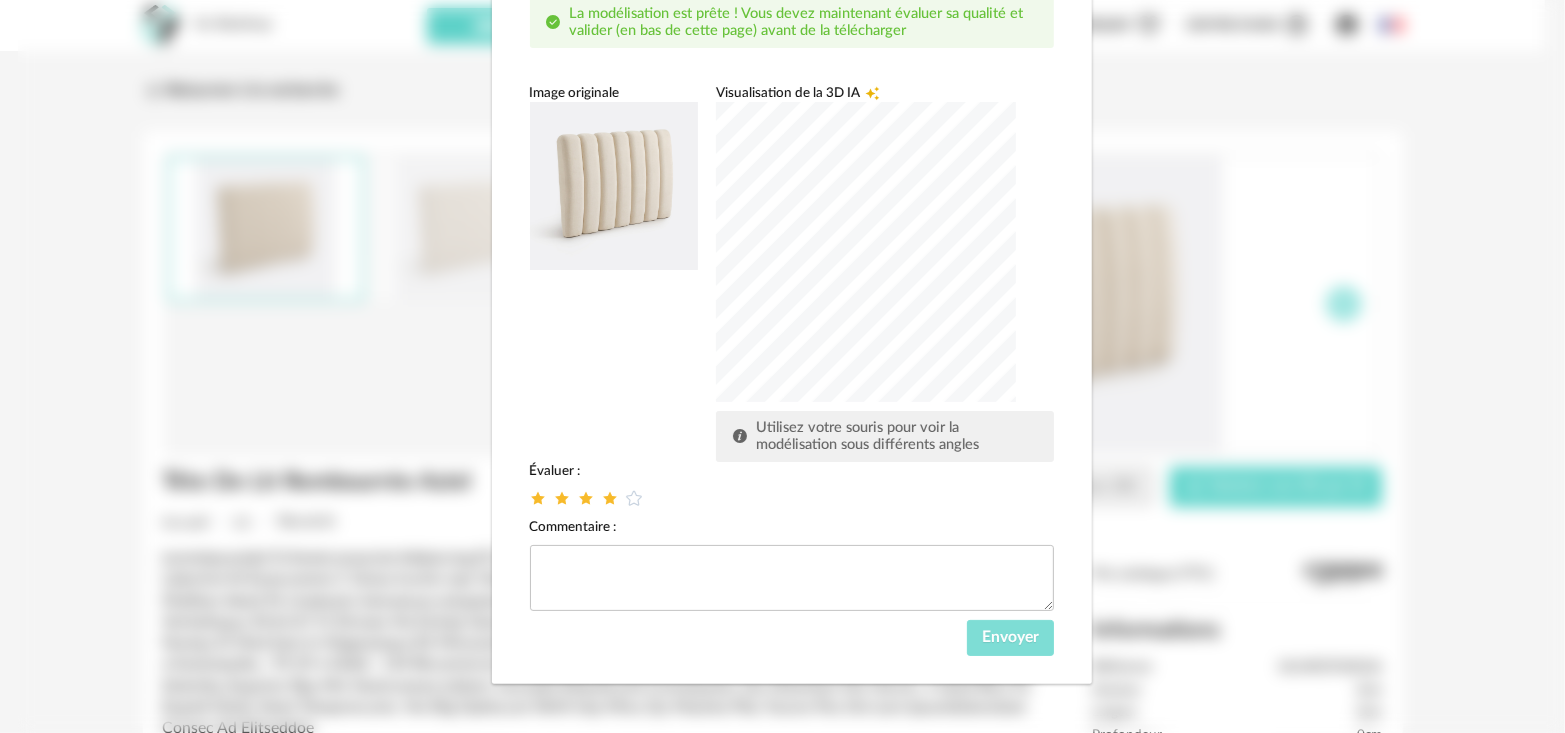 click on "Envoyer" at bounding box center [1010, 638] 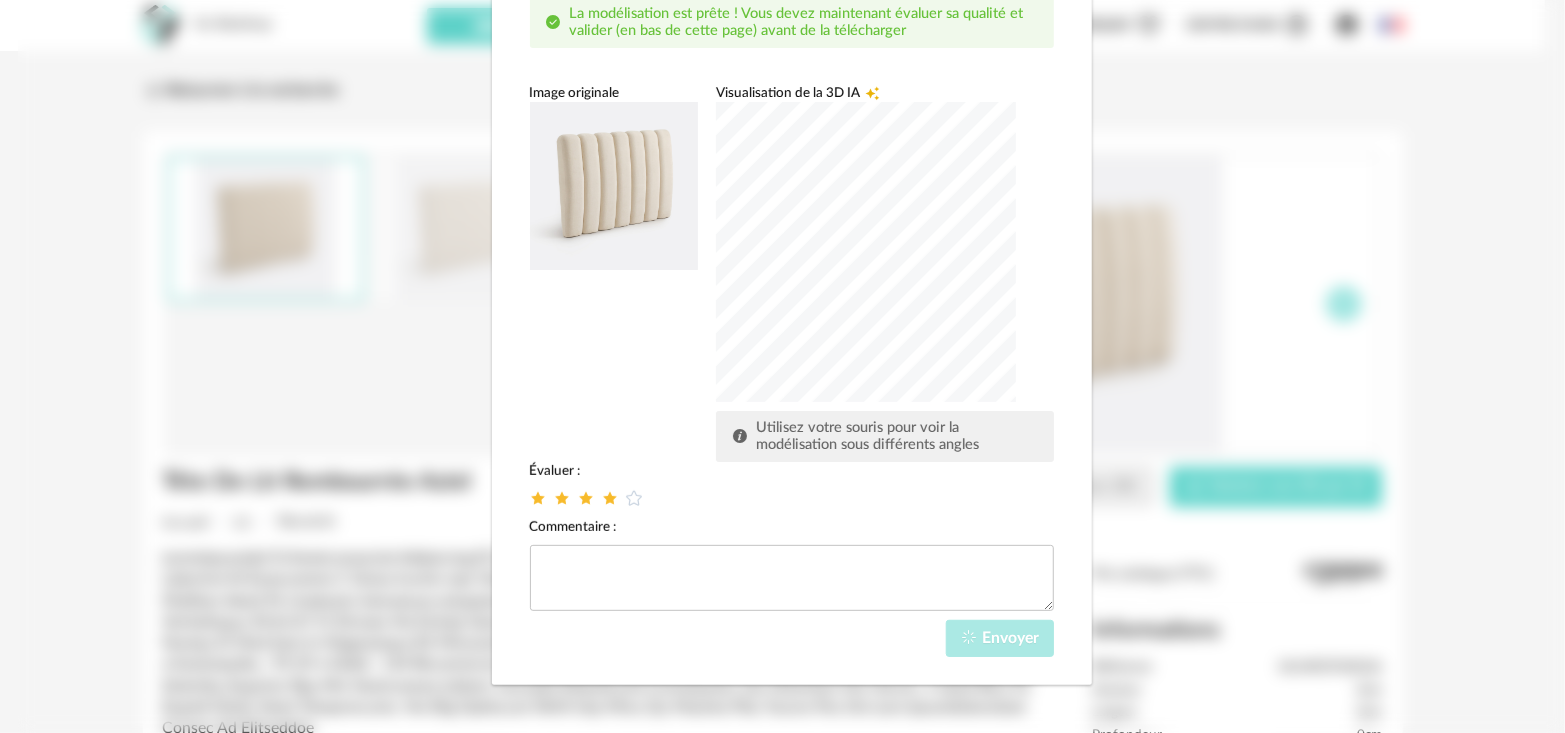 scroll, scrollTop: 91, scrollLeft: 0, axis: vertical 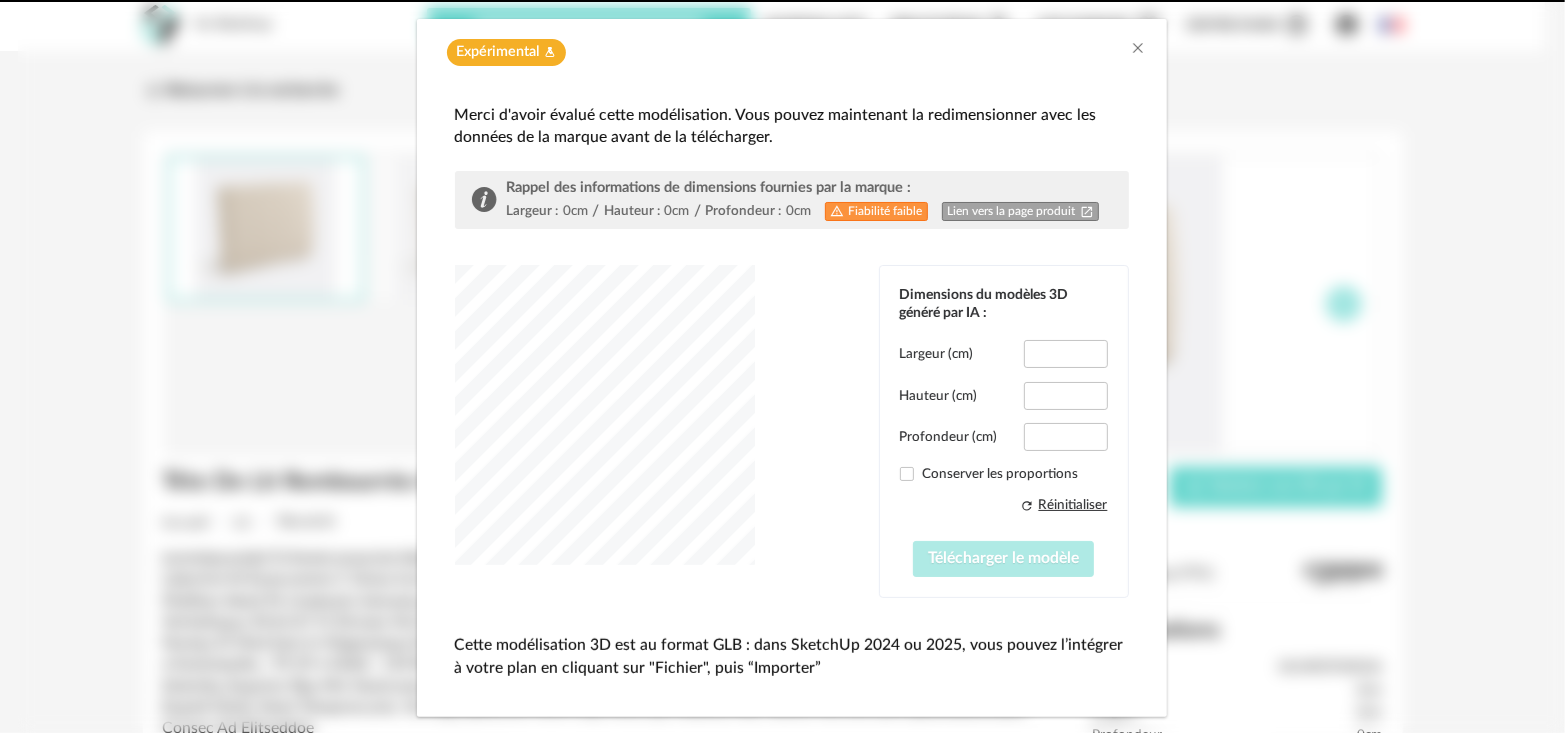 type on "*****" 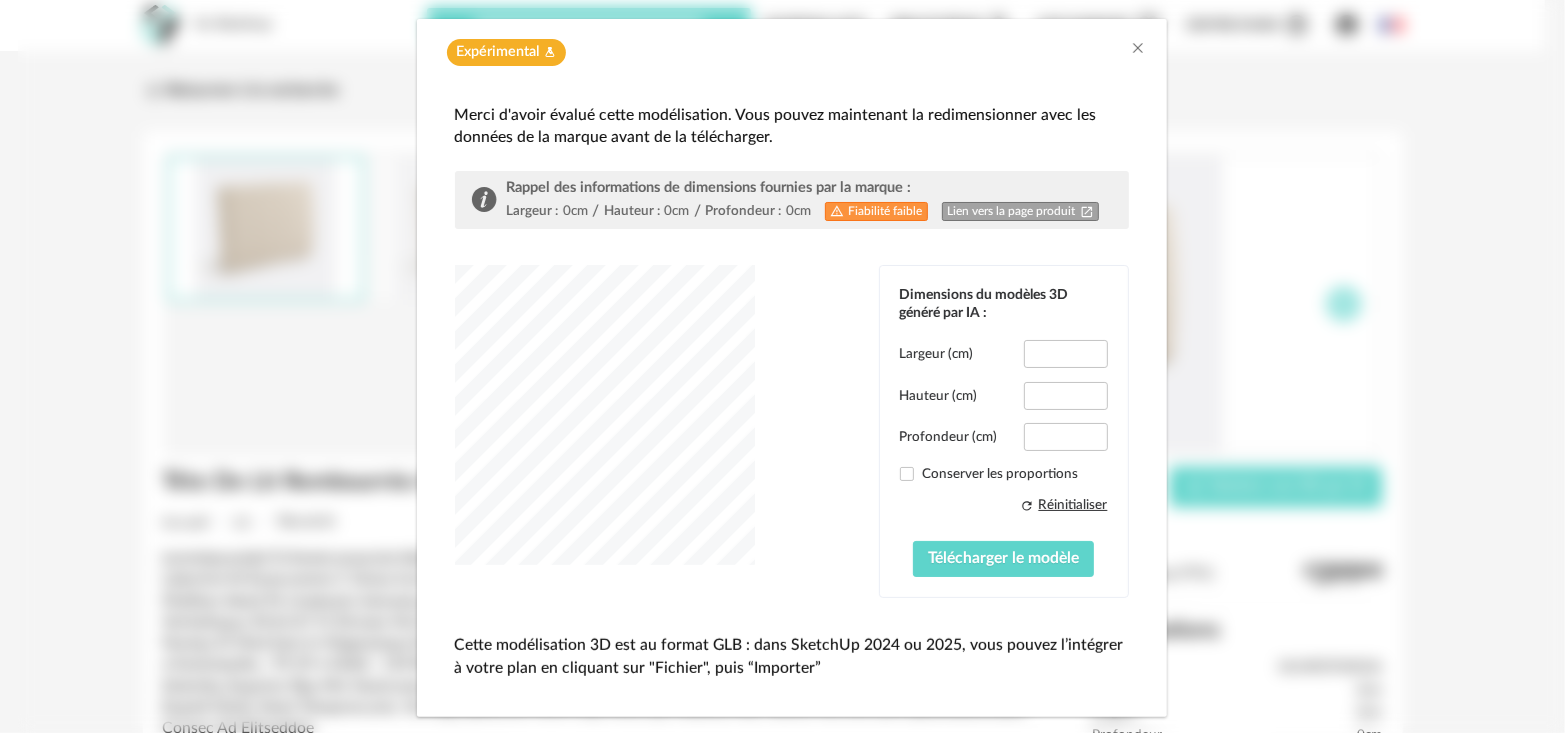 click on "Lien vers la page produit
Open In New icon" at bounding box center [1021, 211] 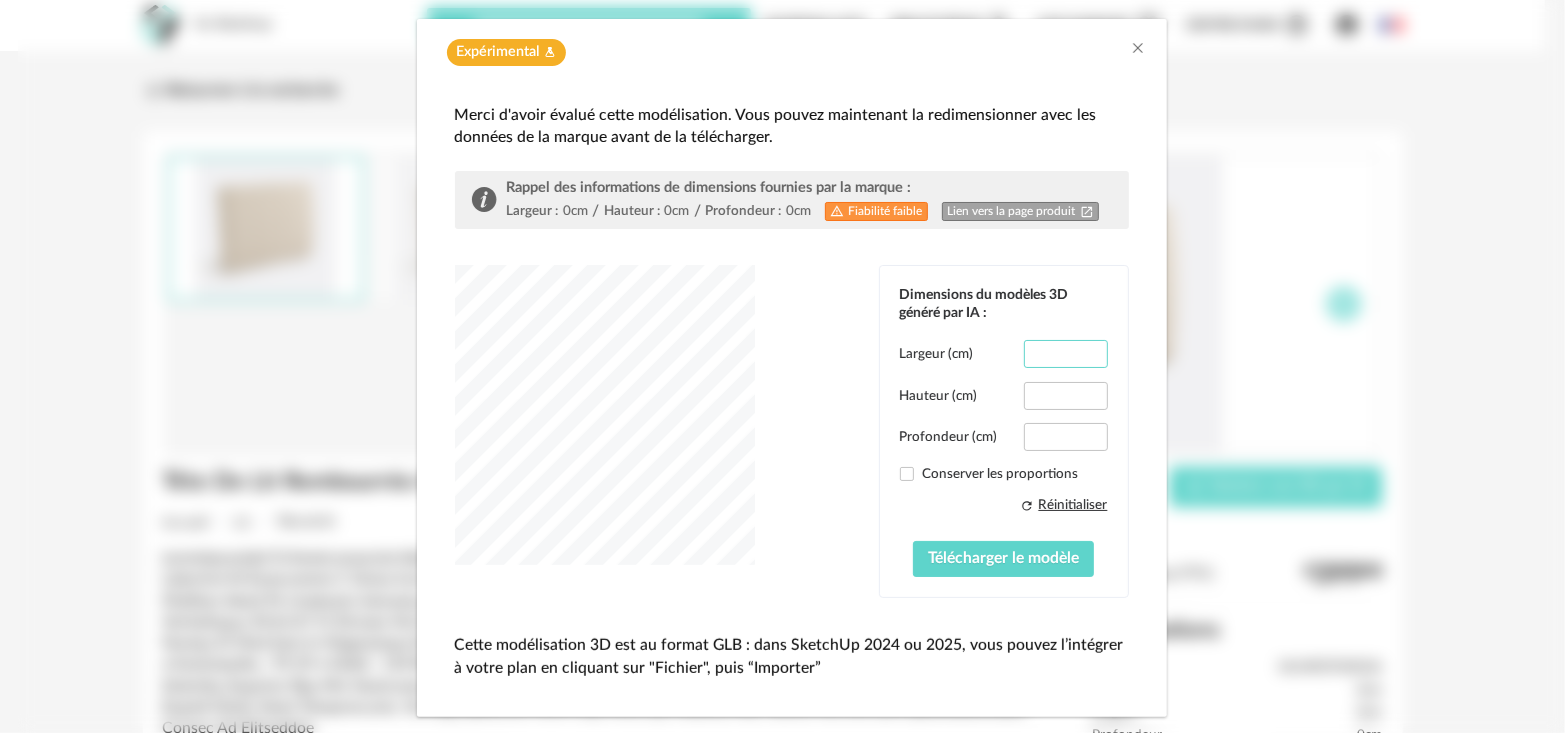 drag, startPoint x: 1028, startPoint y: 354, endPoint x: 1067, endPoint y: 353, distance: 39.012817 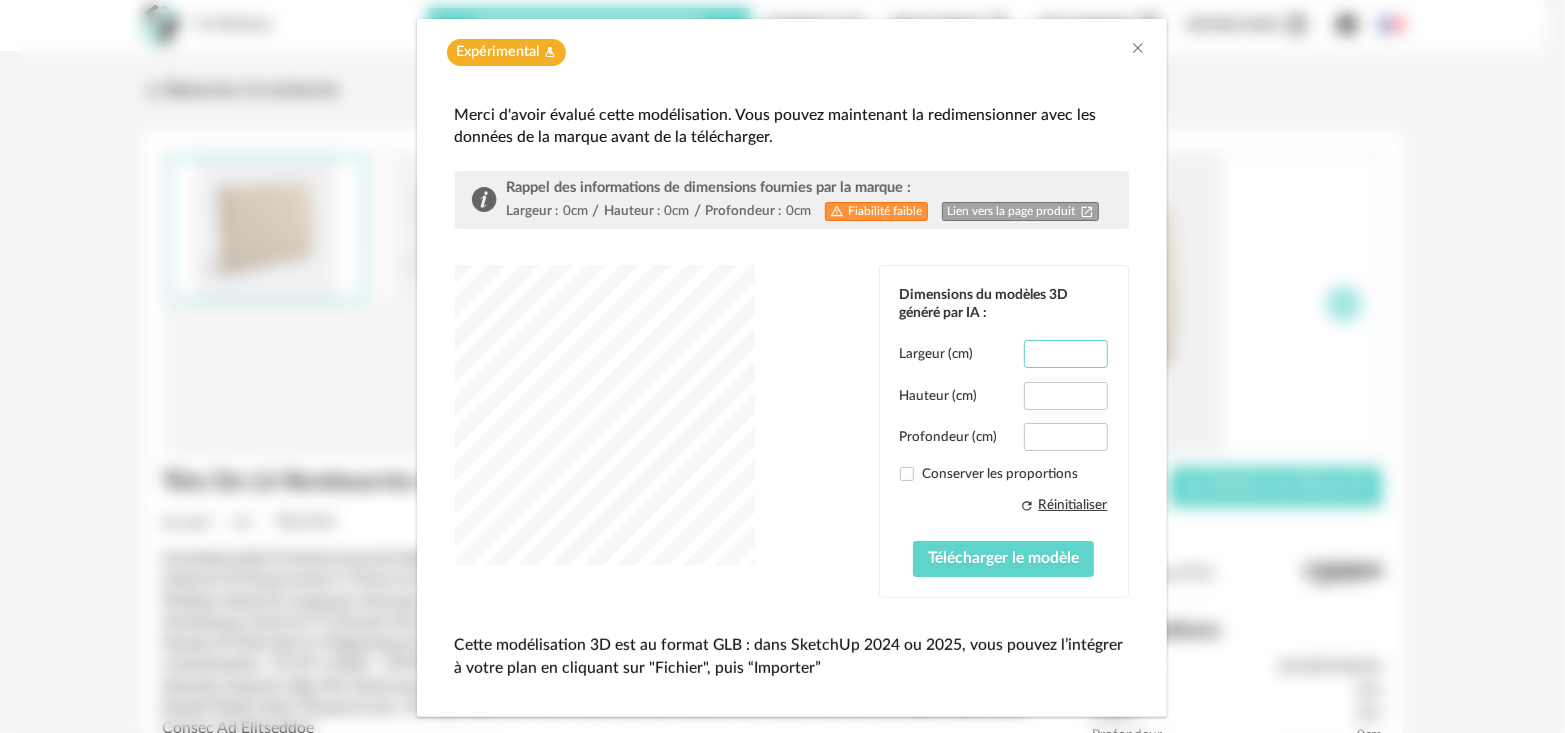click on "Largeur (cm)   ***   Hauteur (cm)   *****   Profondeur (cm)   ****
Conserver les proportions
Refresh icon   Réinitialiser   Télécharger le modèle" at bounding box center [1004, 458] 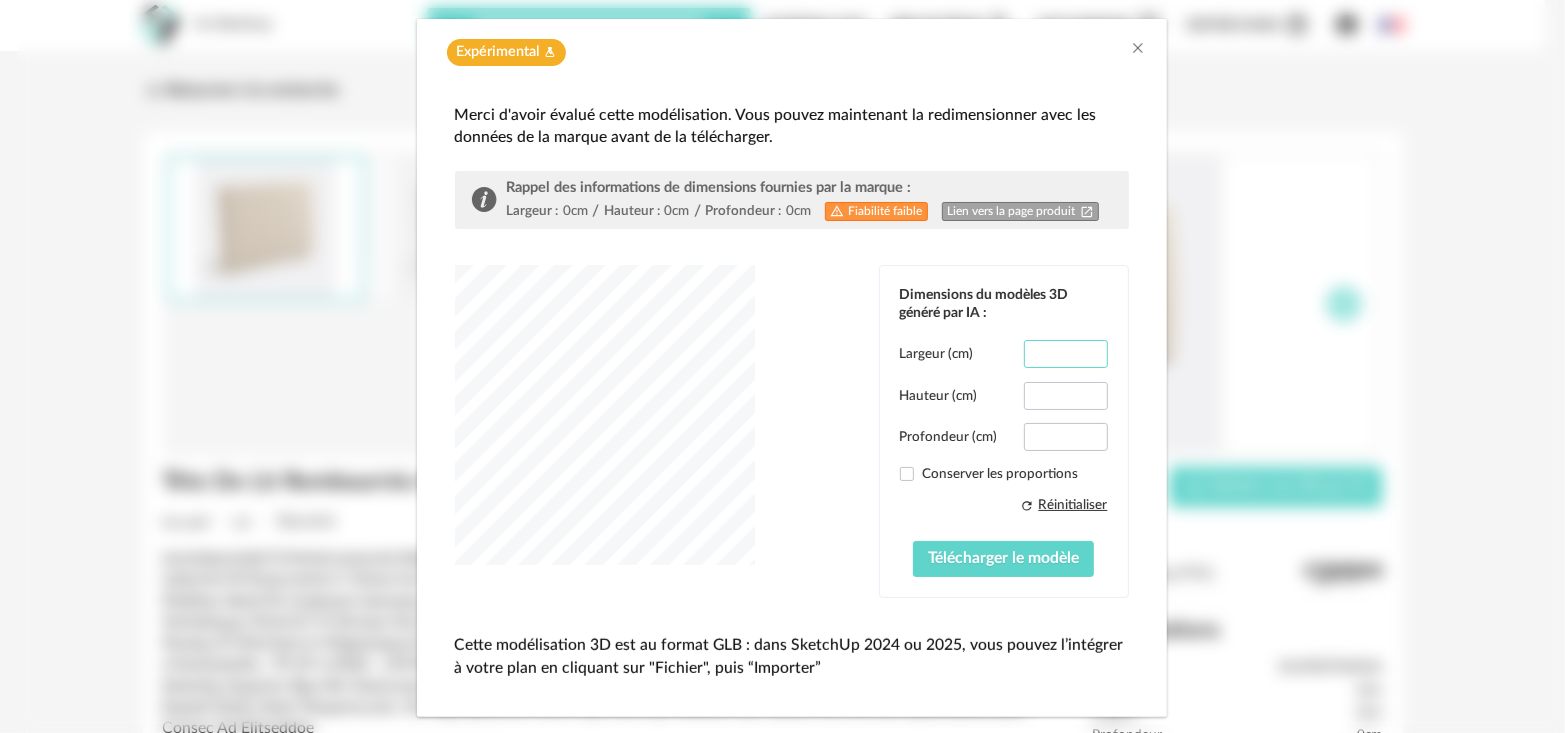 type on "***" 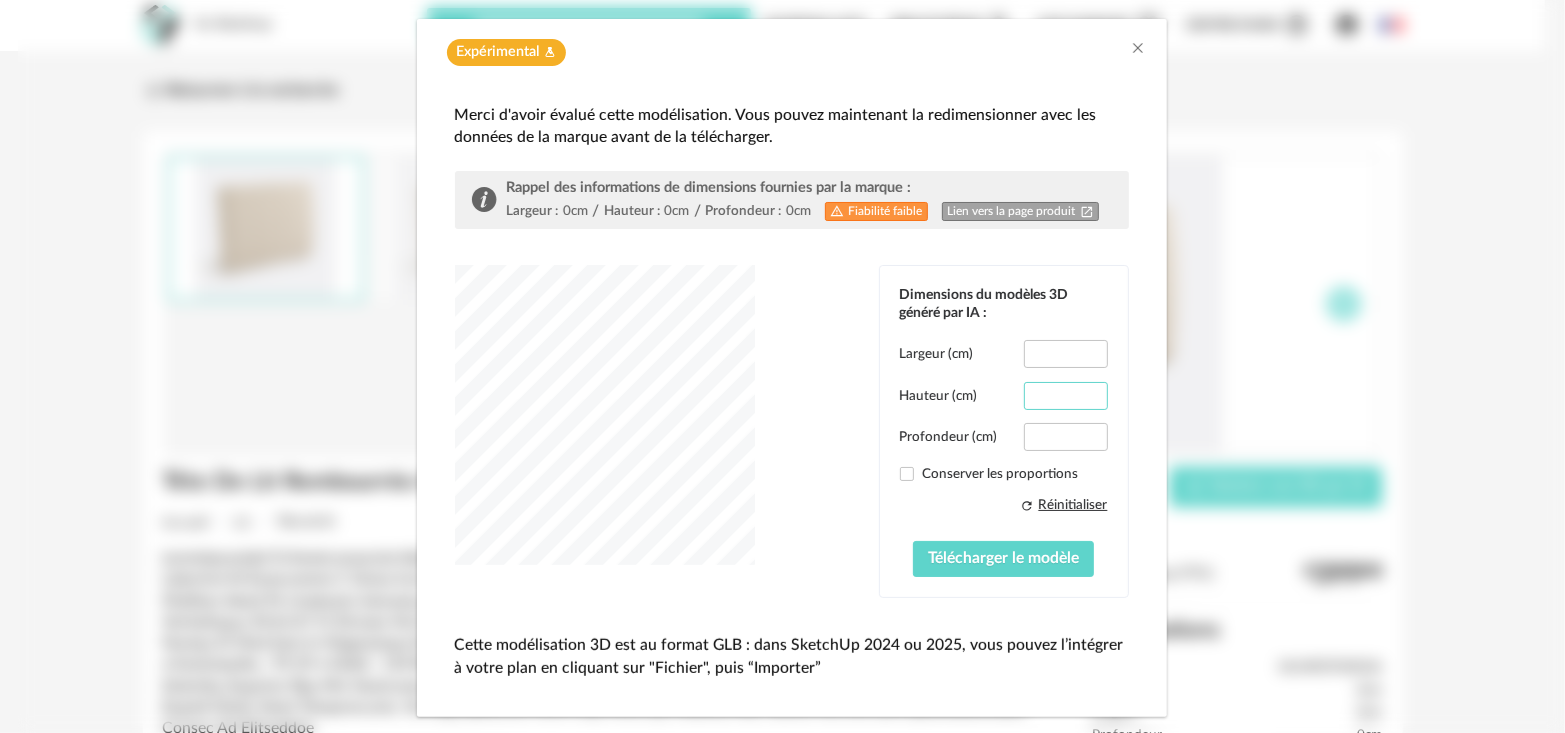 drag, startPoint x: 1032, startPoint y: 398, endPoint x: 1104, endPoint y: 372, distance: 76.55064 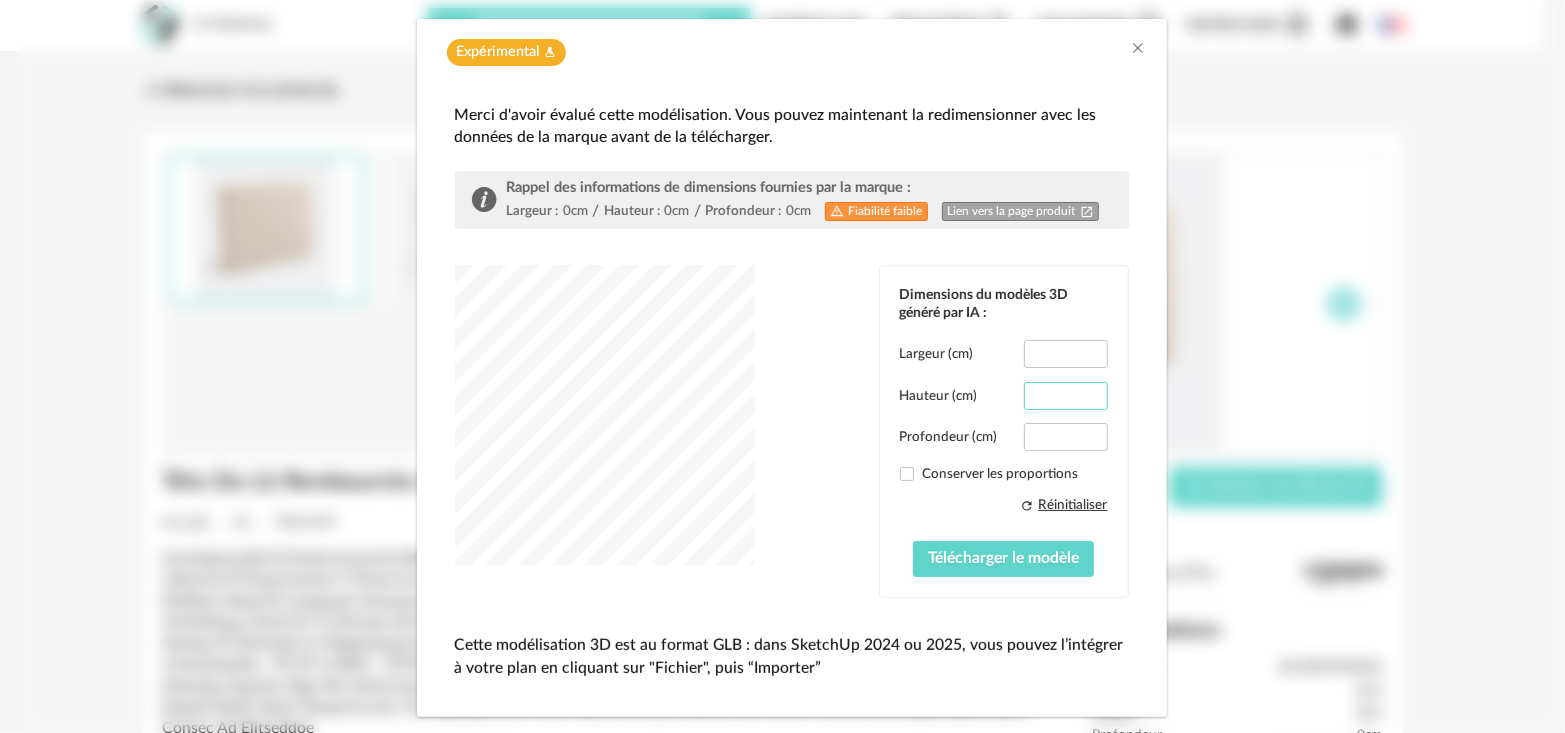 type on "***" 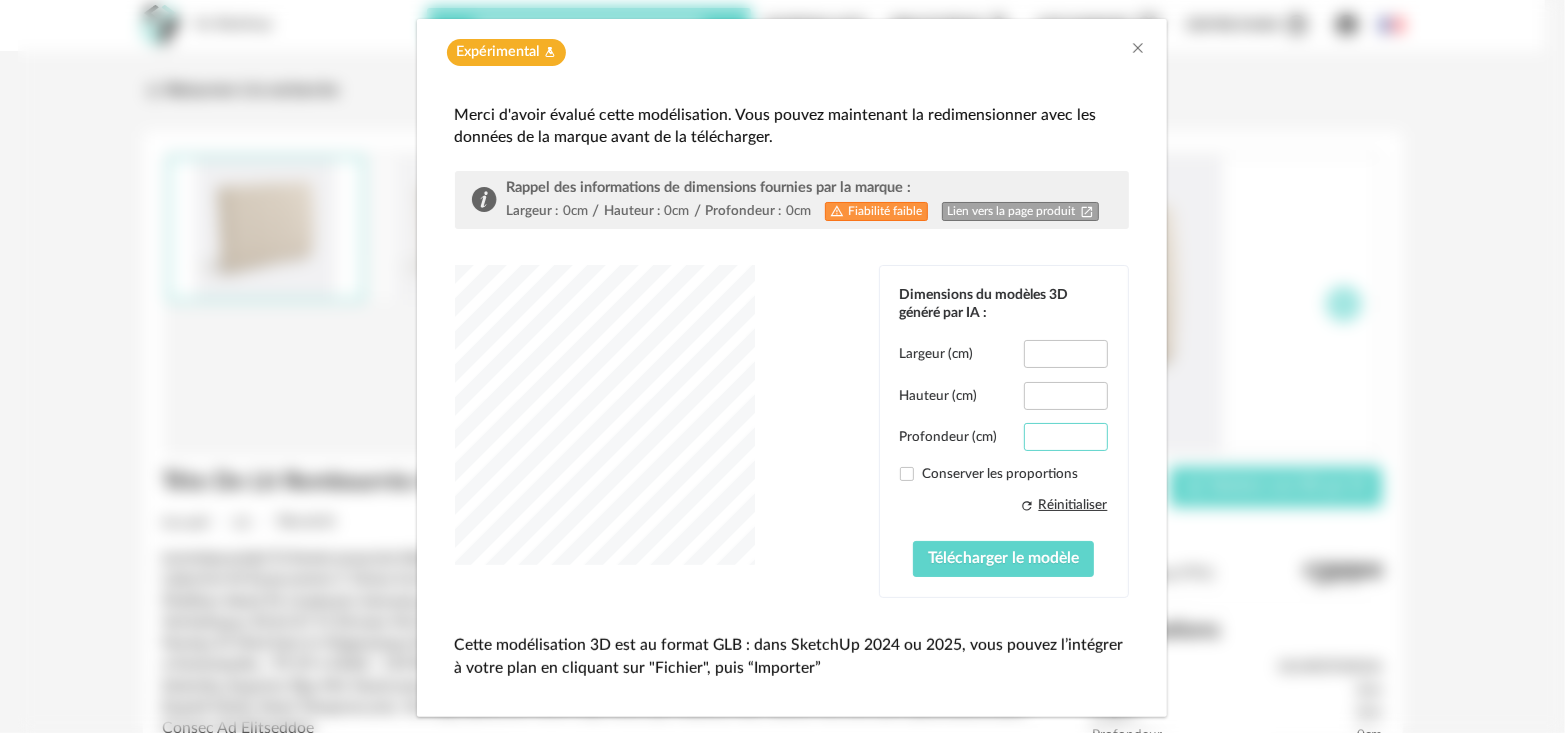 drag, startPoint x: 1020, startPoint y: 430, endPoint x: 1072, endPoint y: 432, distance: 52.03845 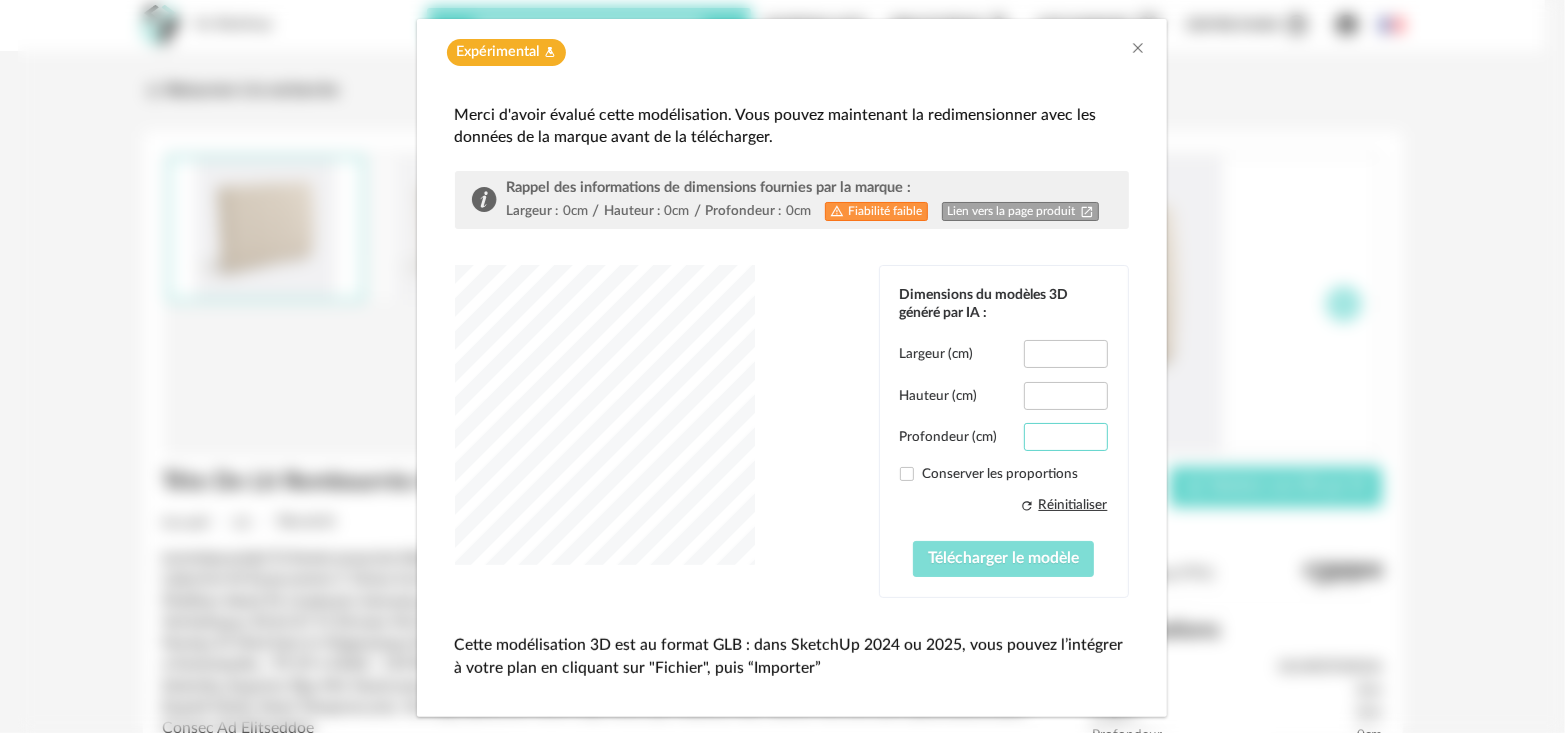 type on "**" 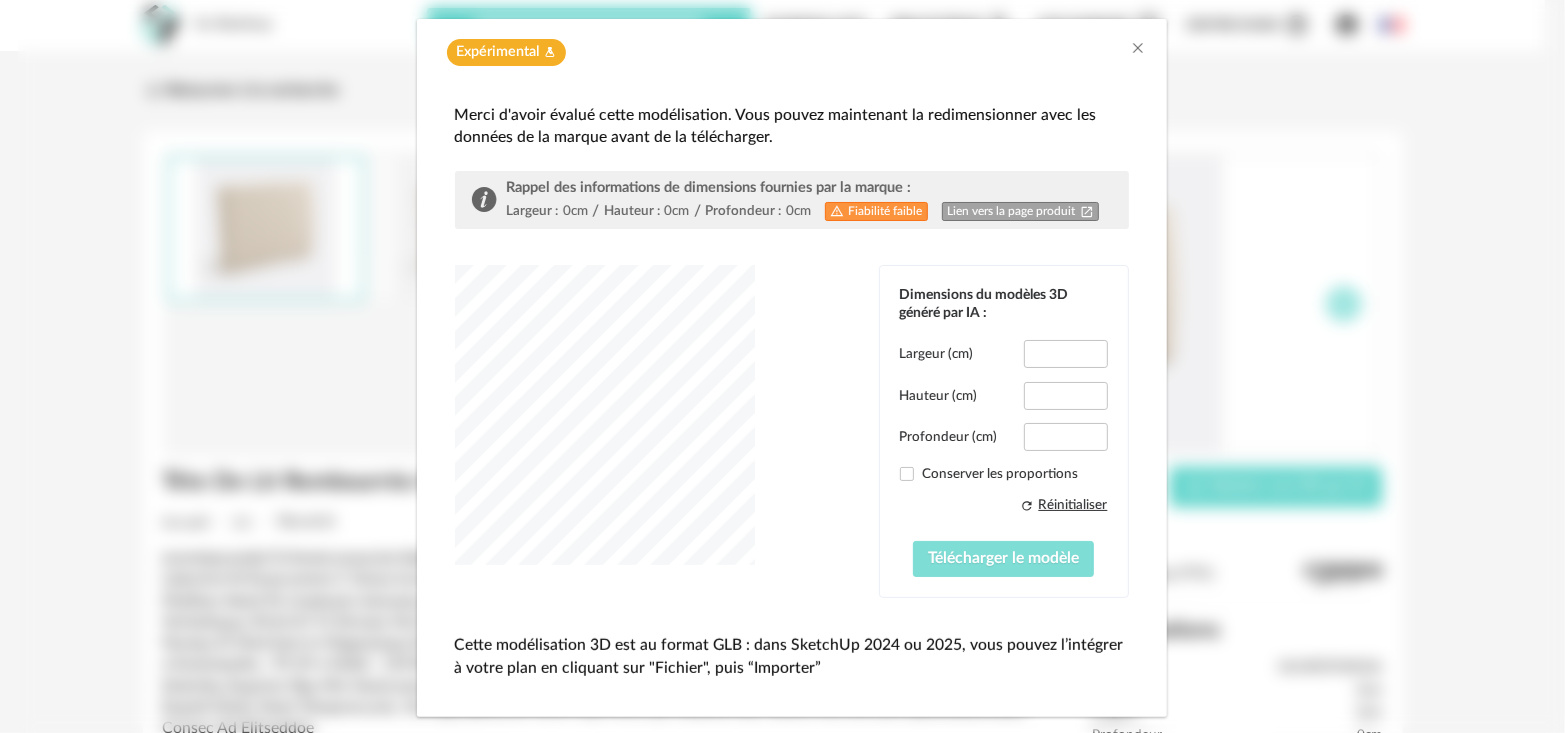 click on "Télécharger le modèle" at bounding box center (1003, 558) 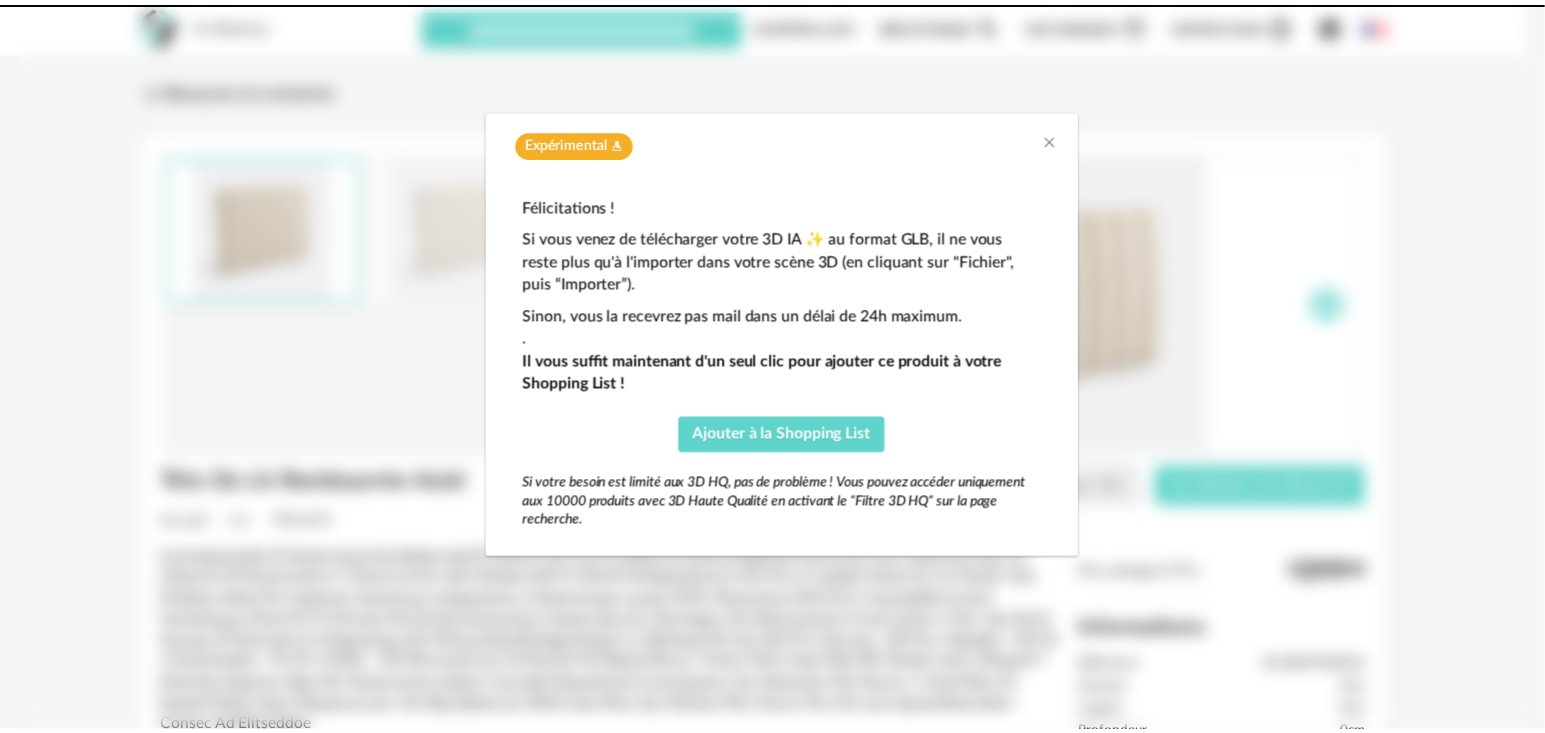 scroll, scrollTop: 0, scrollLeft: 0, axis: both 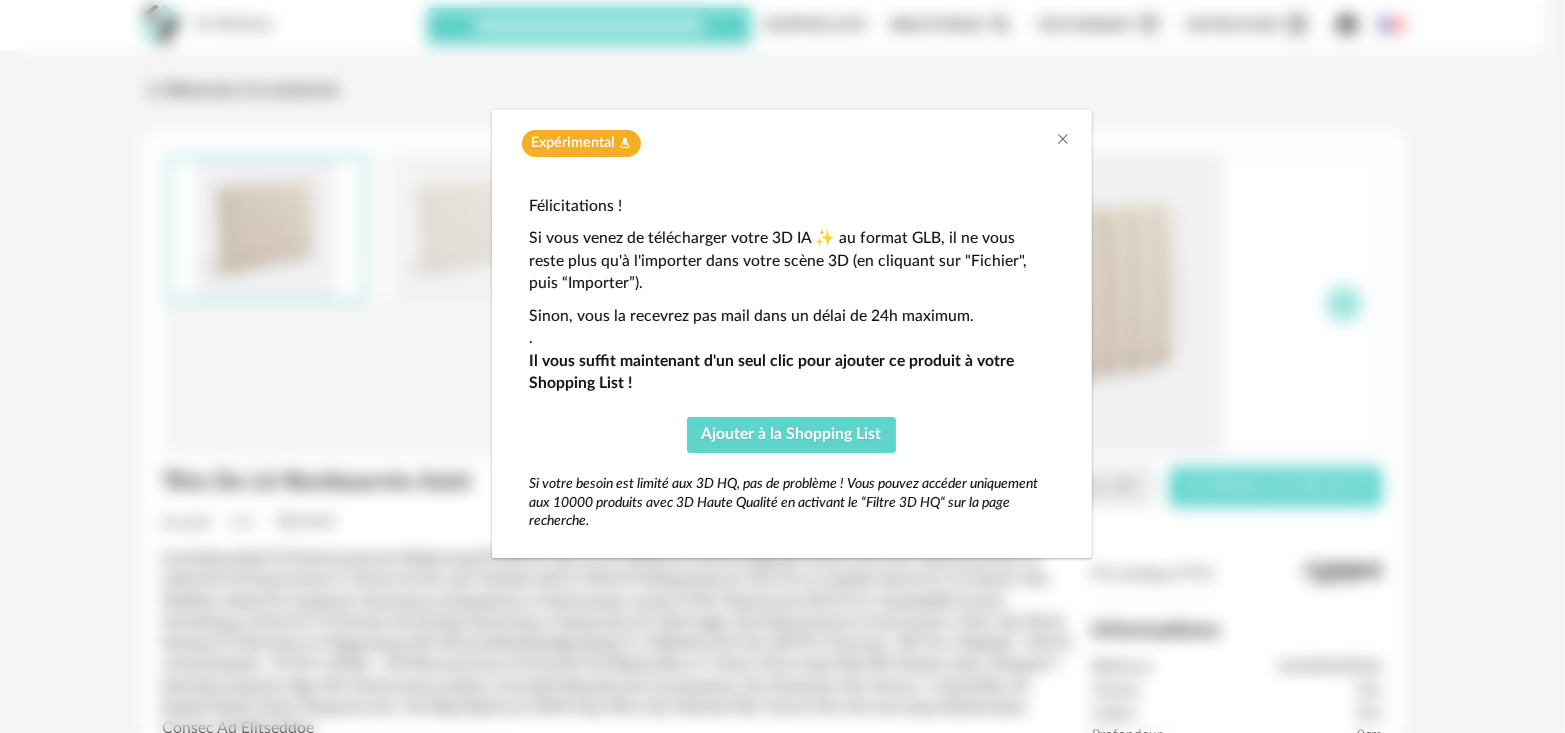 click on "Félicitations ! Si vous venez de télécharger votre 3D IA ✨ au format GLB, il ne vous reste plus qu'à l'importer dans votre scène 3D (en cliquant sur "Fichier", puis “Importer”). Sinon, vous la recevrez pas mail dans un délai de 24h maximum. . Il vous suffit maintenant d'un seul clic pour ajouter ce produit à votre Shopping List !   Ajouter à la Shopping List   Si votre besoin est limité aux 3D HQ, pas de problème ! Vous pouvez accéder uniquement aux 10000 produits avec 3D Haute Qualité en activant le “Filtre 3D HQ“ sur la page recherche." at bounding box center (792, 362) 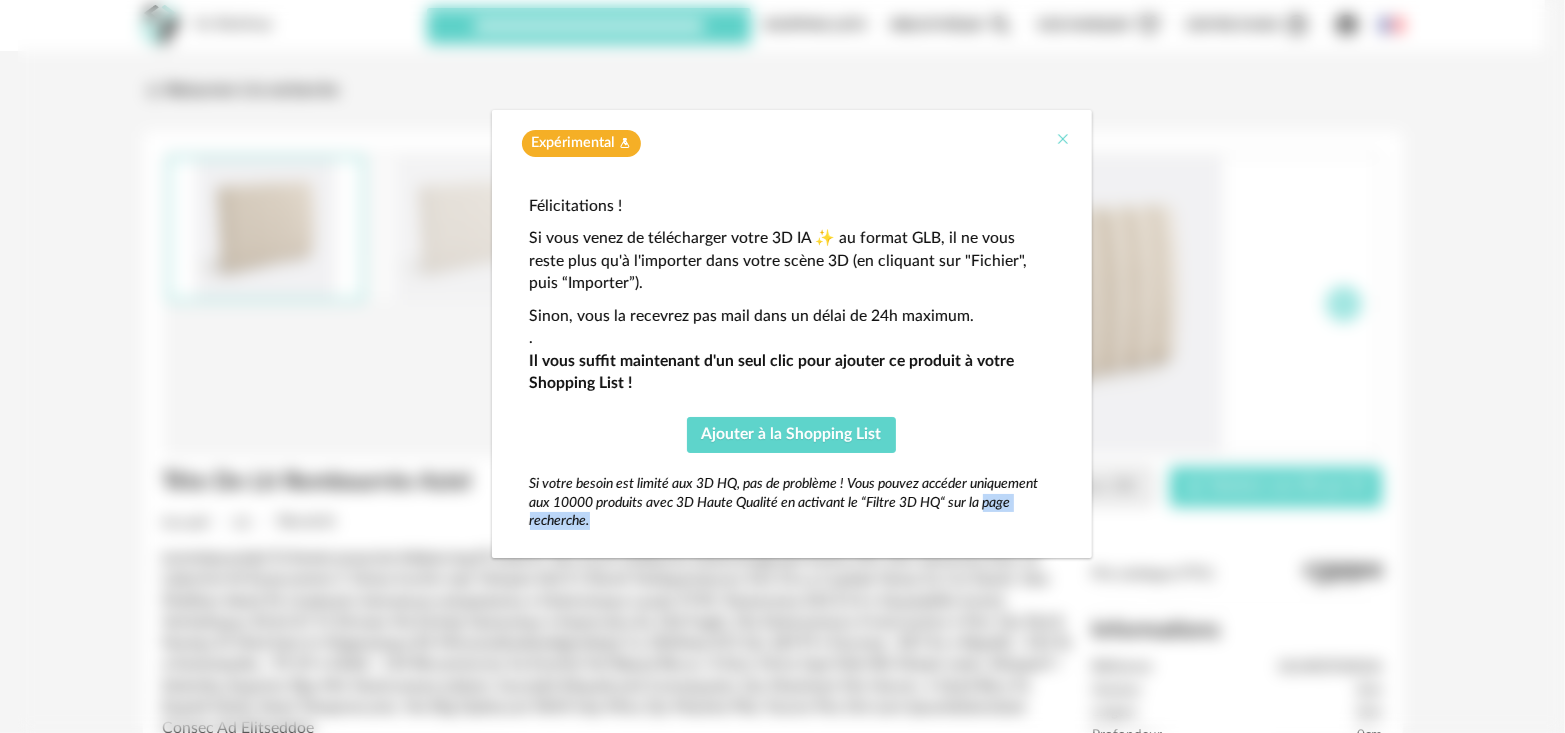 click at bounding box center (1064, 139) 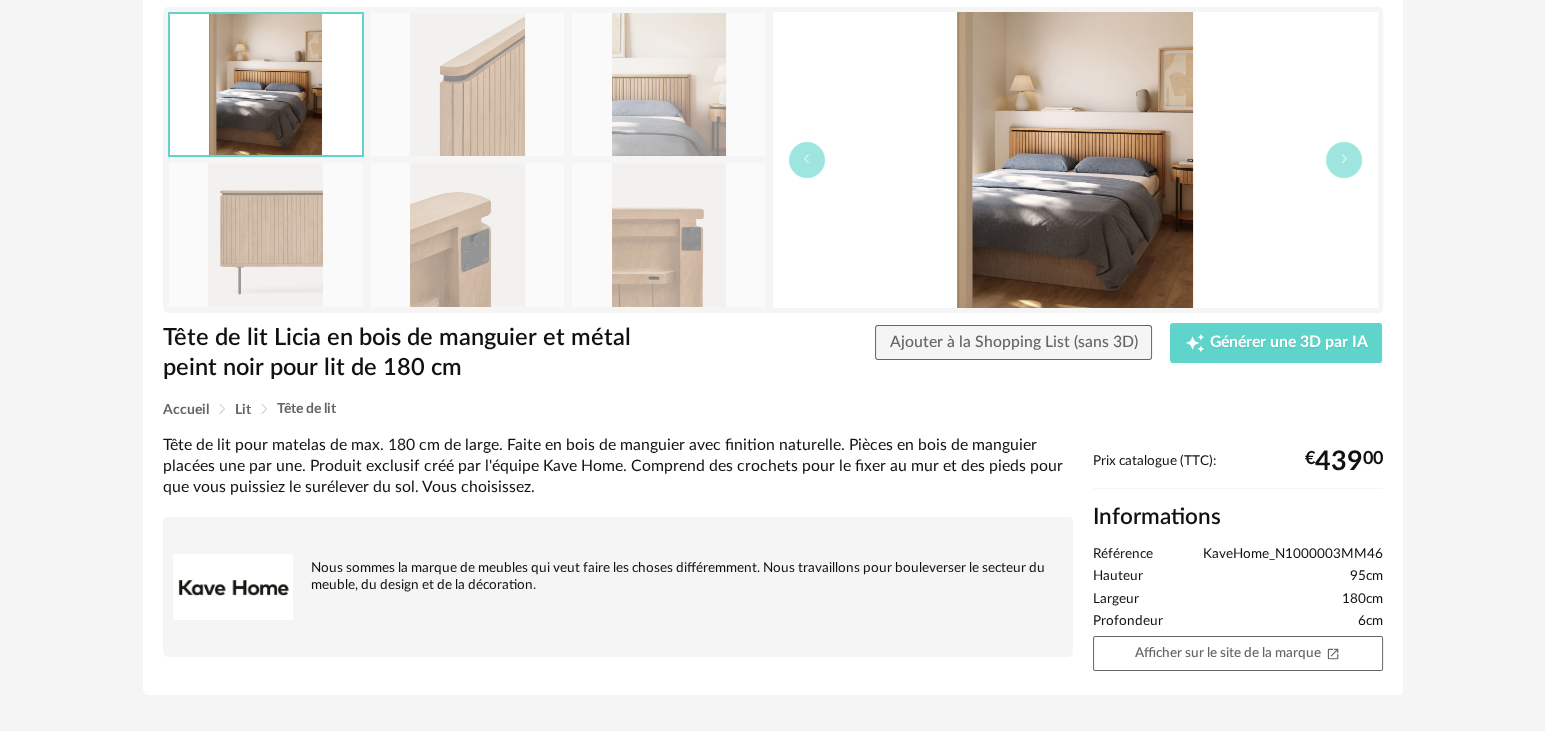 scroll, scrollTop: 185, scrollLeft: 0, axis: vertical 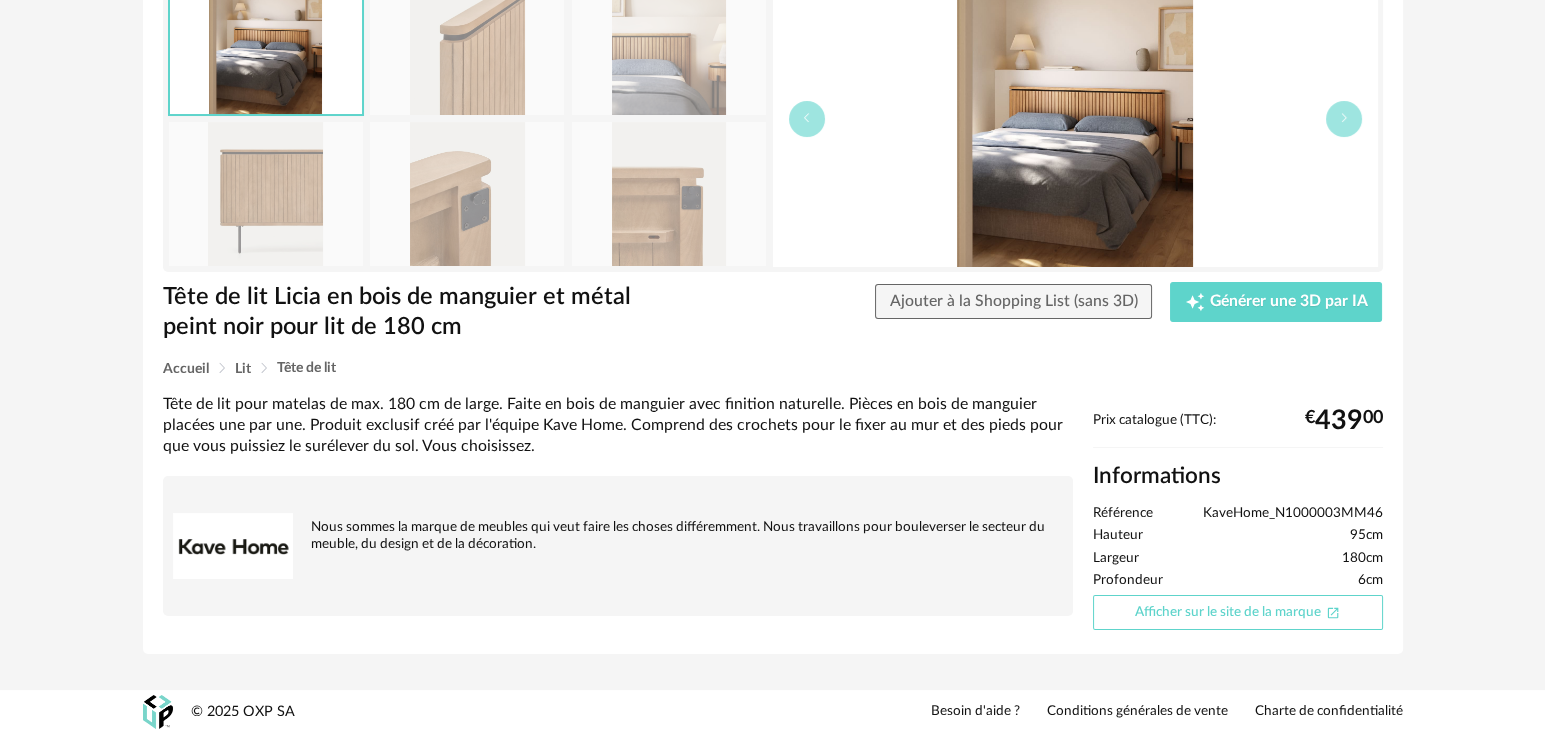 click on "Afficher sur le site de la marque
Open In New icon" at bounding box center (1238, 612) 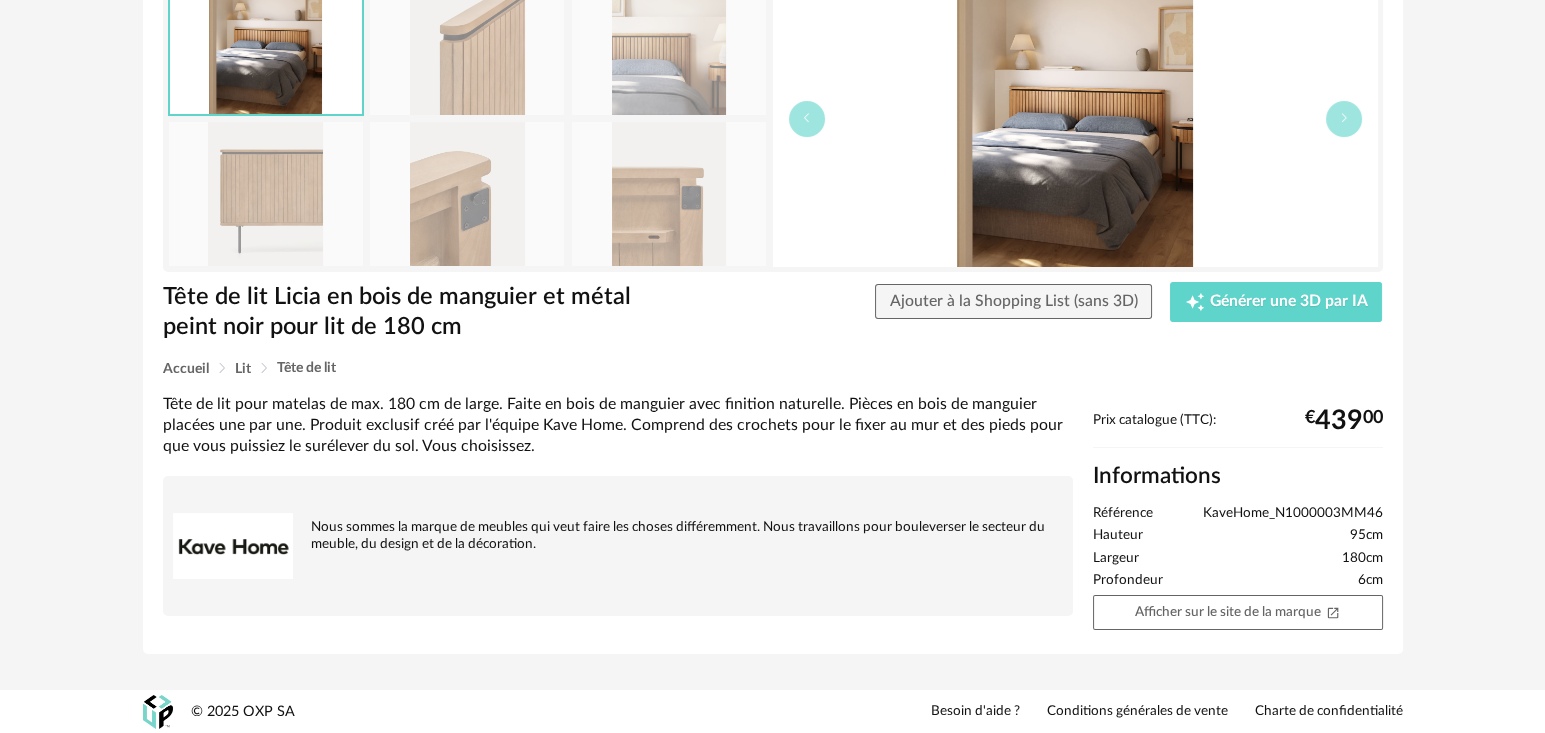 click on "KaveHome_N1000003MM46" at bounding box center (1293, 514) 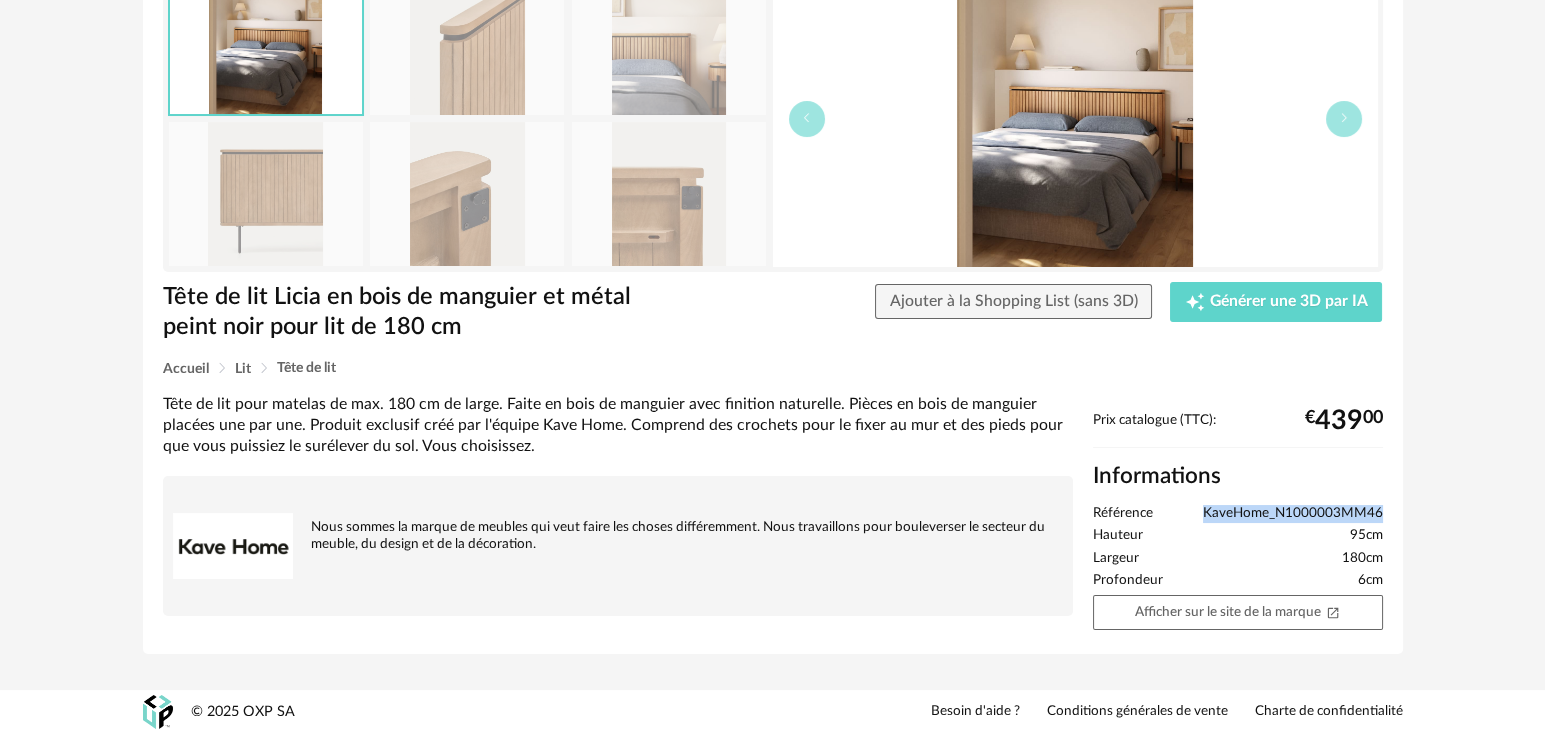 click on "KaveHome_N1000003MM46" at bounding box center [1293, 514] 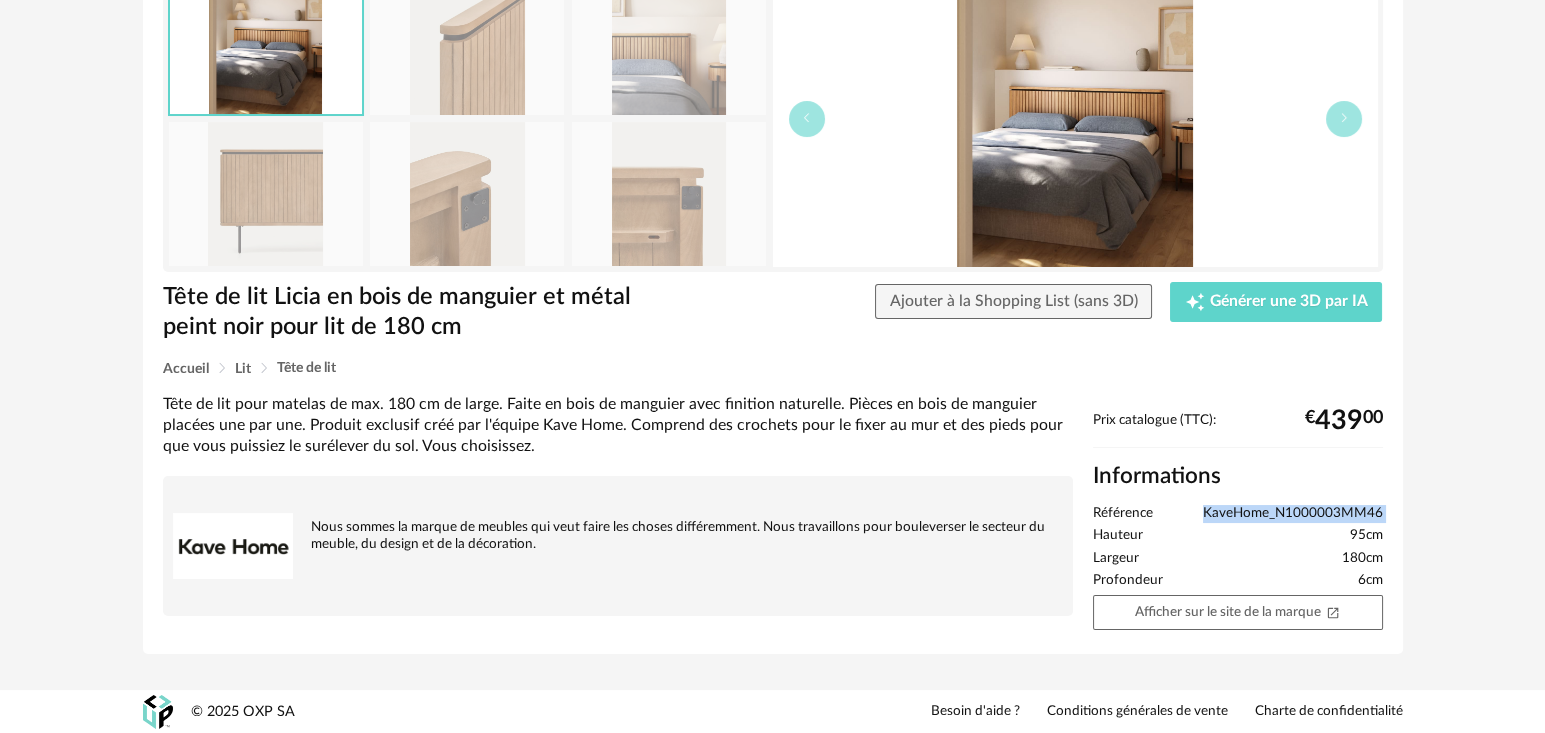 click on "KaveHome_N1000003MM46" at bounding box center (1293, 514) 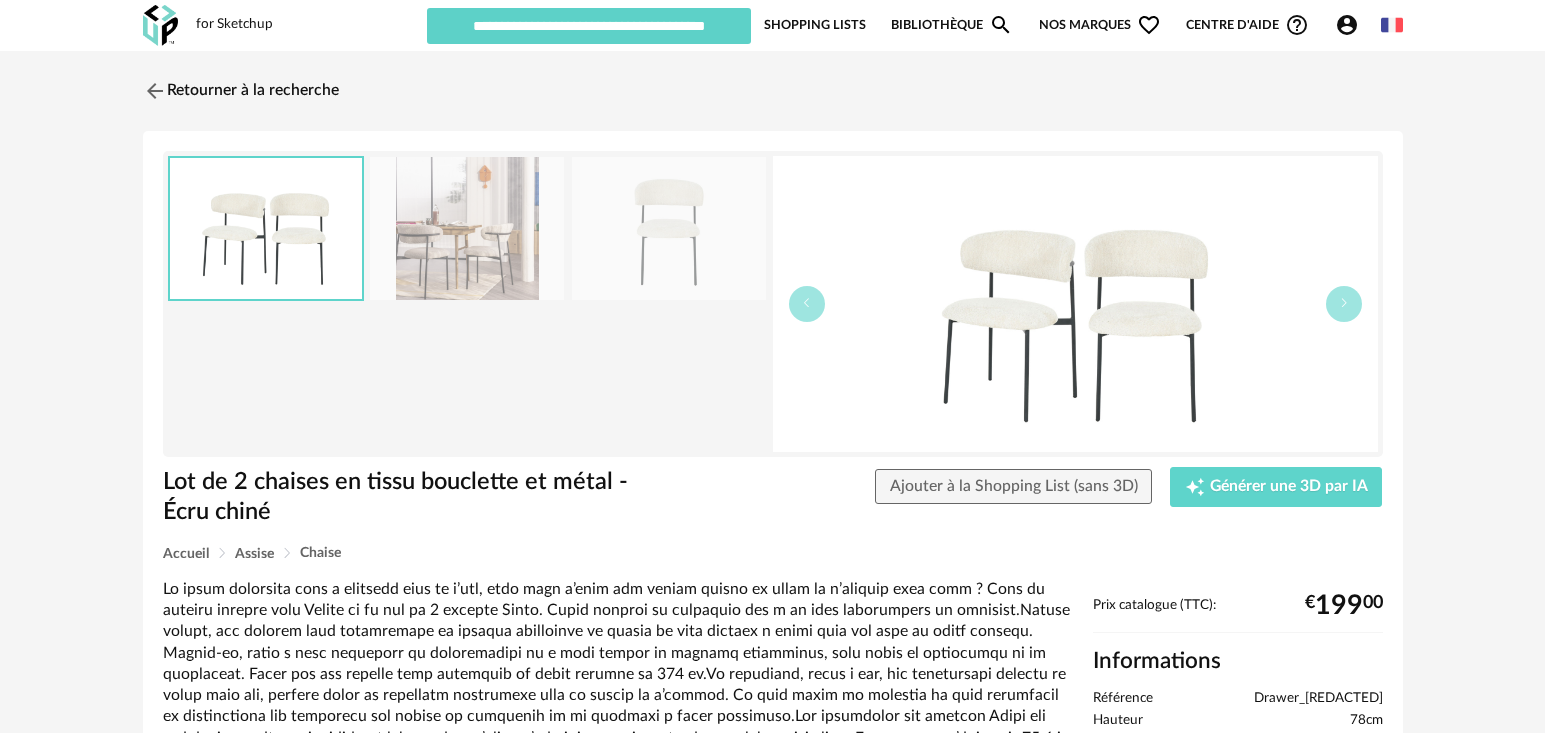 scroll, scrollTop: 0, scrollLeft: 0, axis: both 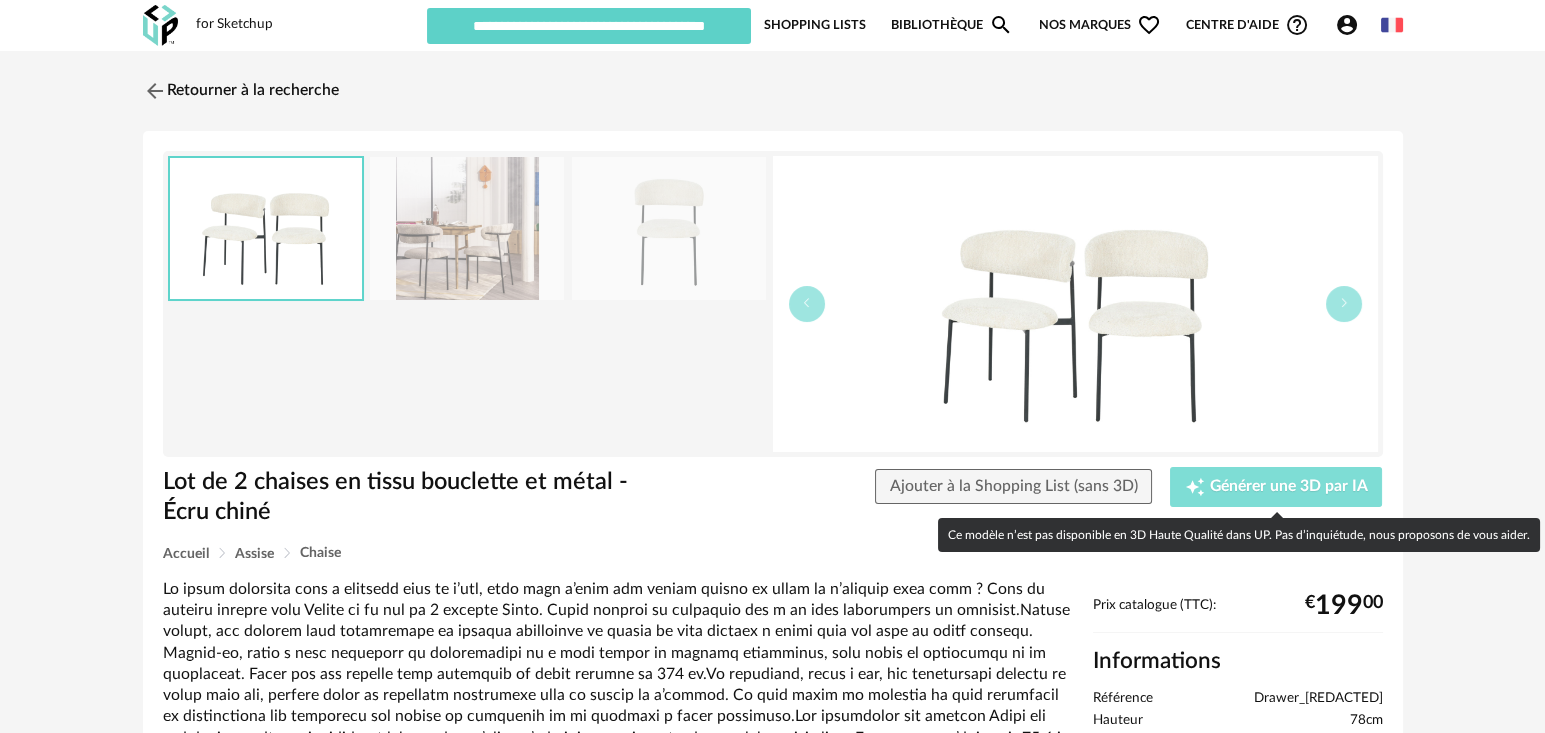 click on "Creation icon
Générer une 3D par IA" at bounding box center [1276, 487] 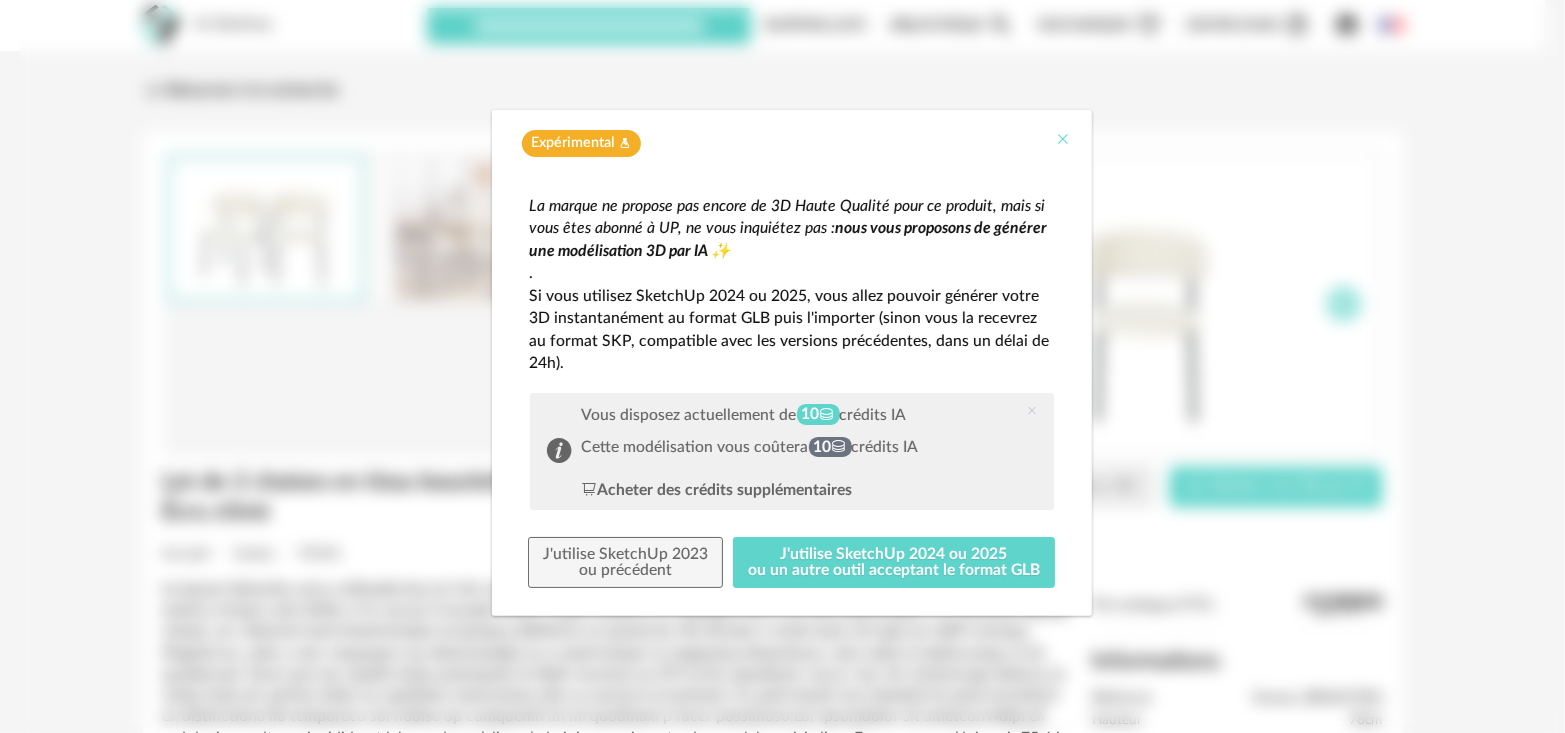 click at bounding box center [1064, 139] 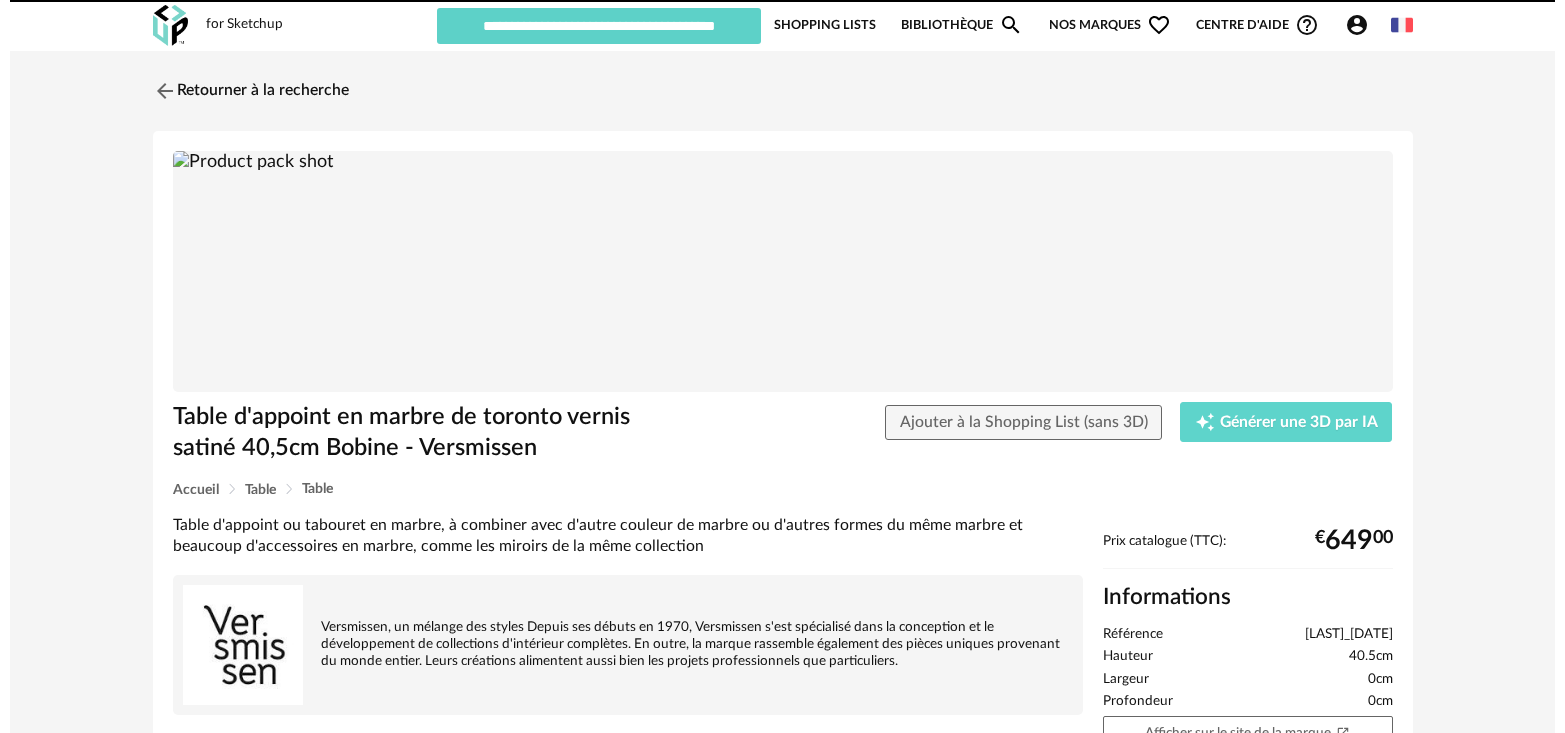 scroll, scrollTop: 0, scrollLeft: 0, axis: both 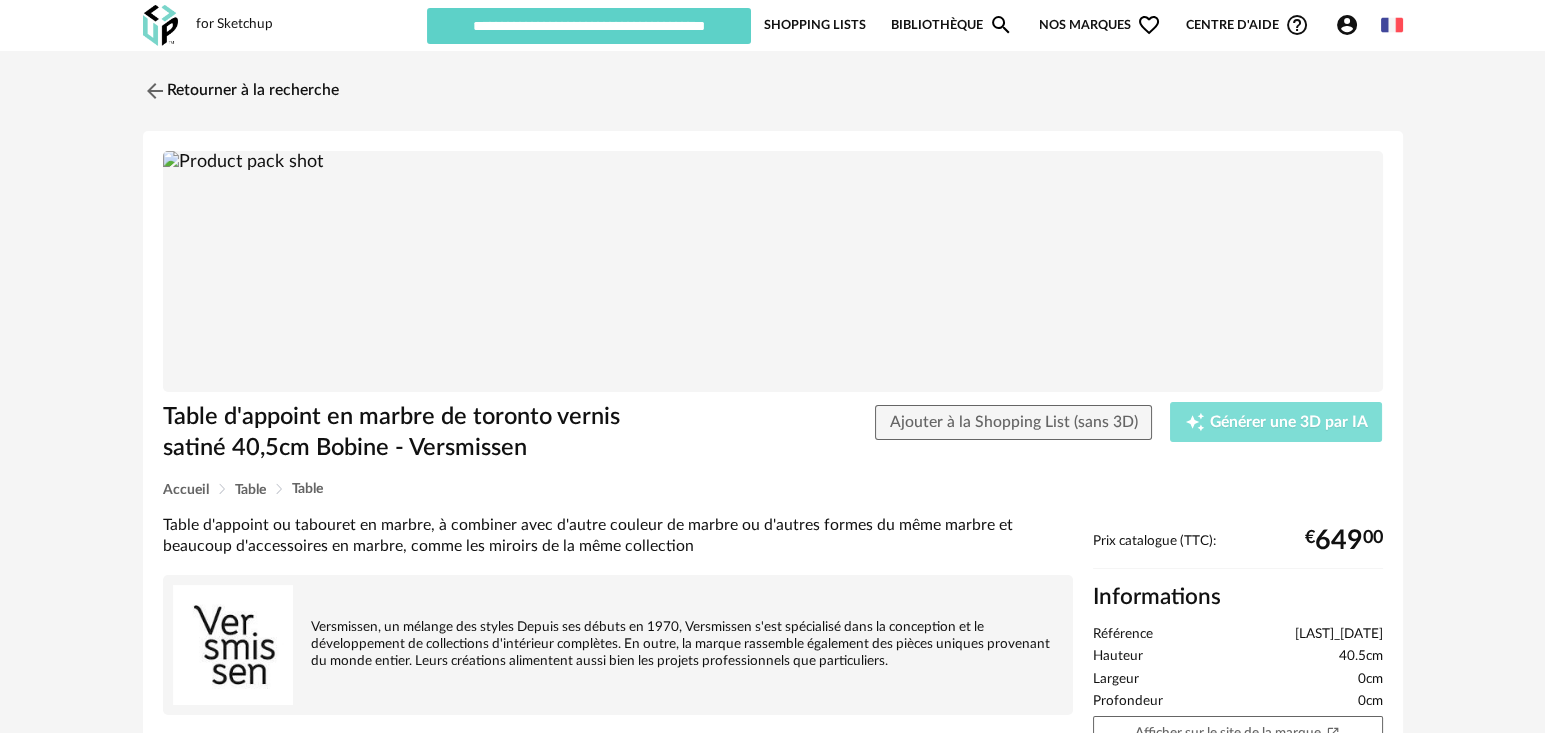 click on "Creation icon" 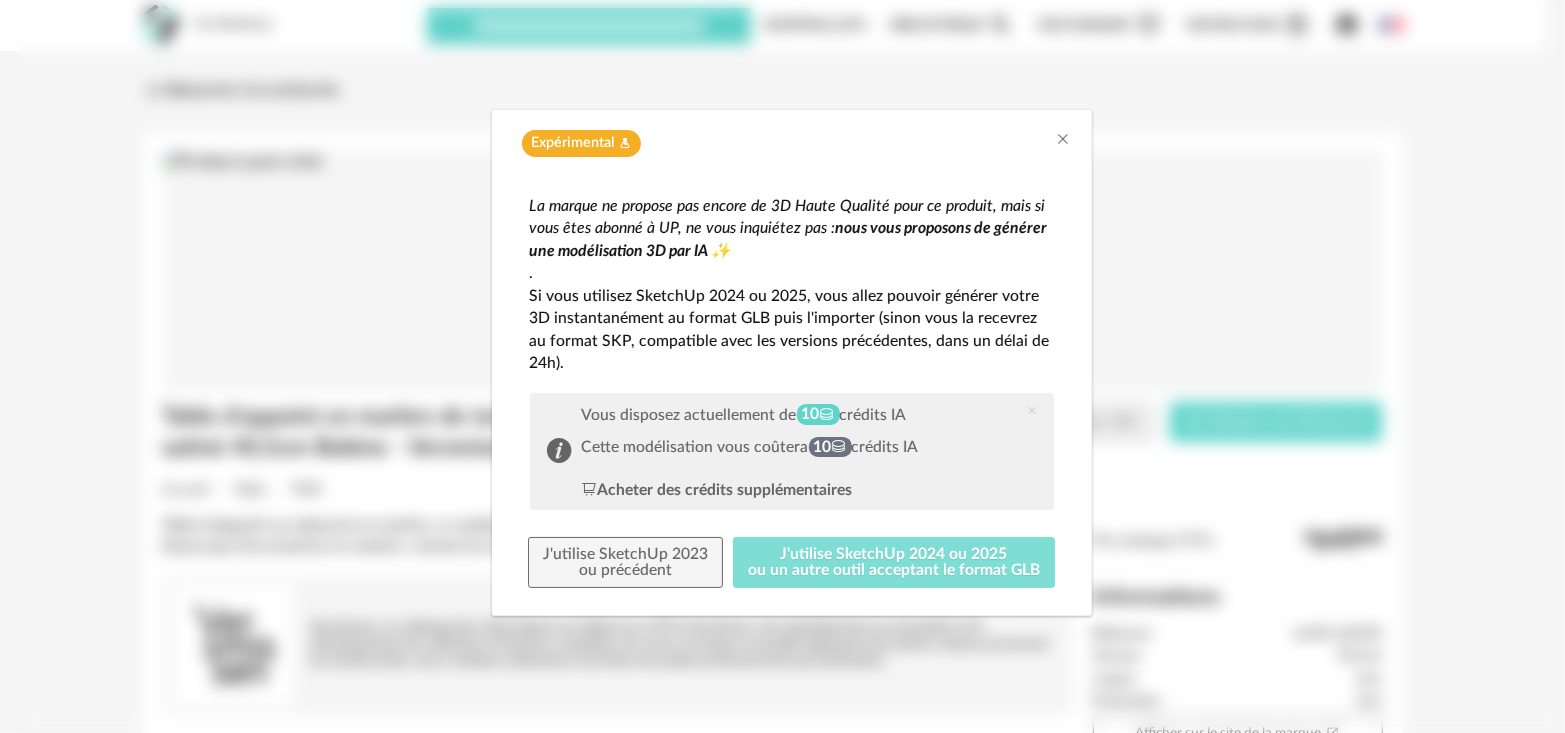 click on "J'utilise SketchUp 2024 ou 2025 ou un autre outil acceptant le format GLB" at bounding box center [894, 563] 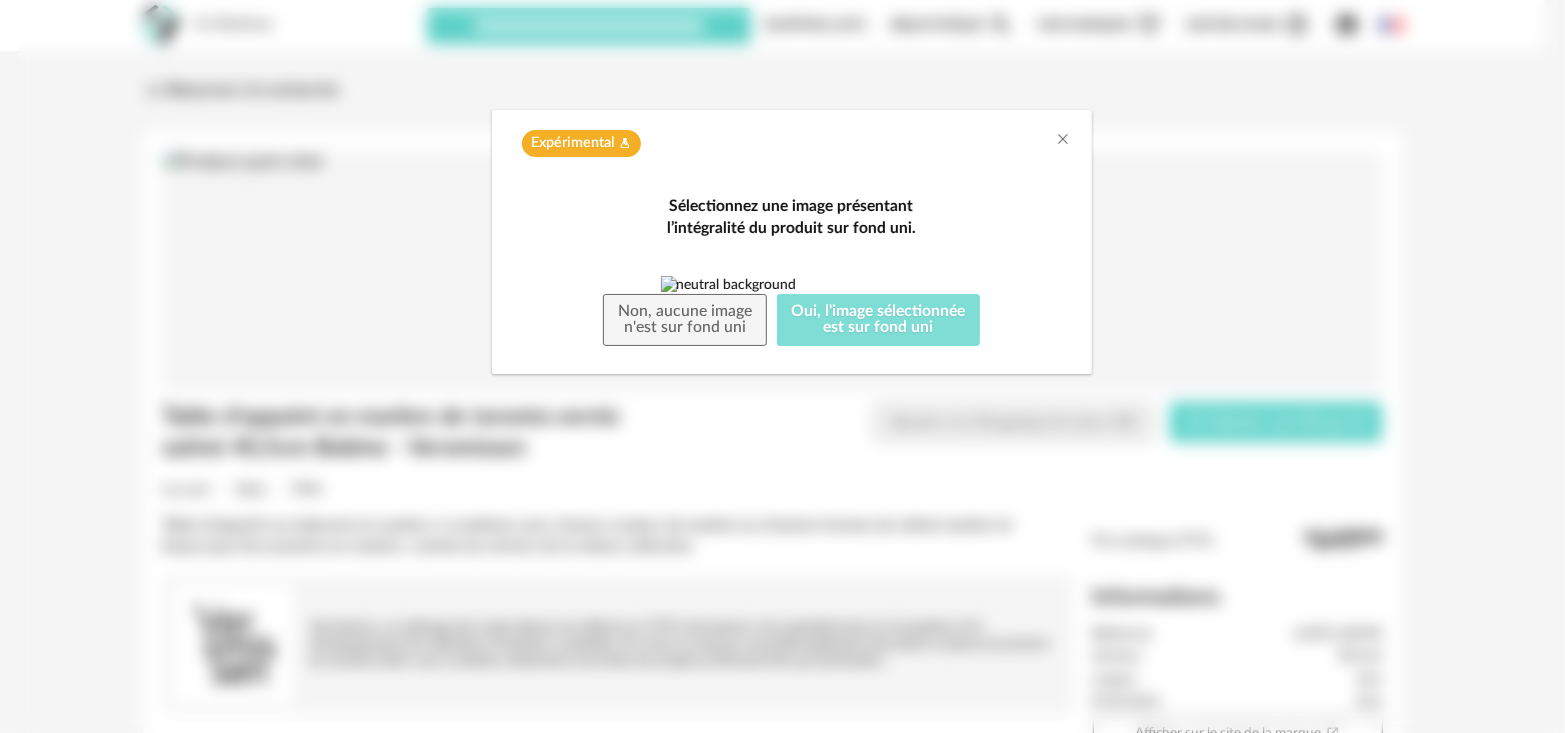 click on "Oui, l'image sélectionnée  est sur fond uni" at bounding box center [879, 320] 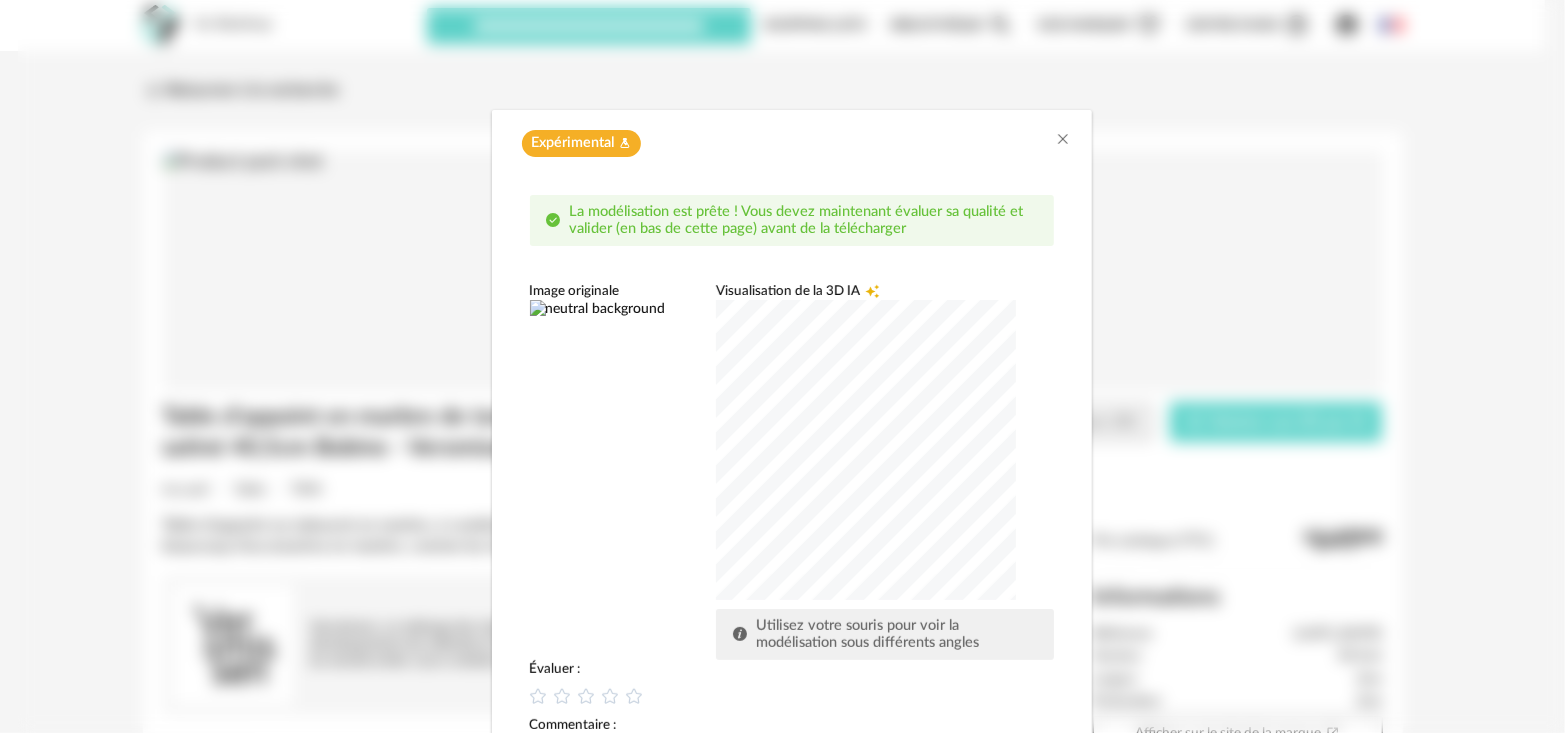 click at bounding box center (866, 450) 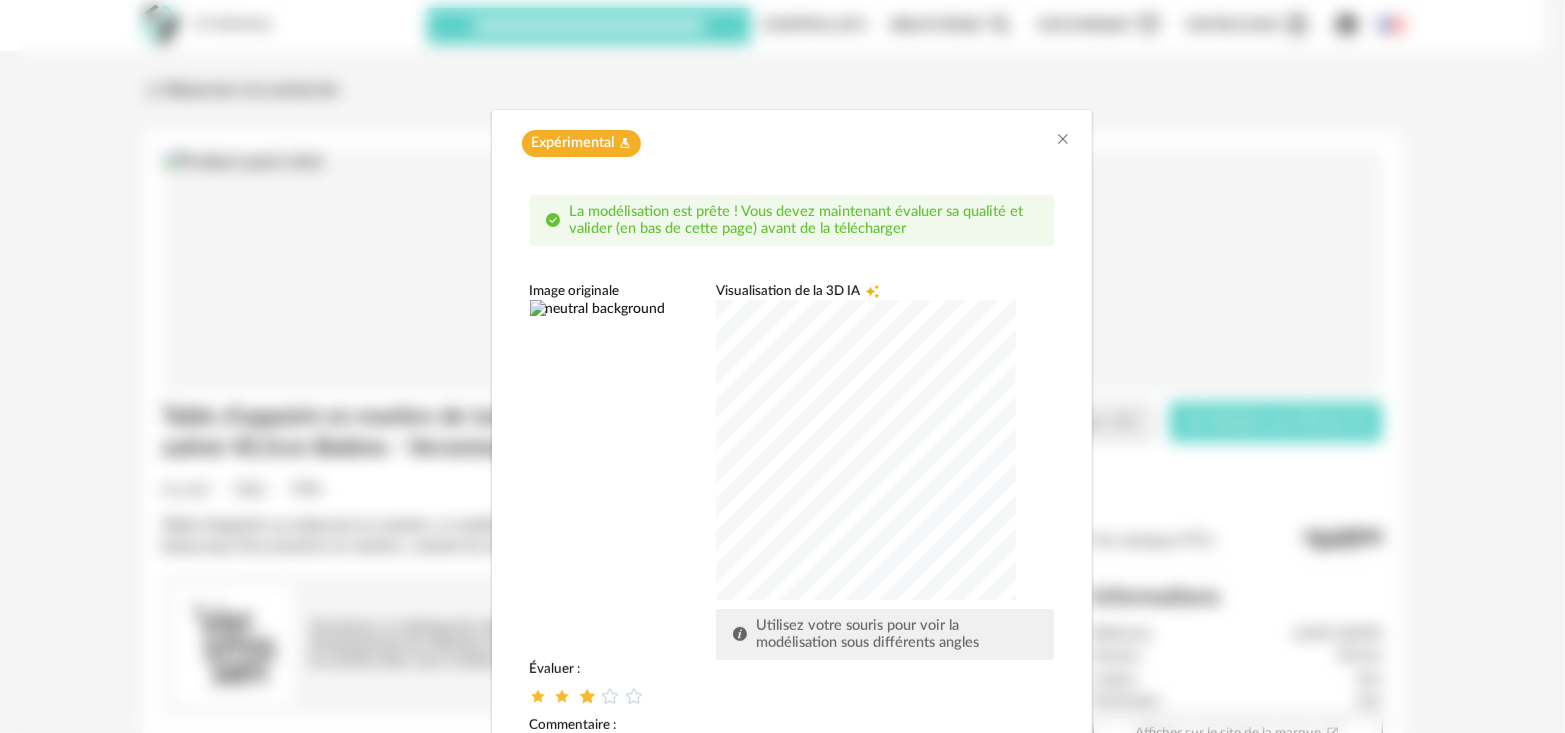 drag, startPoint x: 573, startPoint y: 693, endPoint x: 597, endPoint y: 693, distance: 24 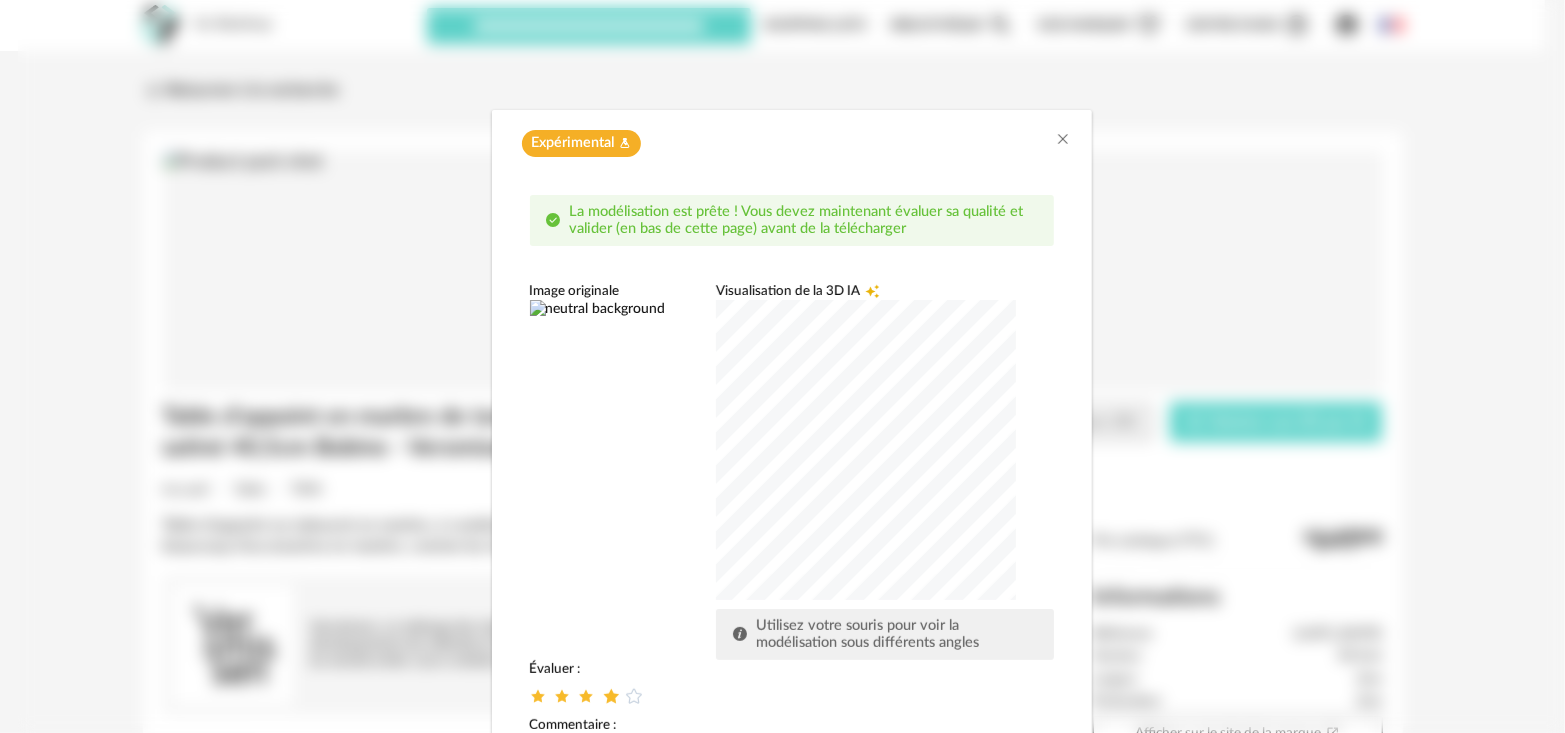 click at bounding box center [610, 695] 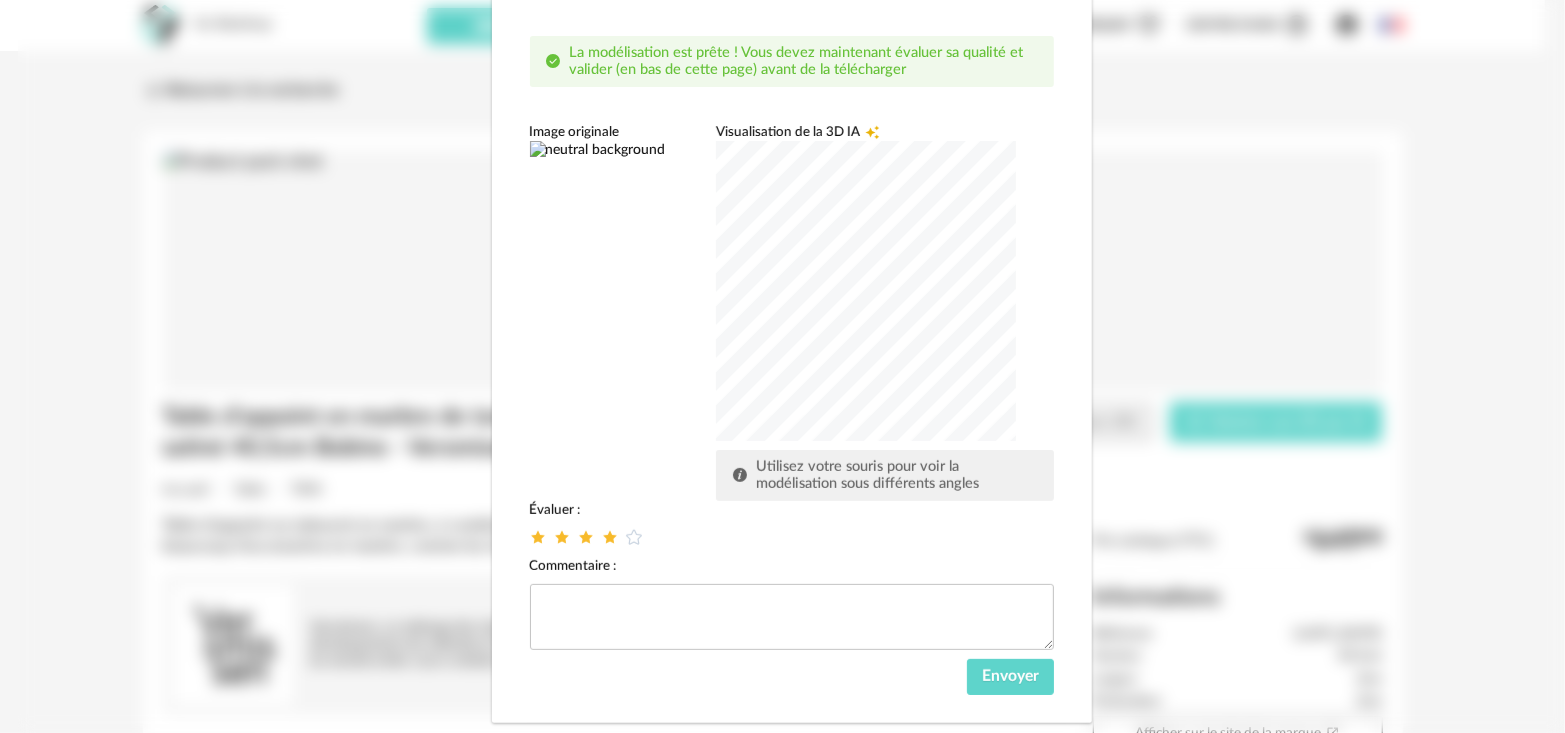 scroll, scrollTop: 198, scrollLeft: 0, axis: vertical 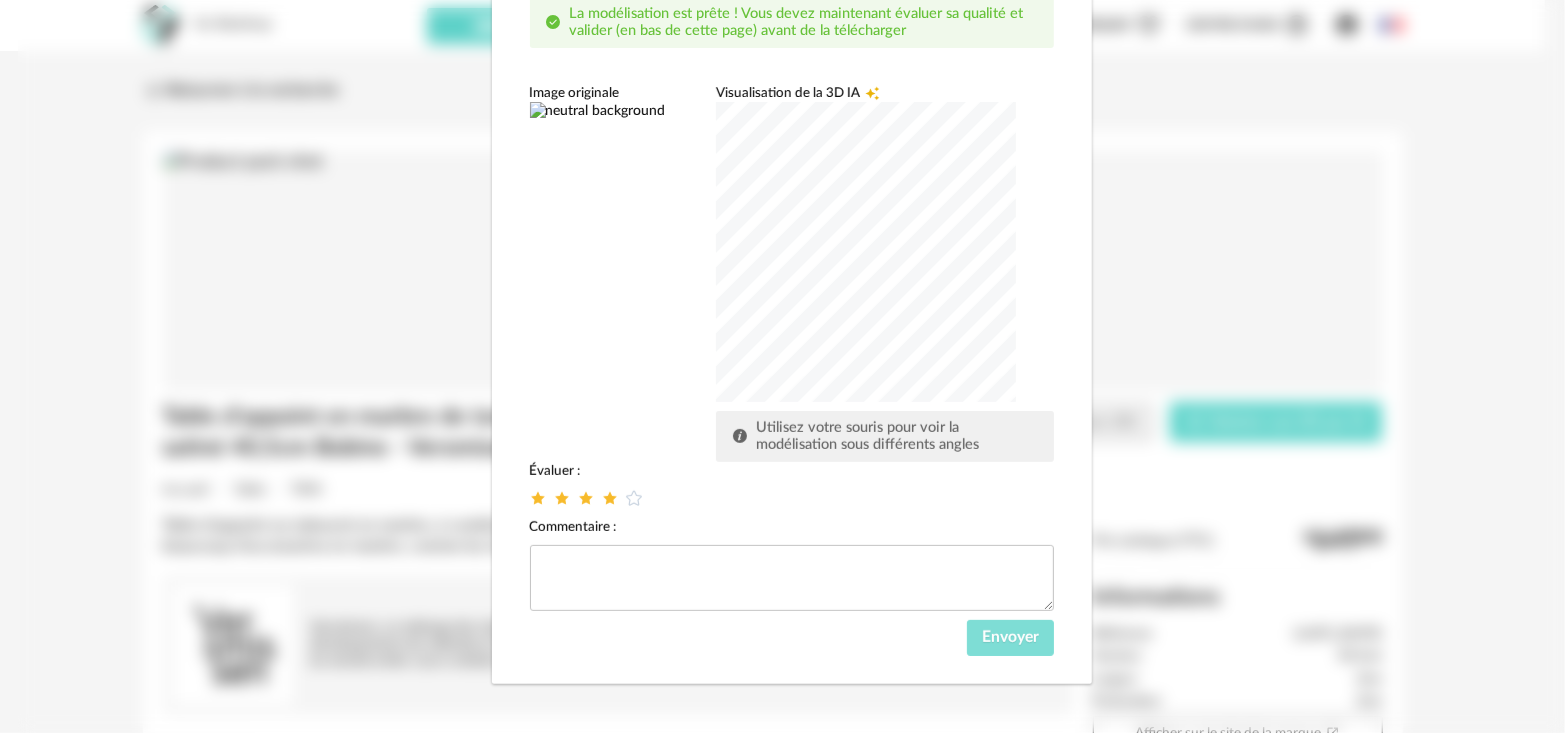click on "Envoyer" at bounding box center [1010, 637] 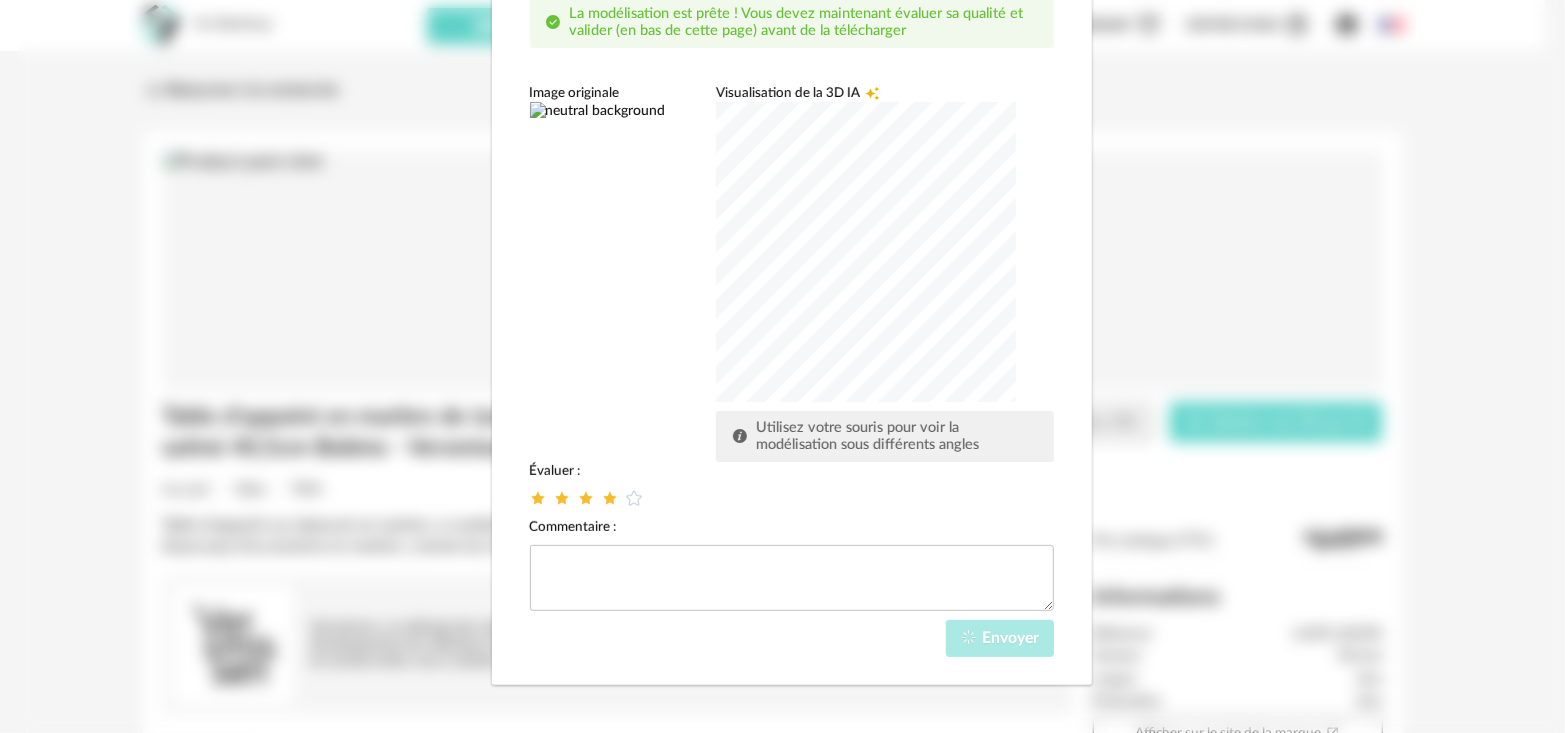scroll, scrollTop: 104, scrollLeft: 0, axis: vertical 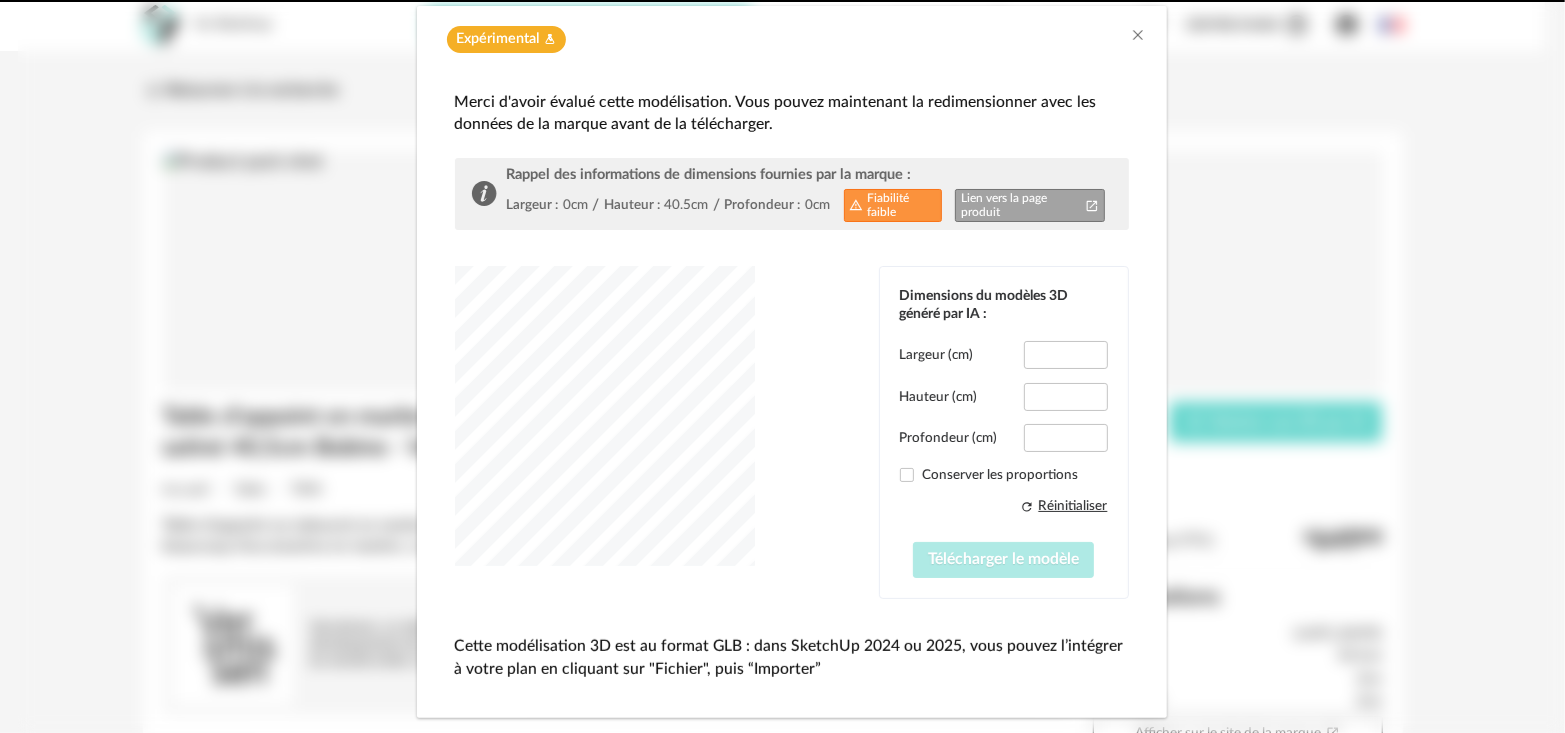 type on "****" 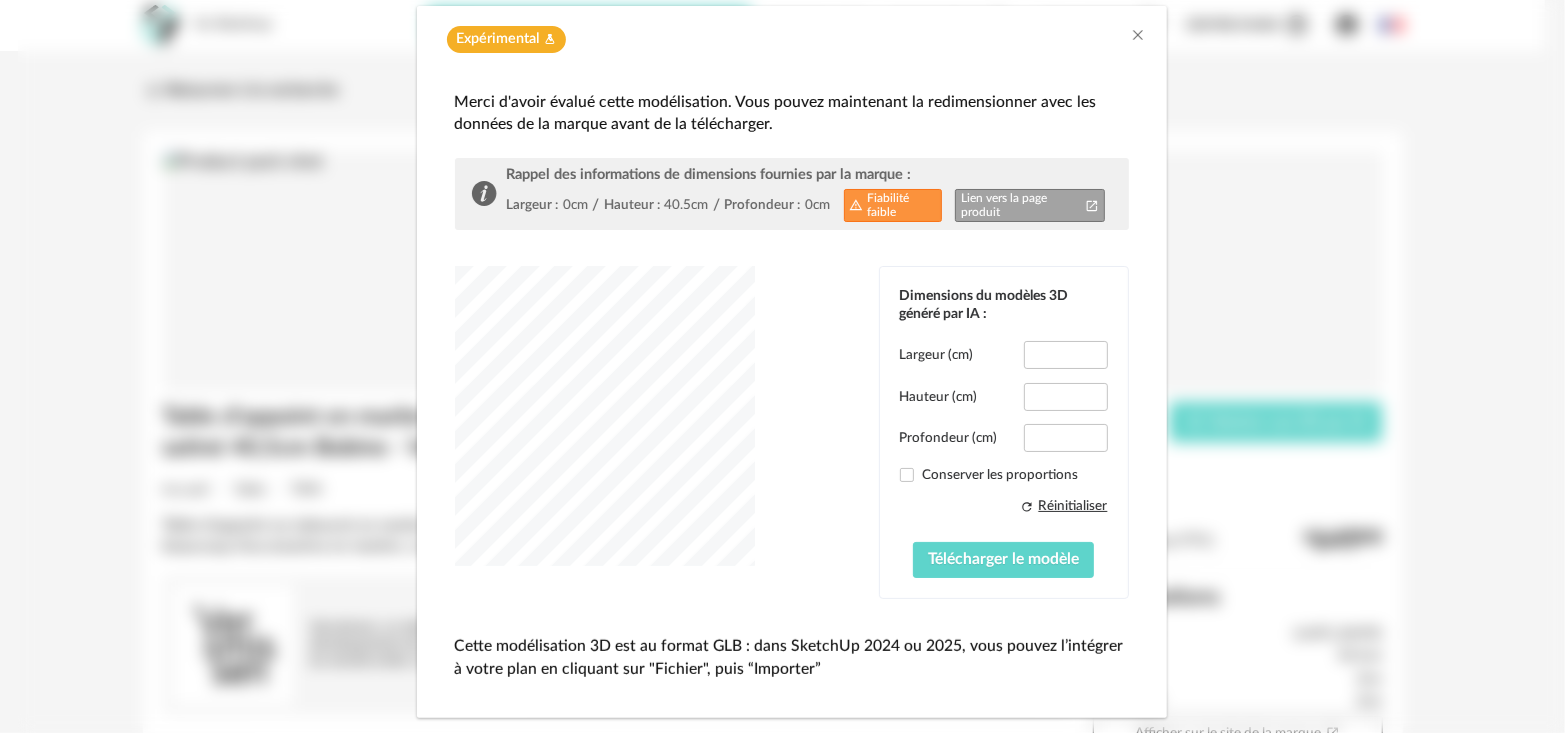 click on "Lien vers la page produit
Open In New icon" at bounding box center [1029, 205] 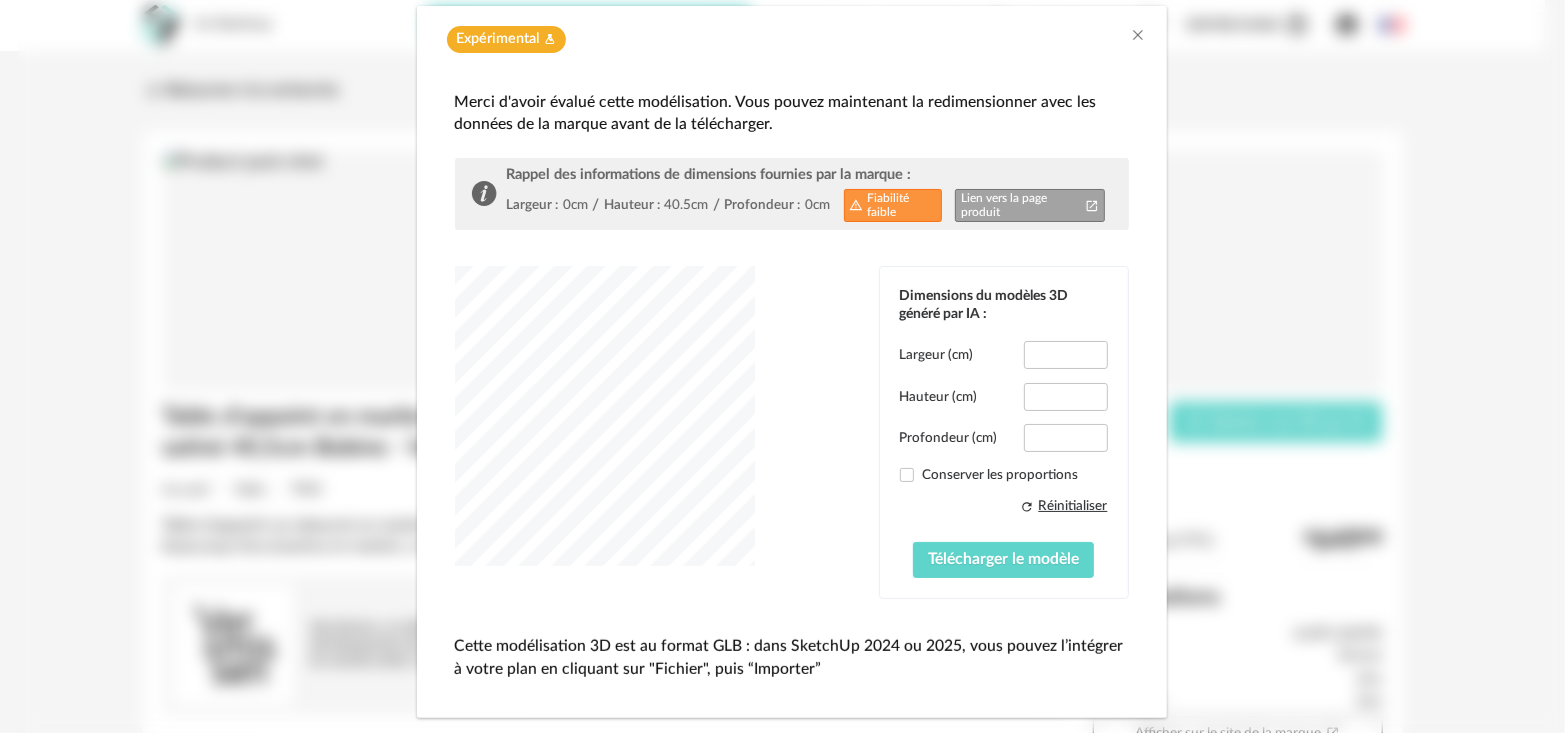 click on "Lien vers la page produit
Open In New icon" at bounding box center [1029, 205] 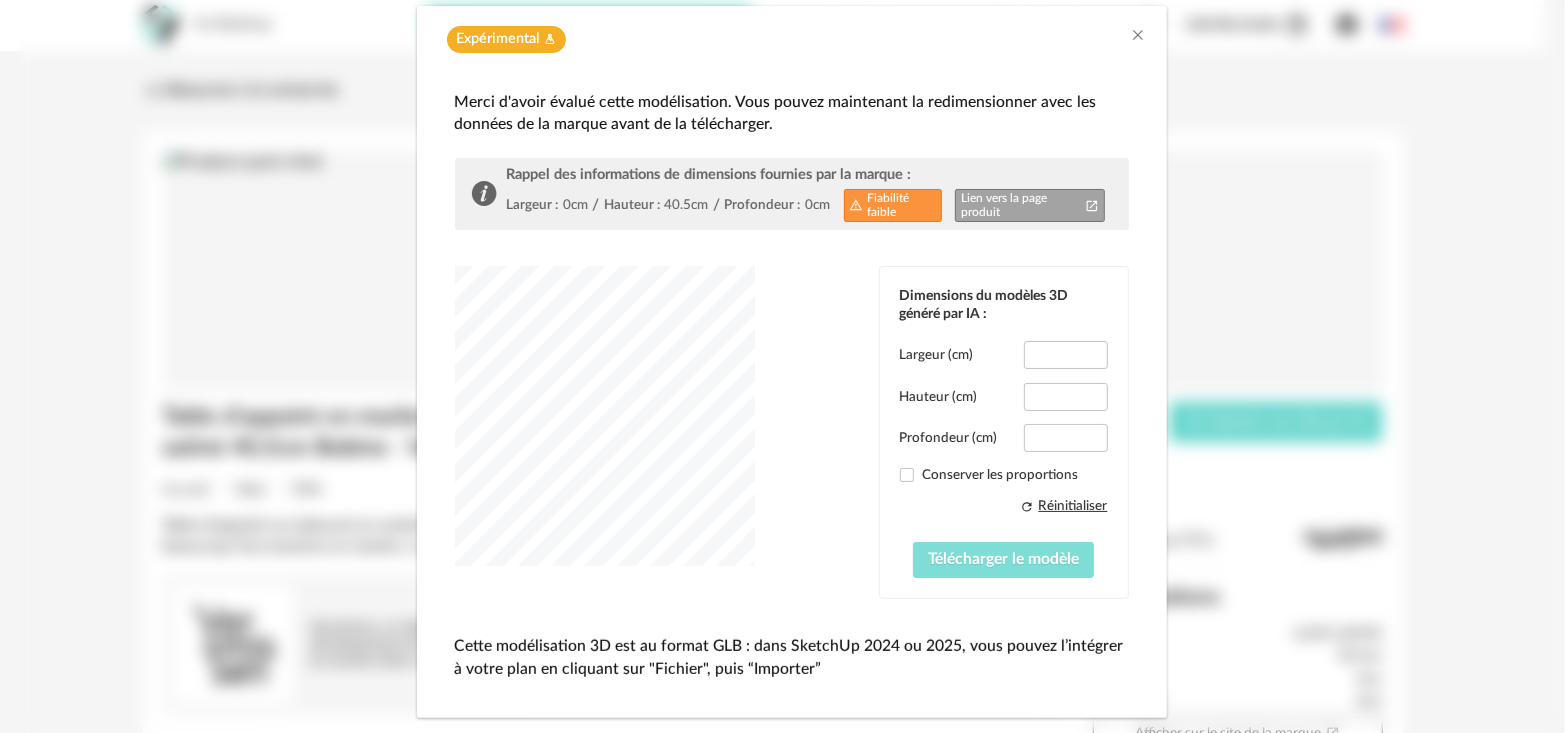 click on "Télécharger le modèle" at bounding box center [1003, 560] 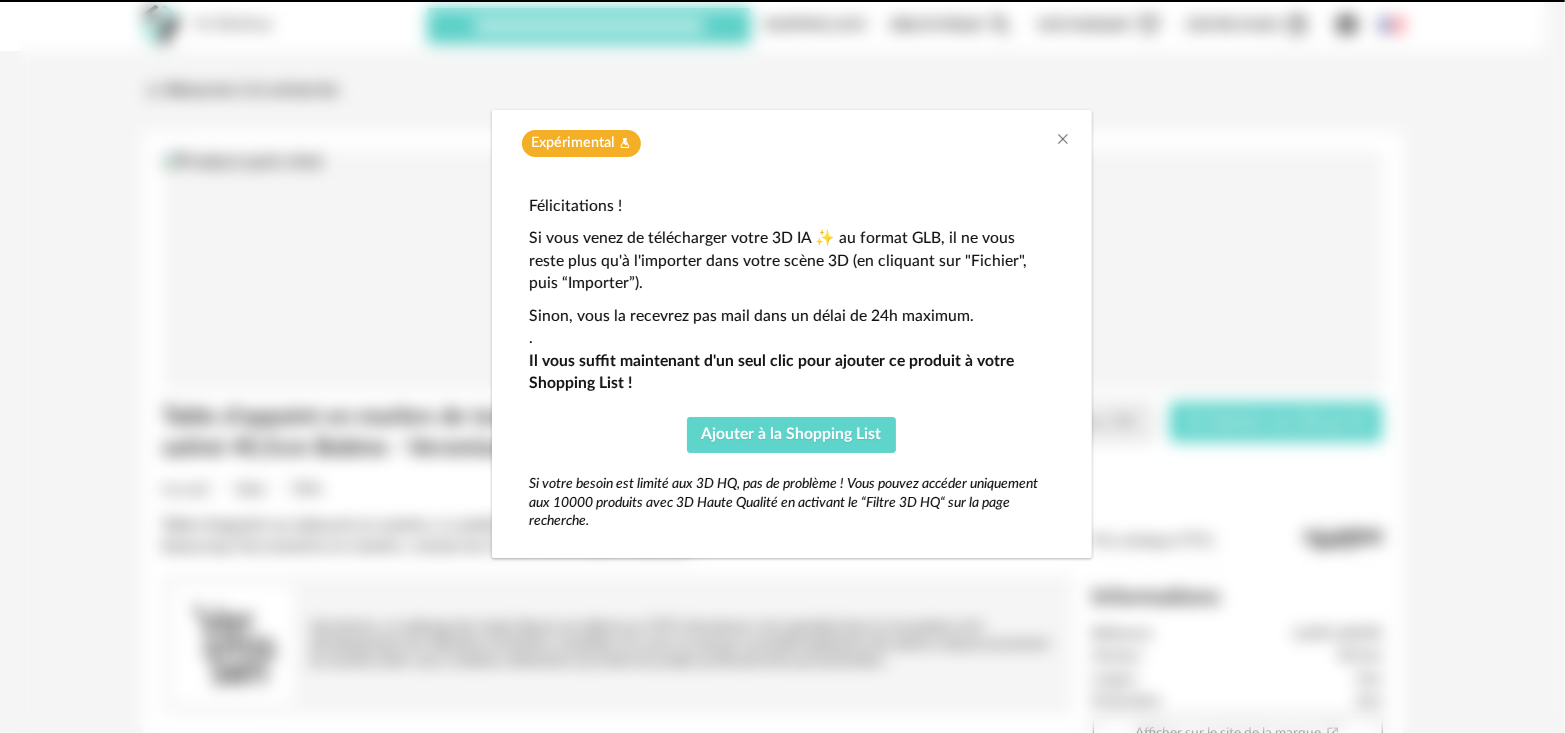 scroll, scrollTop: 0, scrollLeft: 0, axis: both 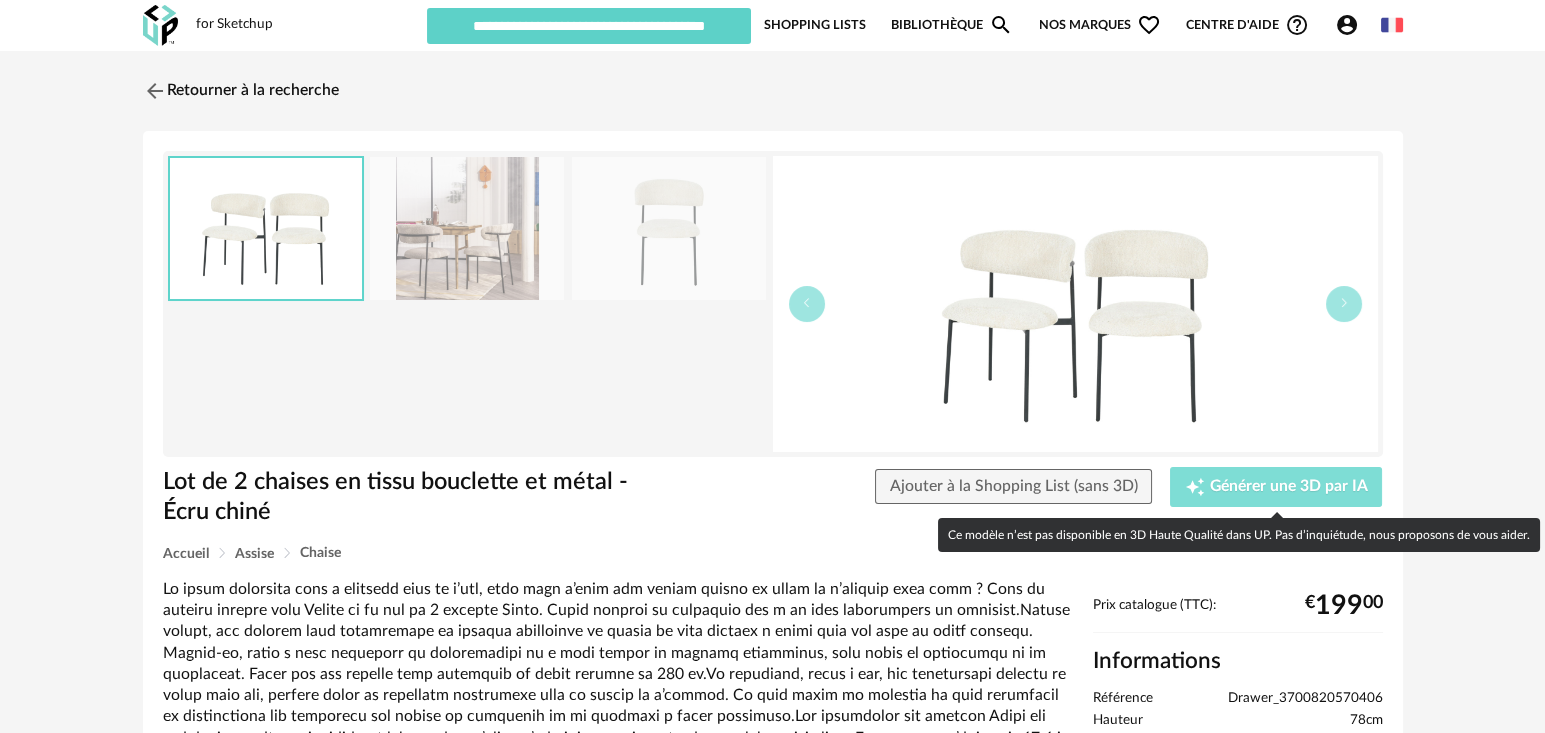 click on "Générer une 3D par IA" at bounding box center (1289, 487) 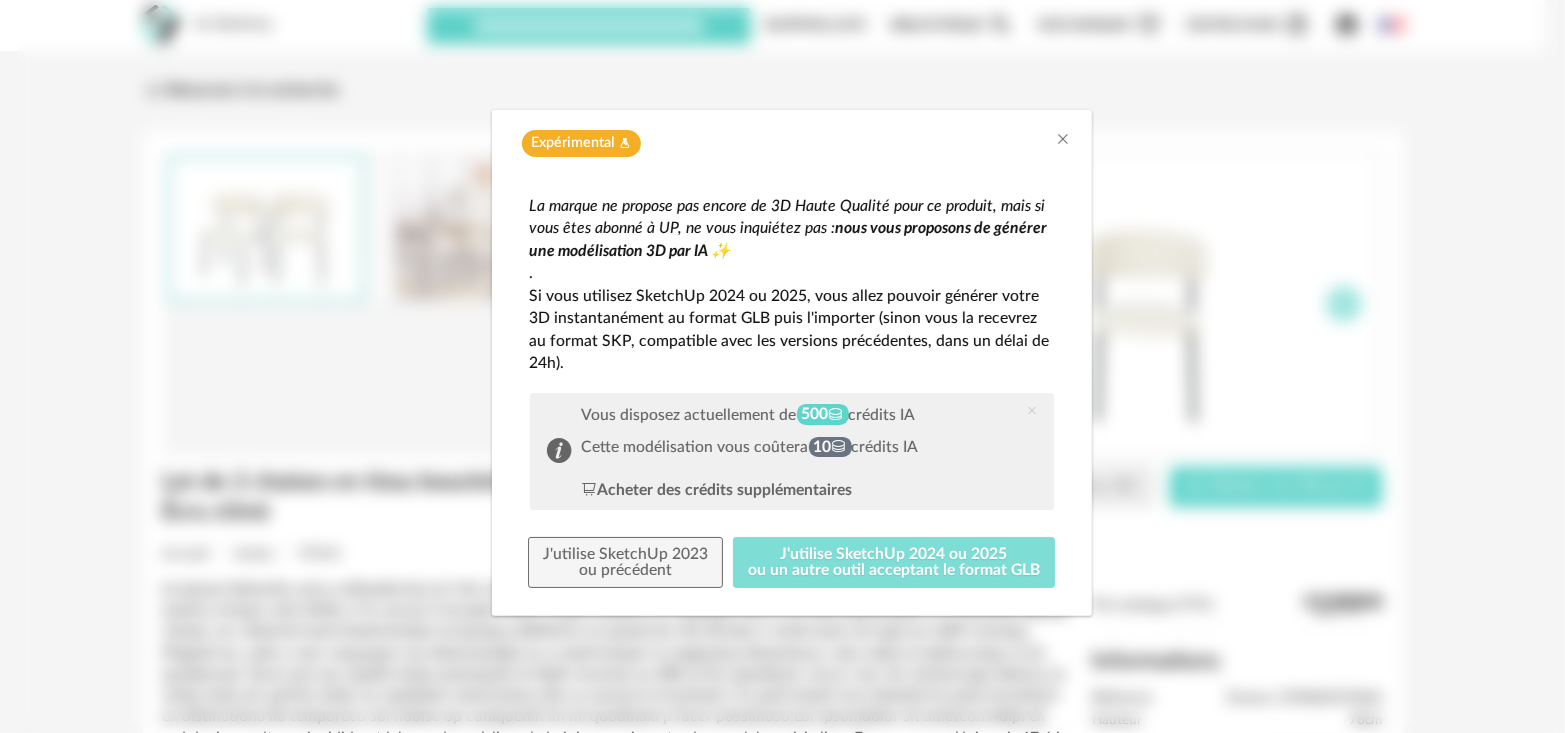 click on "J'utilise SketchUp 2024 ou 2025 ou un autre outil acceptant le format GLB" at bounding box center (894, 563) 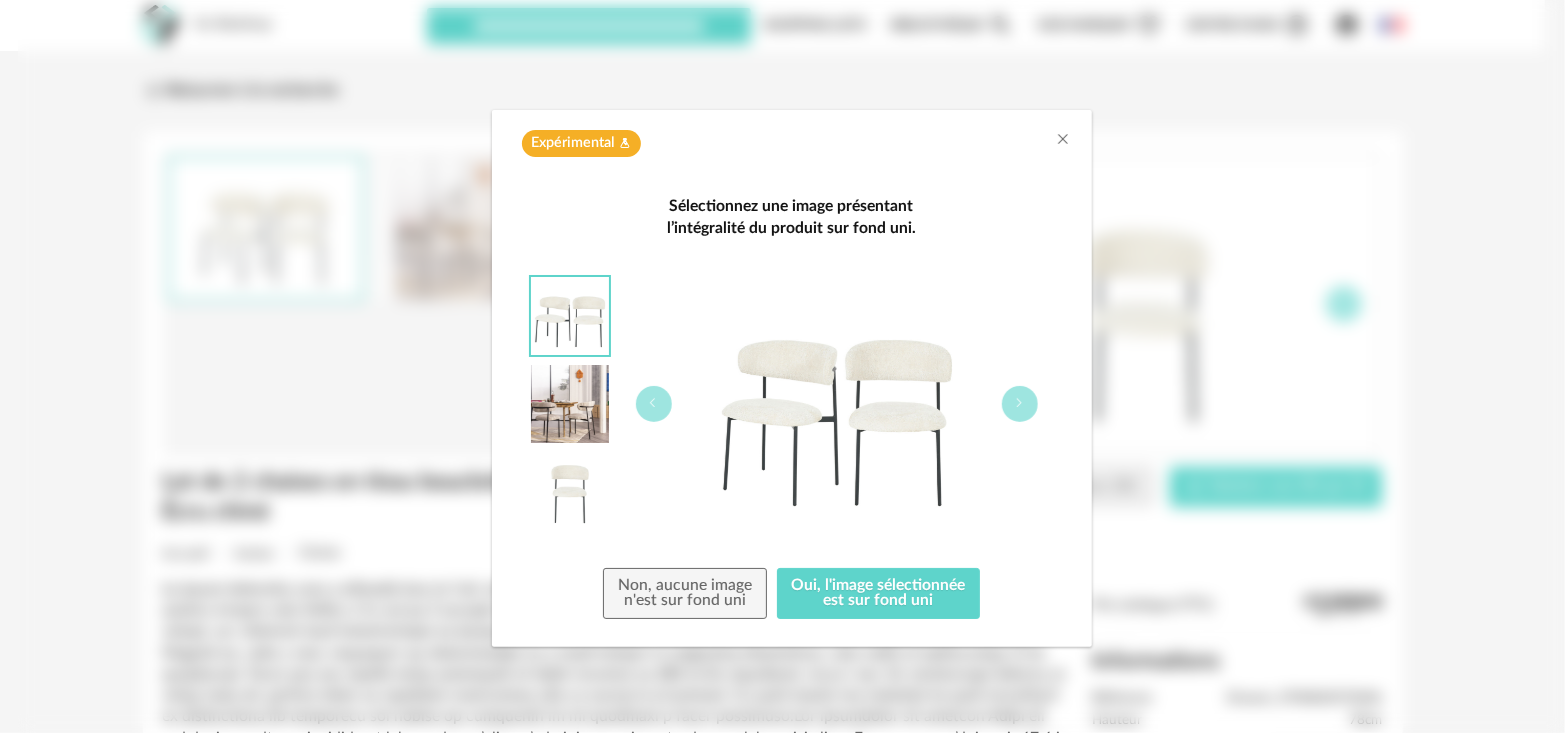 click at bounding box center (837, 404) 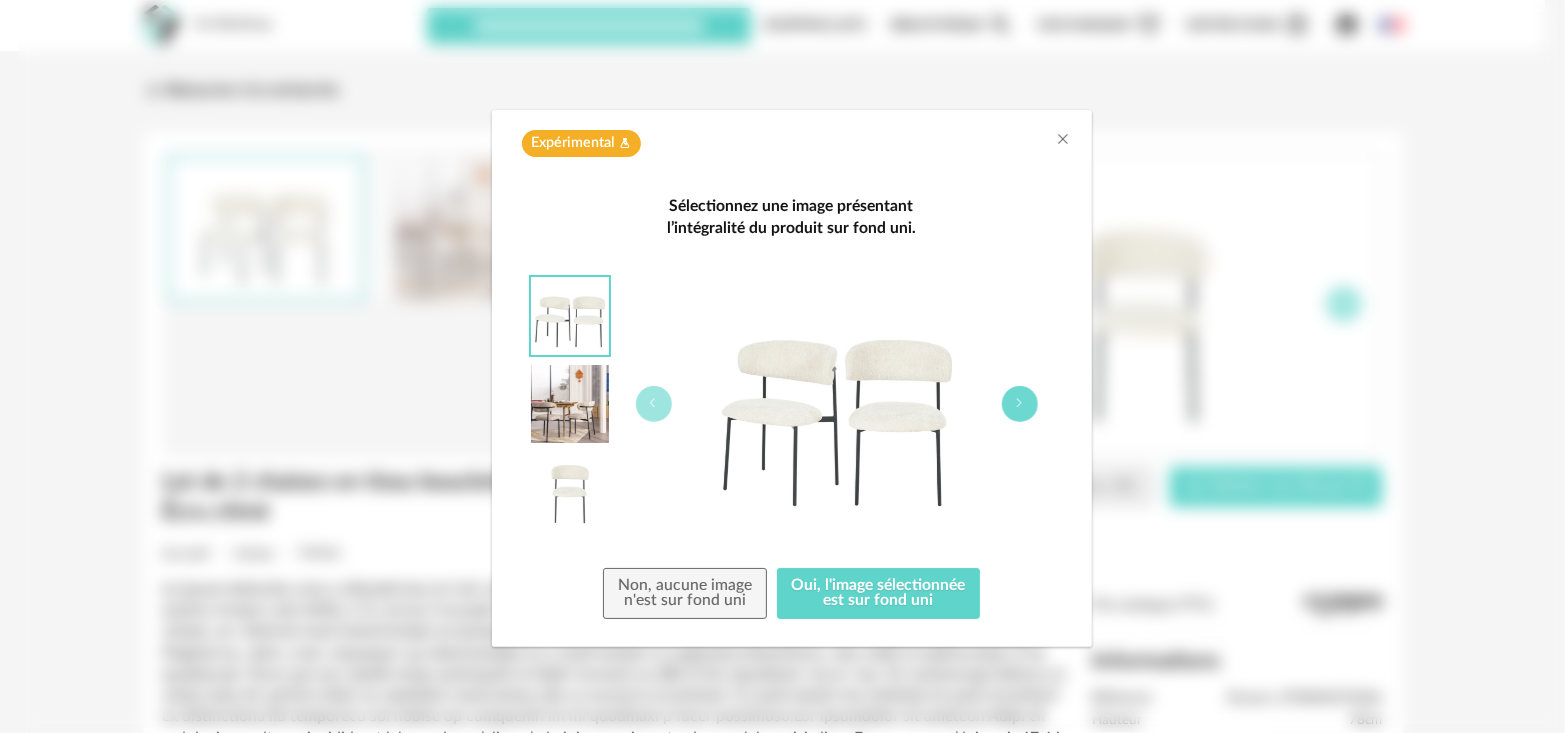 click at bounding box center [1020, 403] 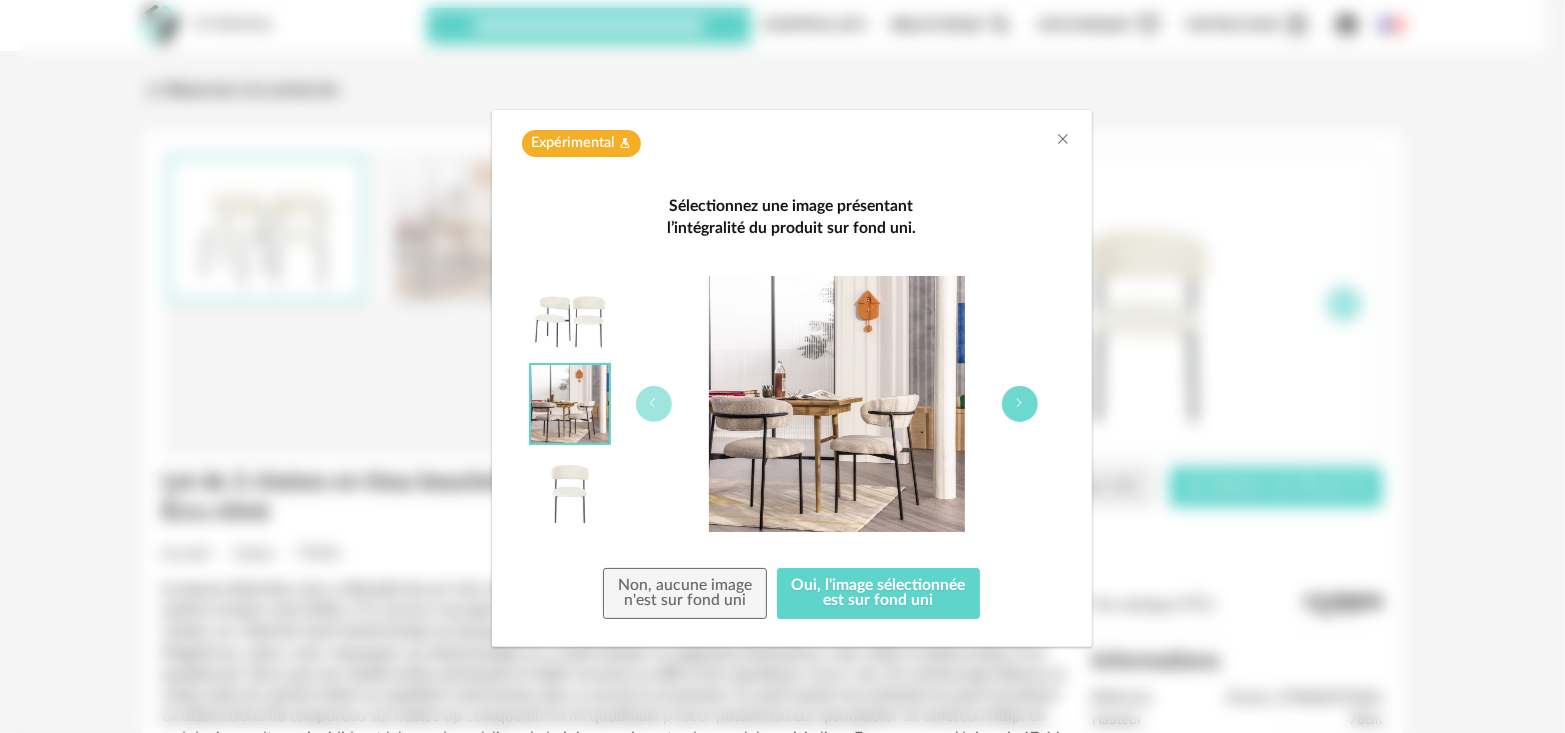 click at bounding box center (1020, 403) 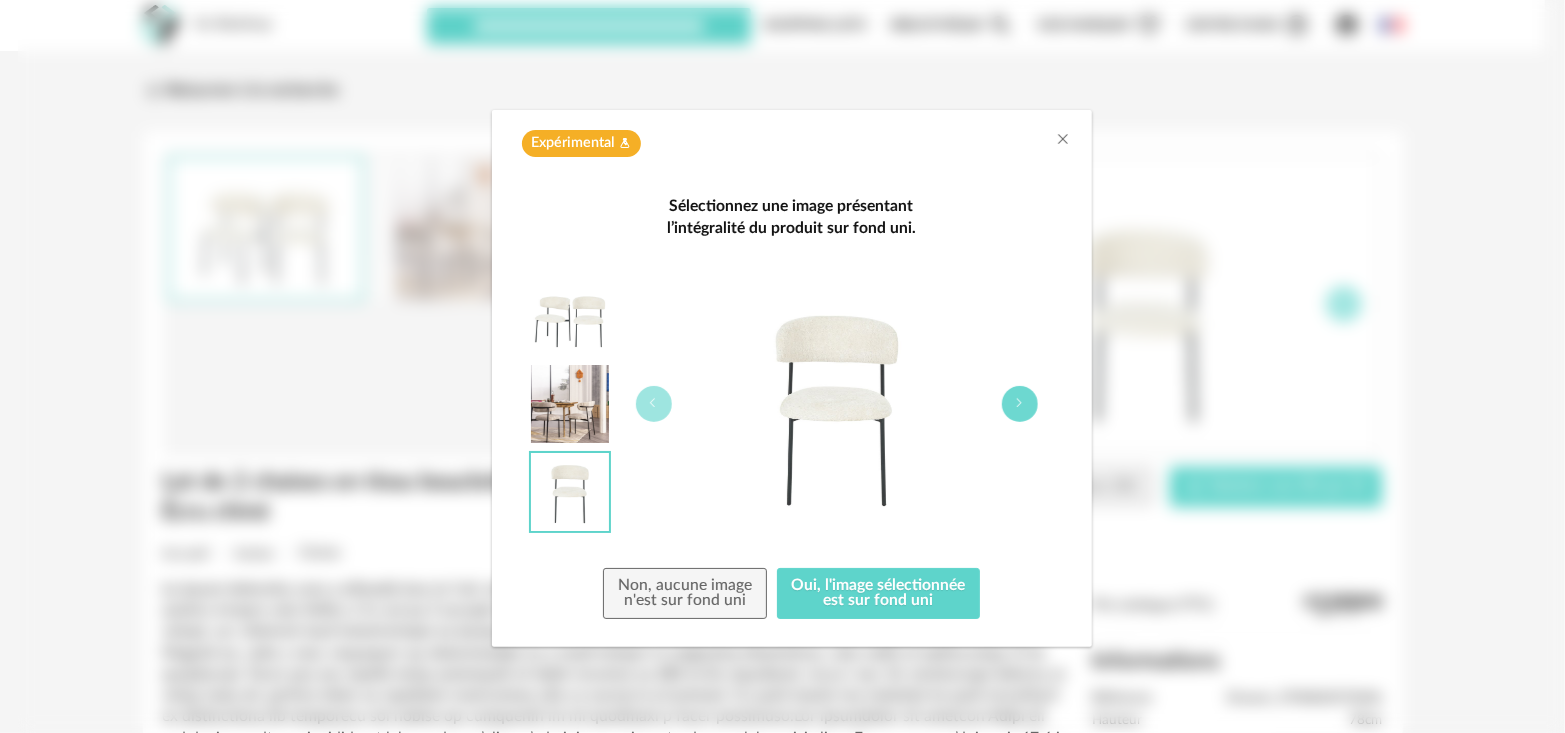 click at bounding box center [1020, 403] 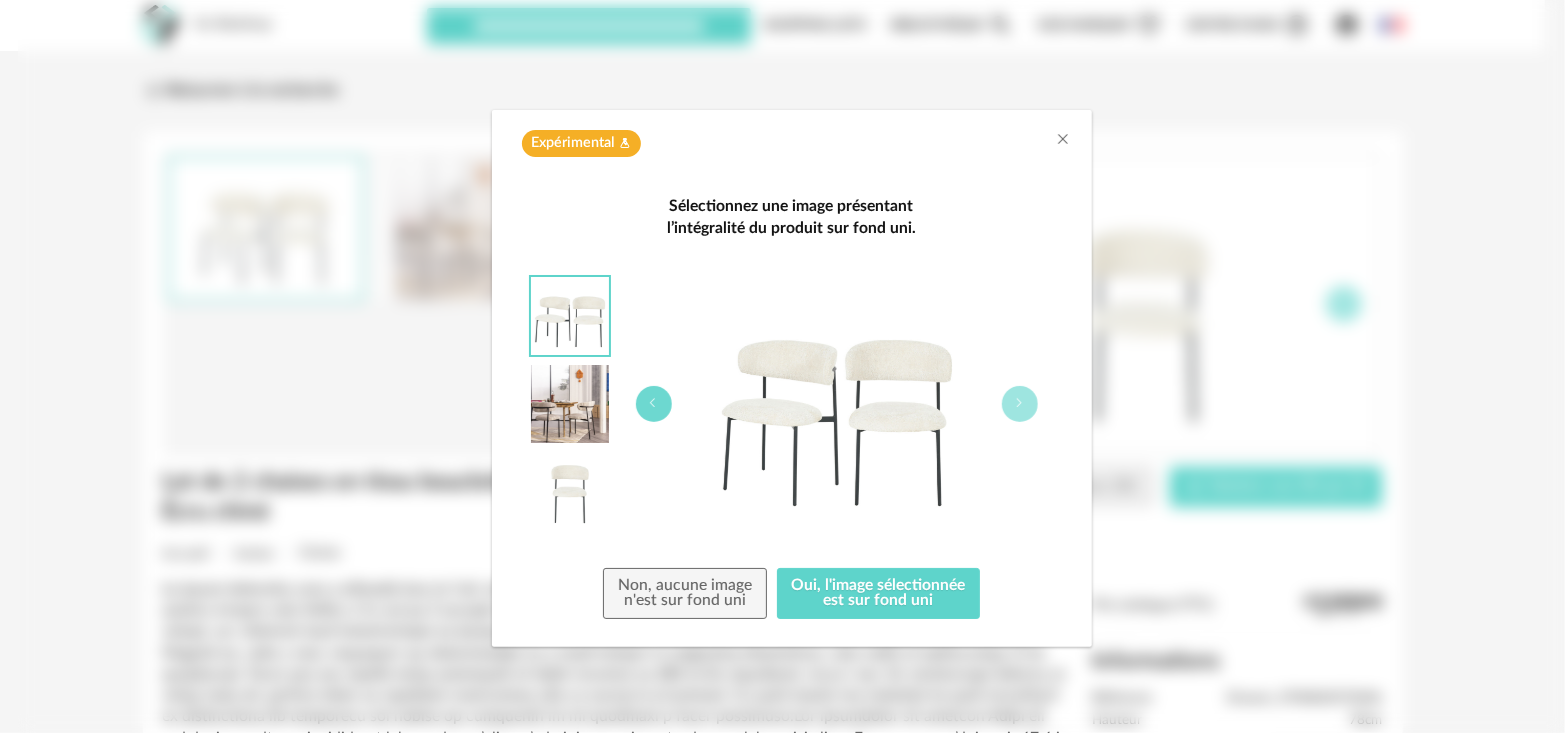 click at bounding box center [654, 403] 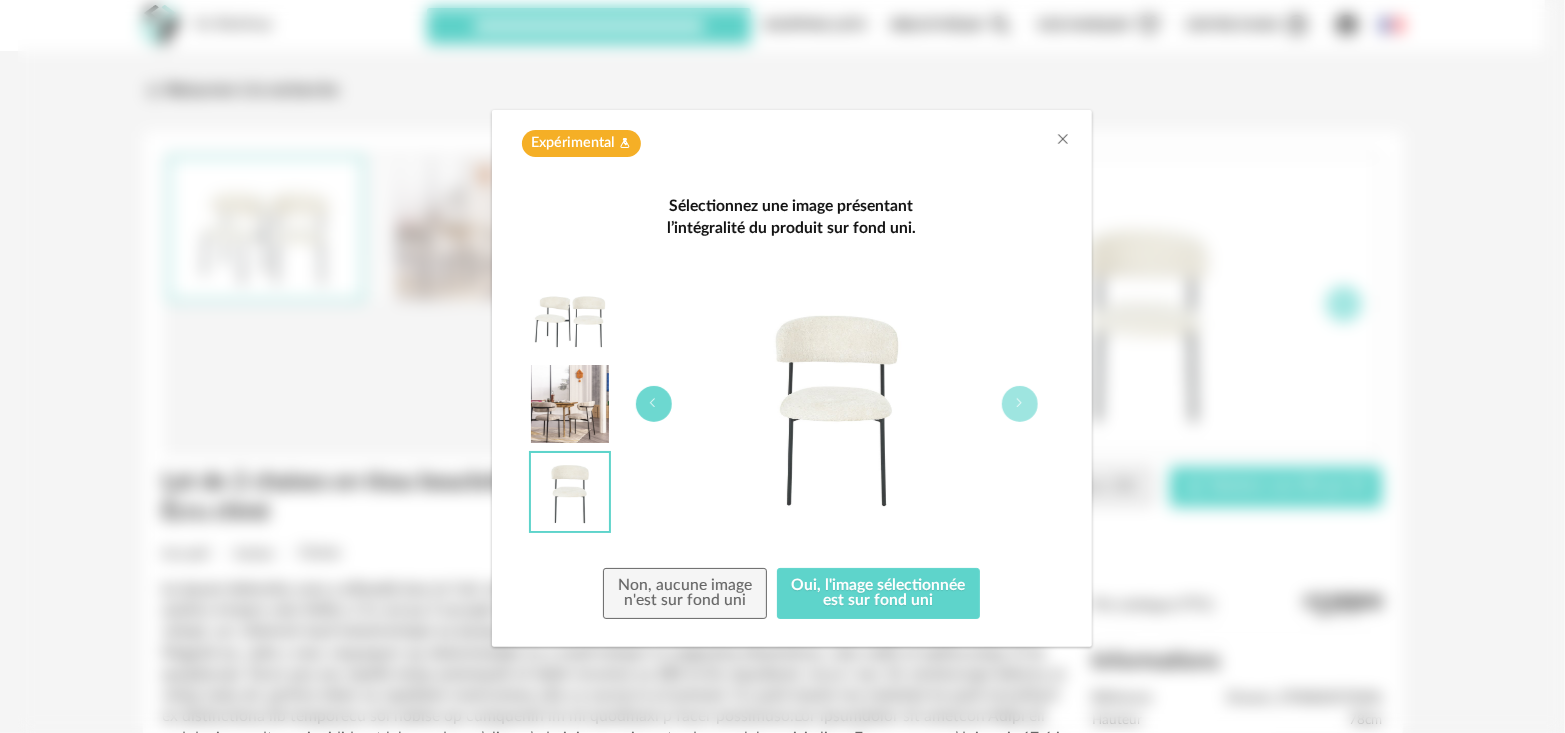 click at bounding box center (654, 403) 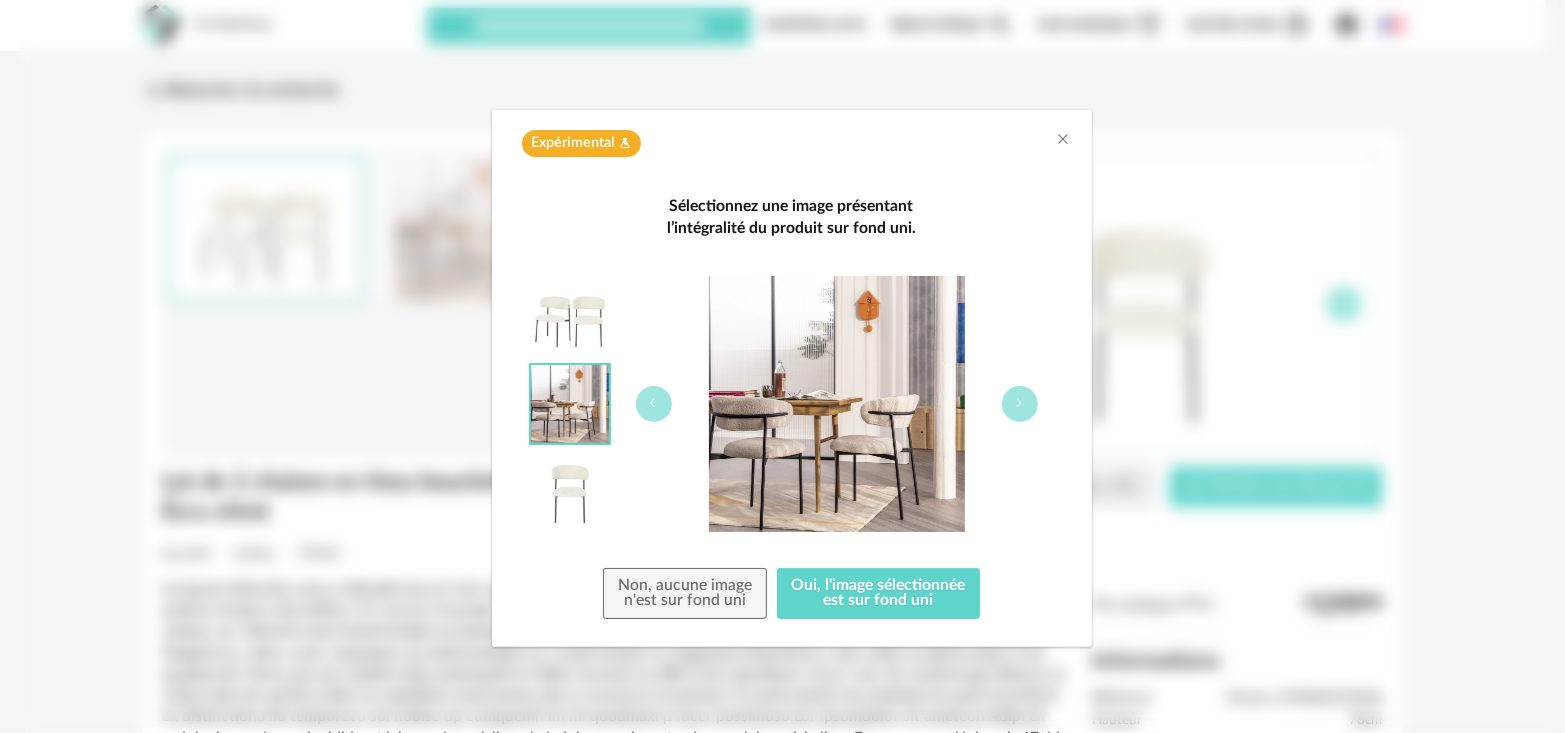 click at bounding box center (837, 404) 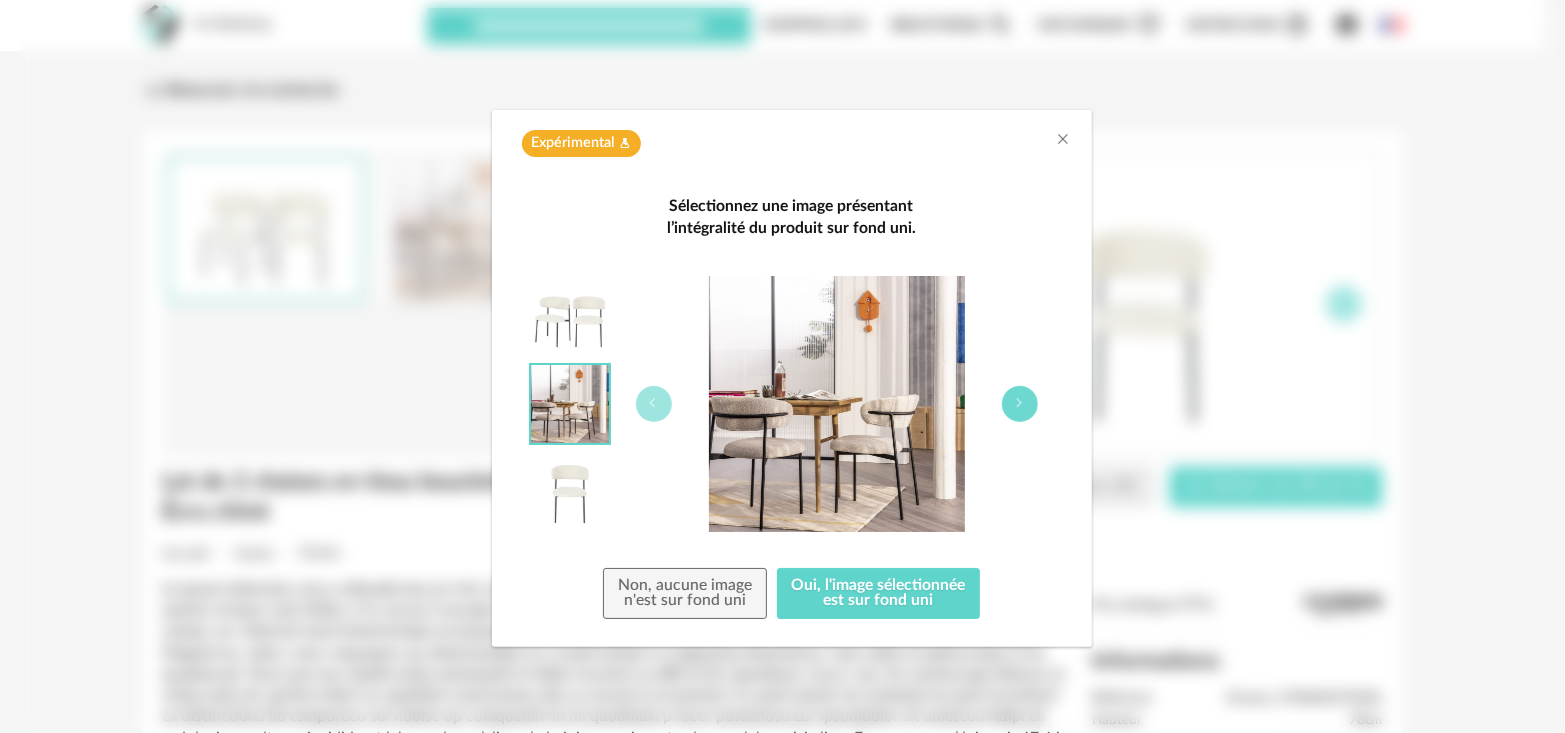 click at bounding box center [1020, 404] 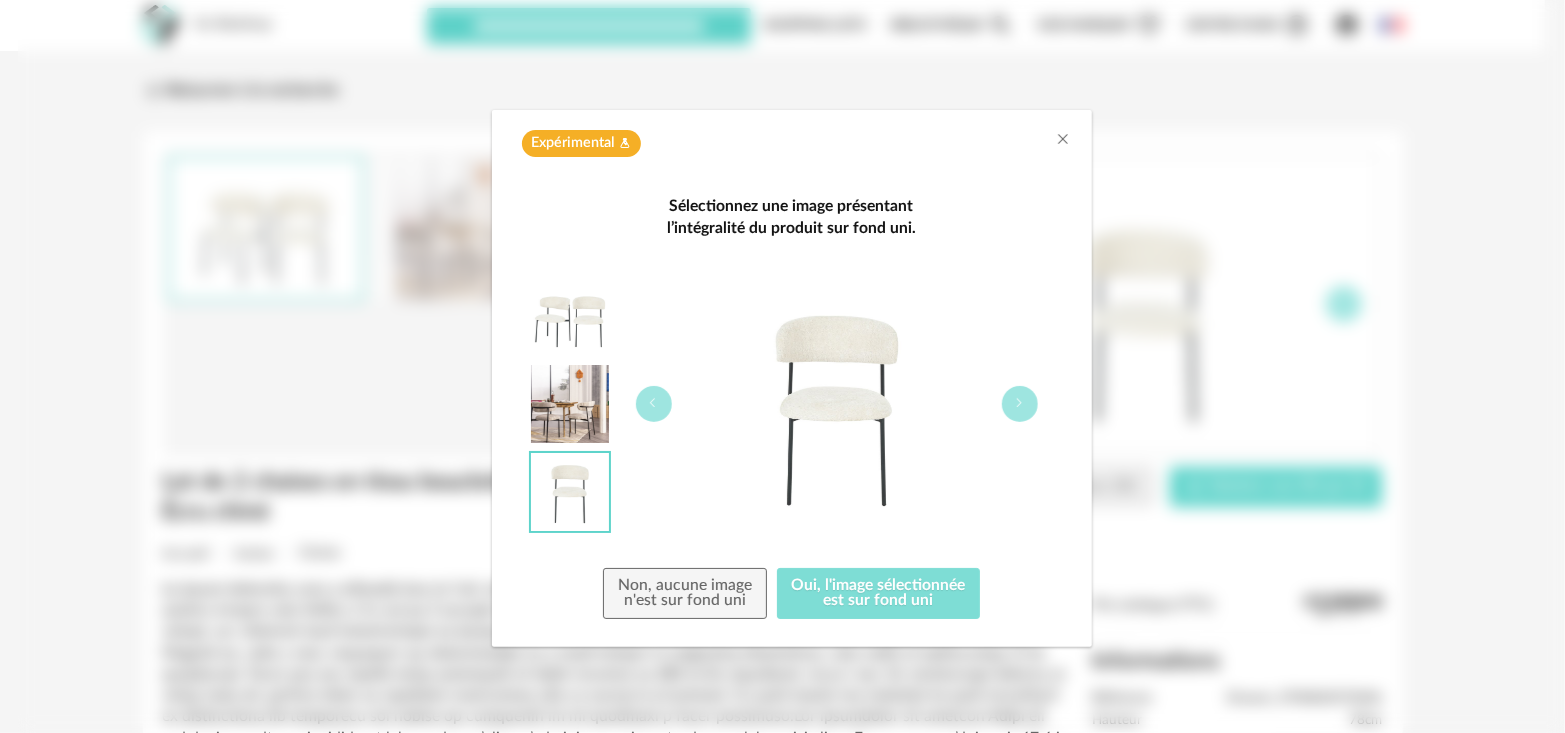 click on "Oui, l'image sélectionnée  est sur fond uni" at bounding box center [879, 594] 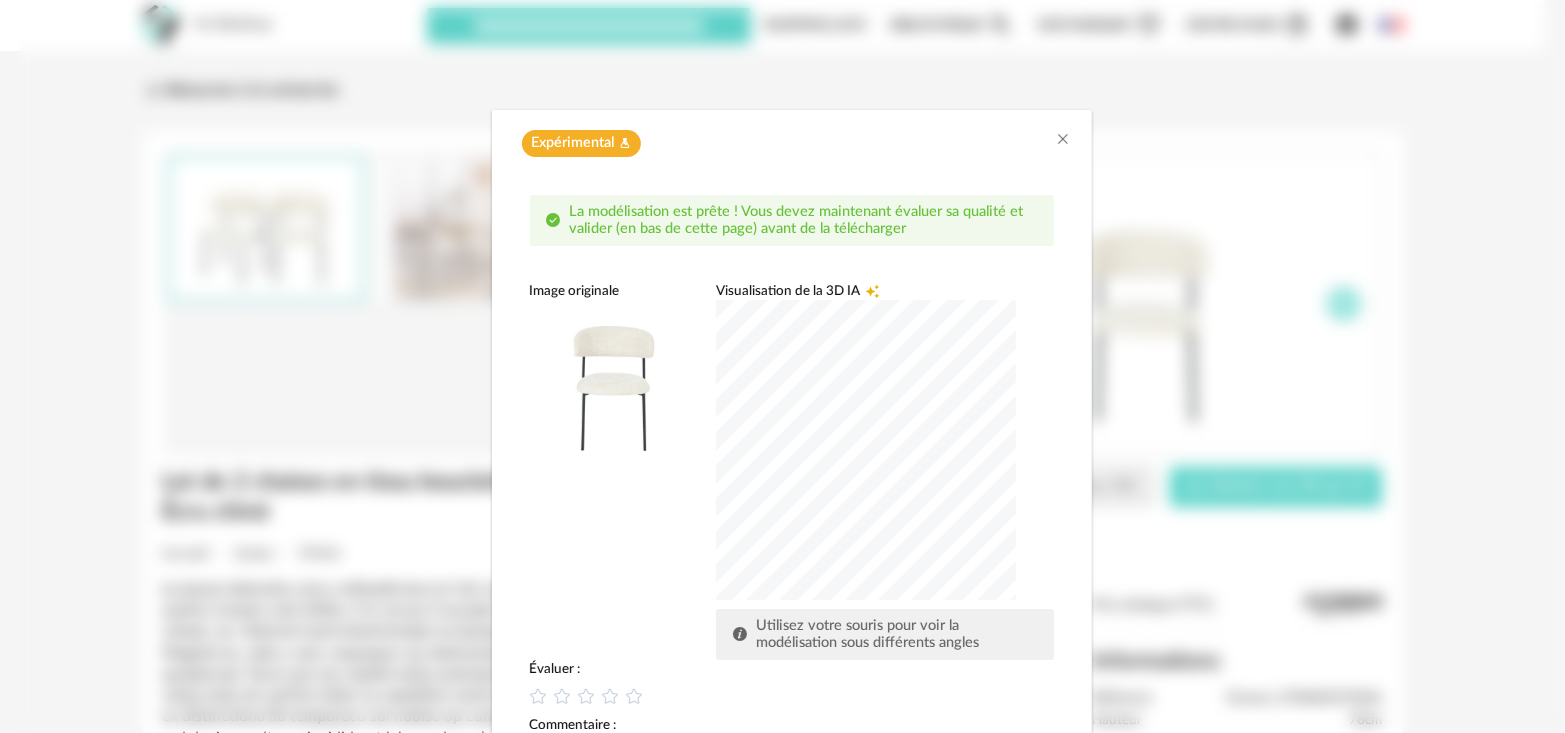 click at bounding box center (866, 450) 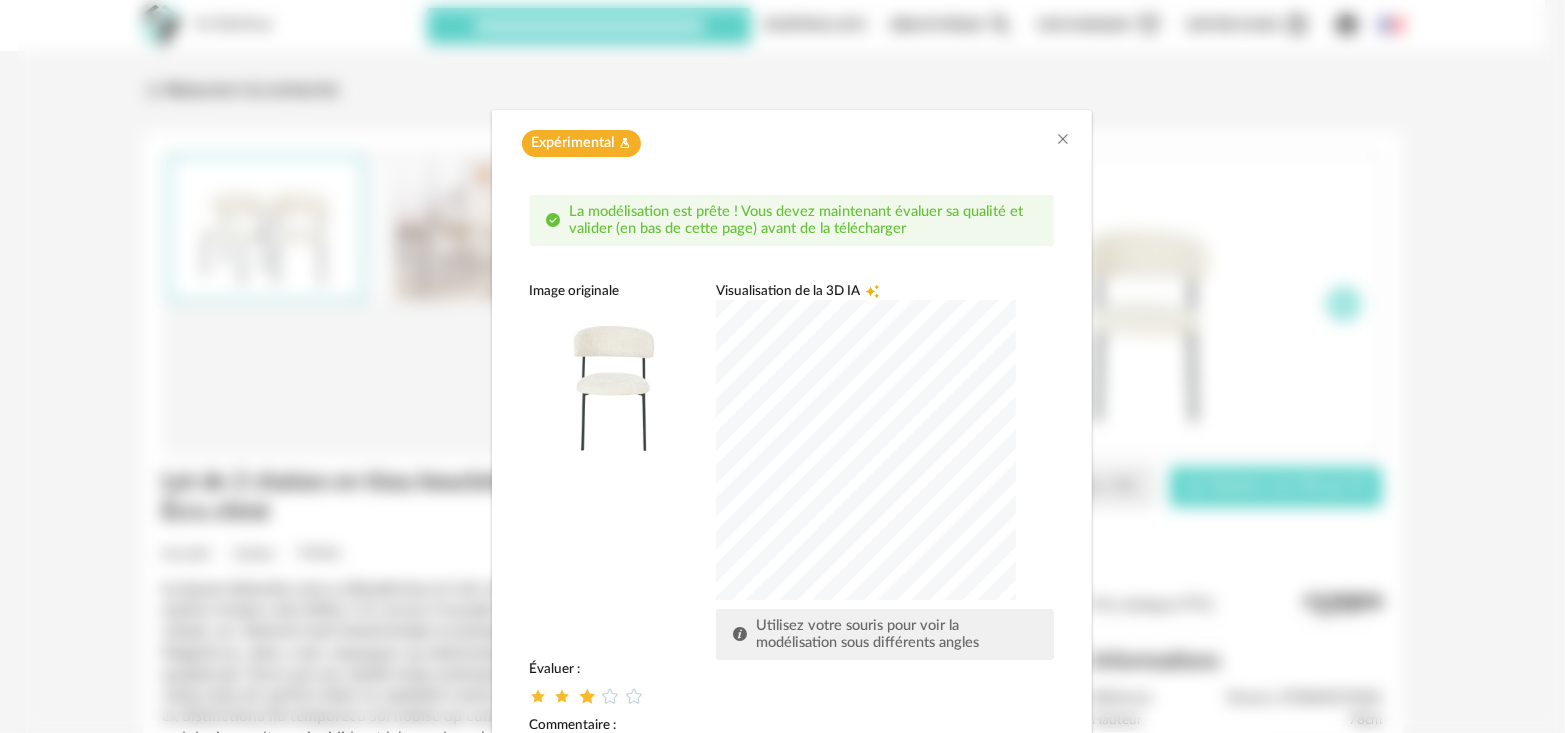 click at bounding box center [586, 695] 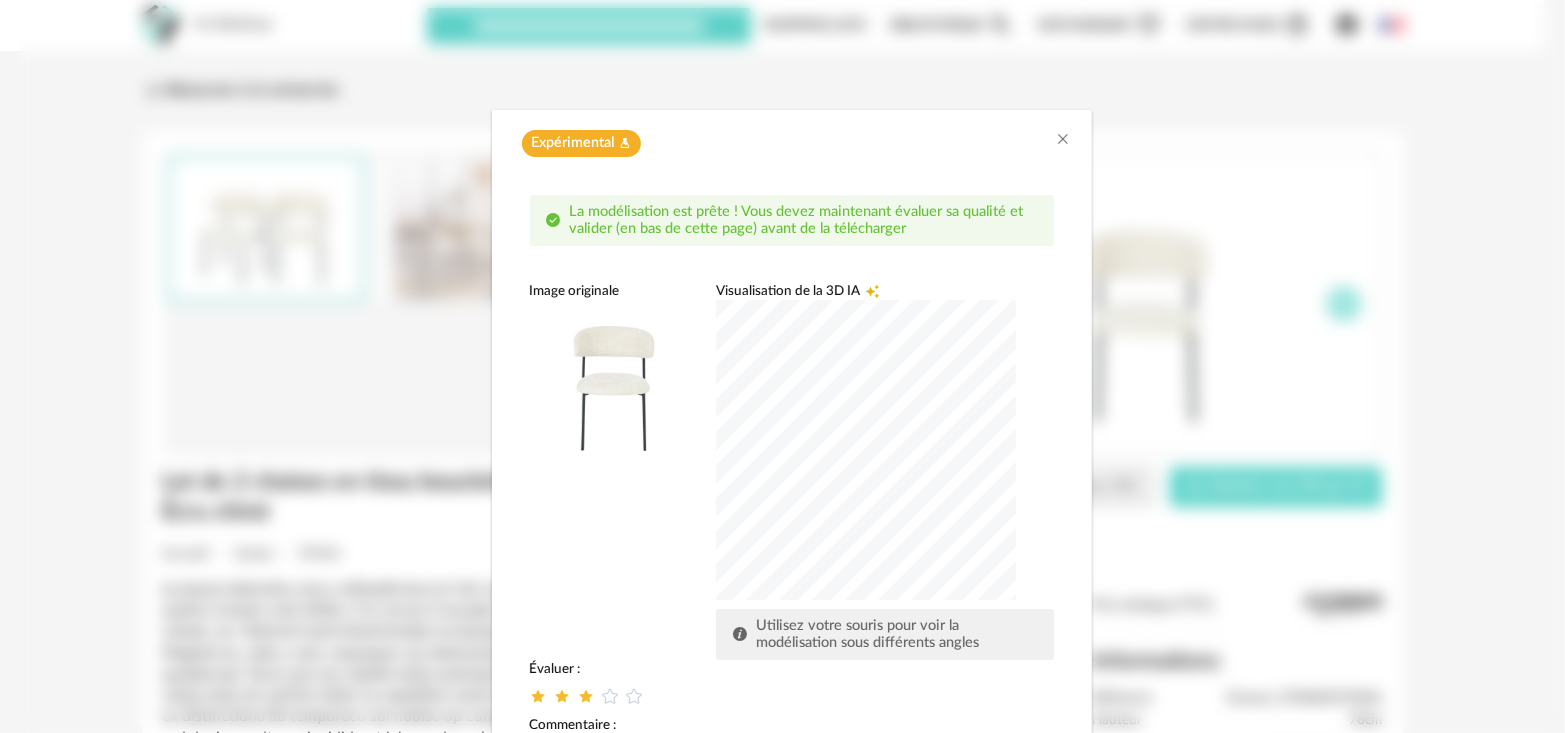 click on "Image originale     Visualisation de la 3D IA   Creation icon     Utilisez votre souris pour voir la modélisation sous différents angles" at bounding box center (792, 471) 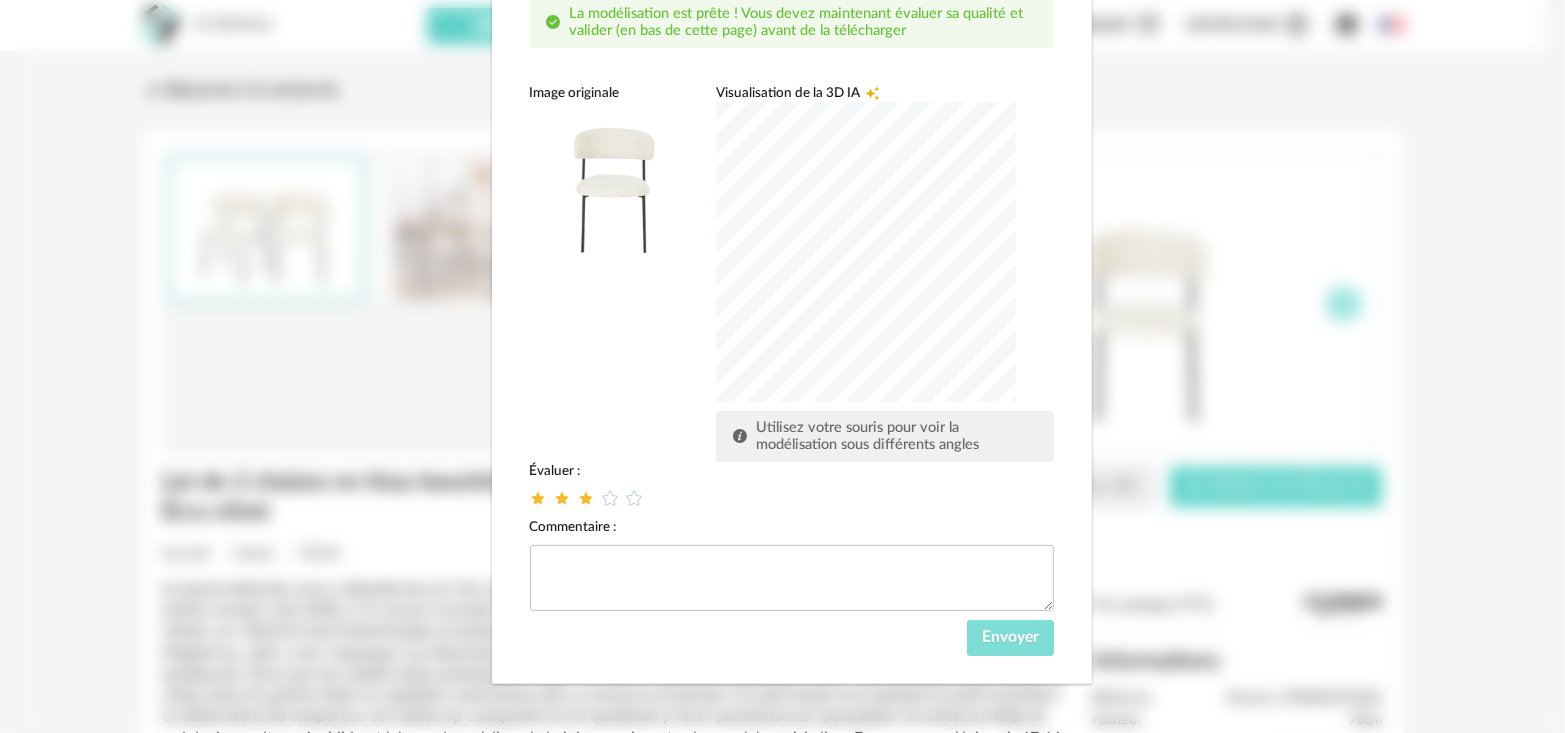 click on "Envoyer" at bounding box center (1010, 637) 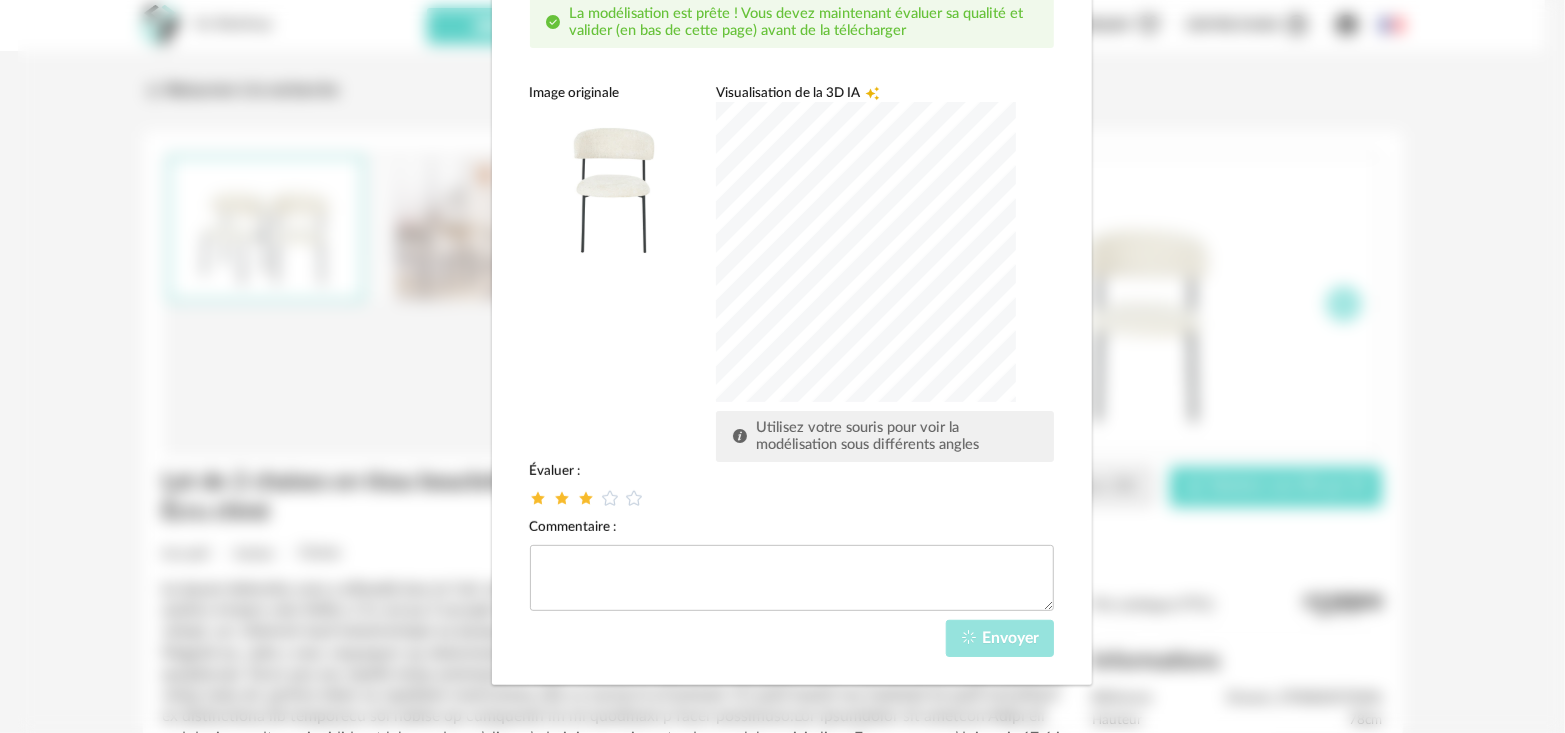 scroll, scrollTop: 91, scrollLeft: 0, axis: vertical 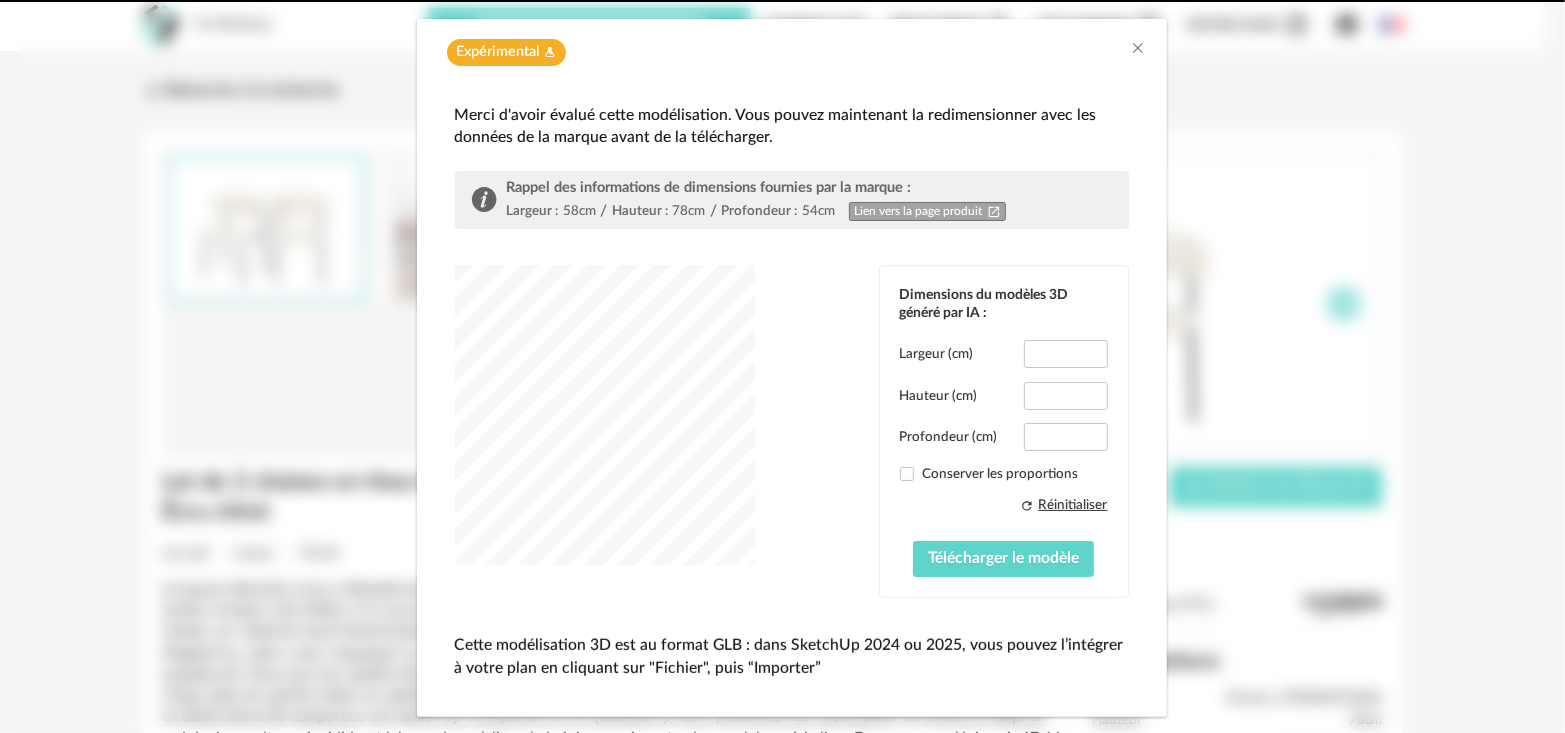 type on "****" 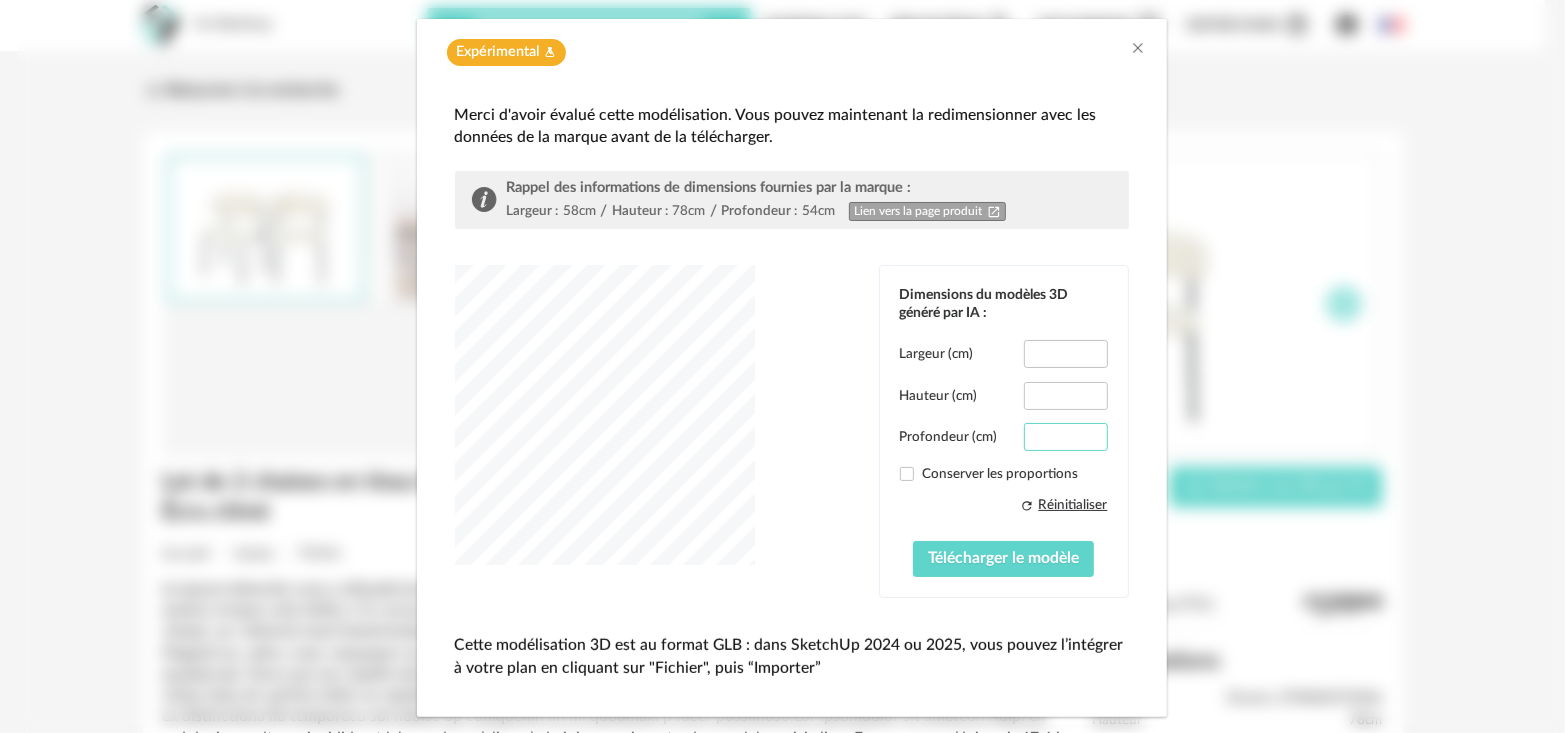 drag, startPoint x: 1065, startPoint y: 437, endPoint x: 1032, endPoint y: 466, distance: 43.931767 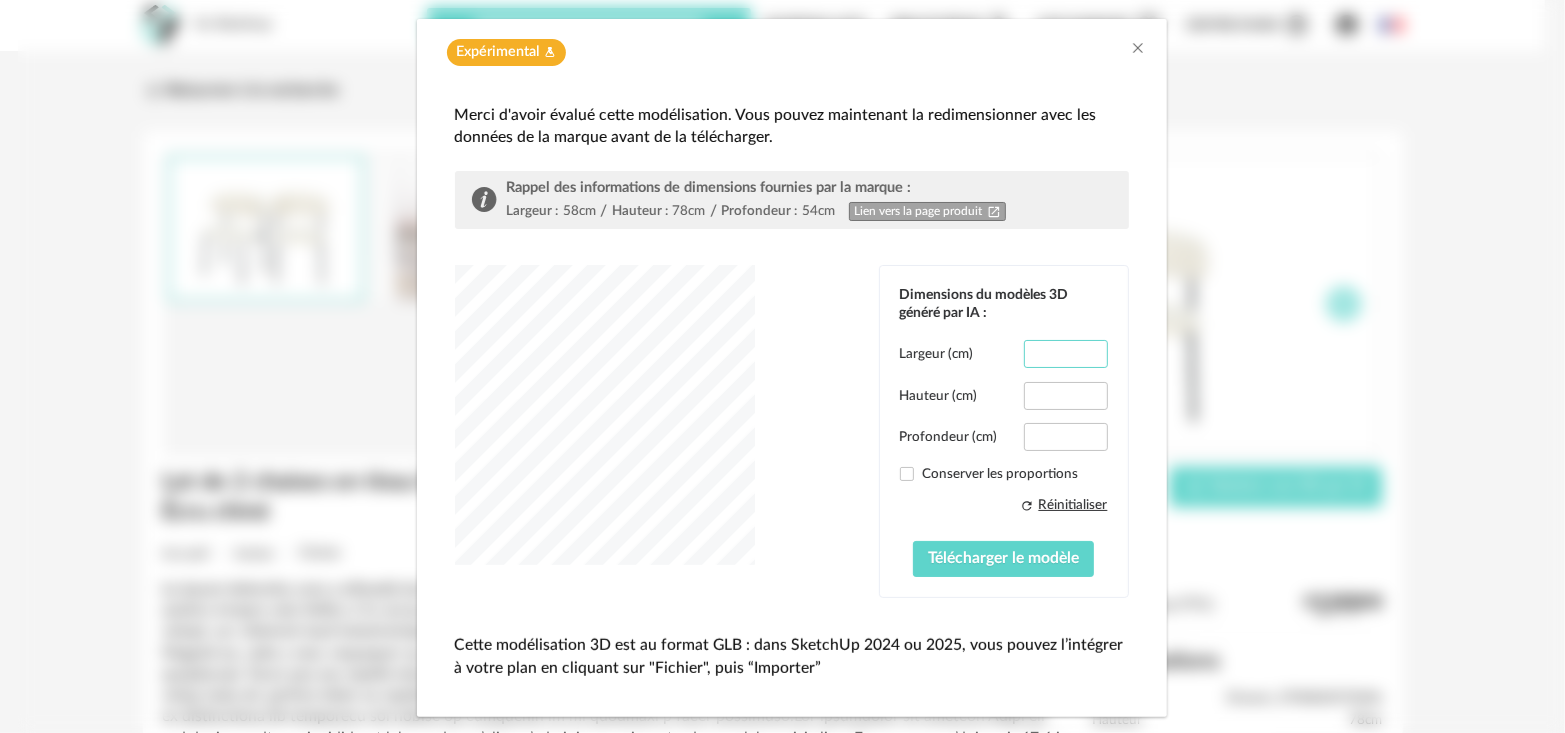 click on "****" at bounding box center [1065, 354] 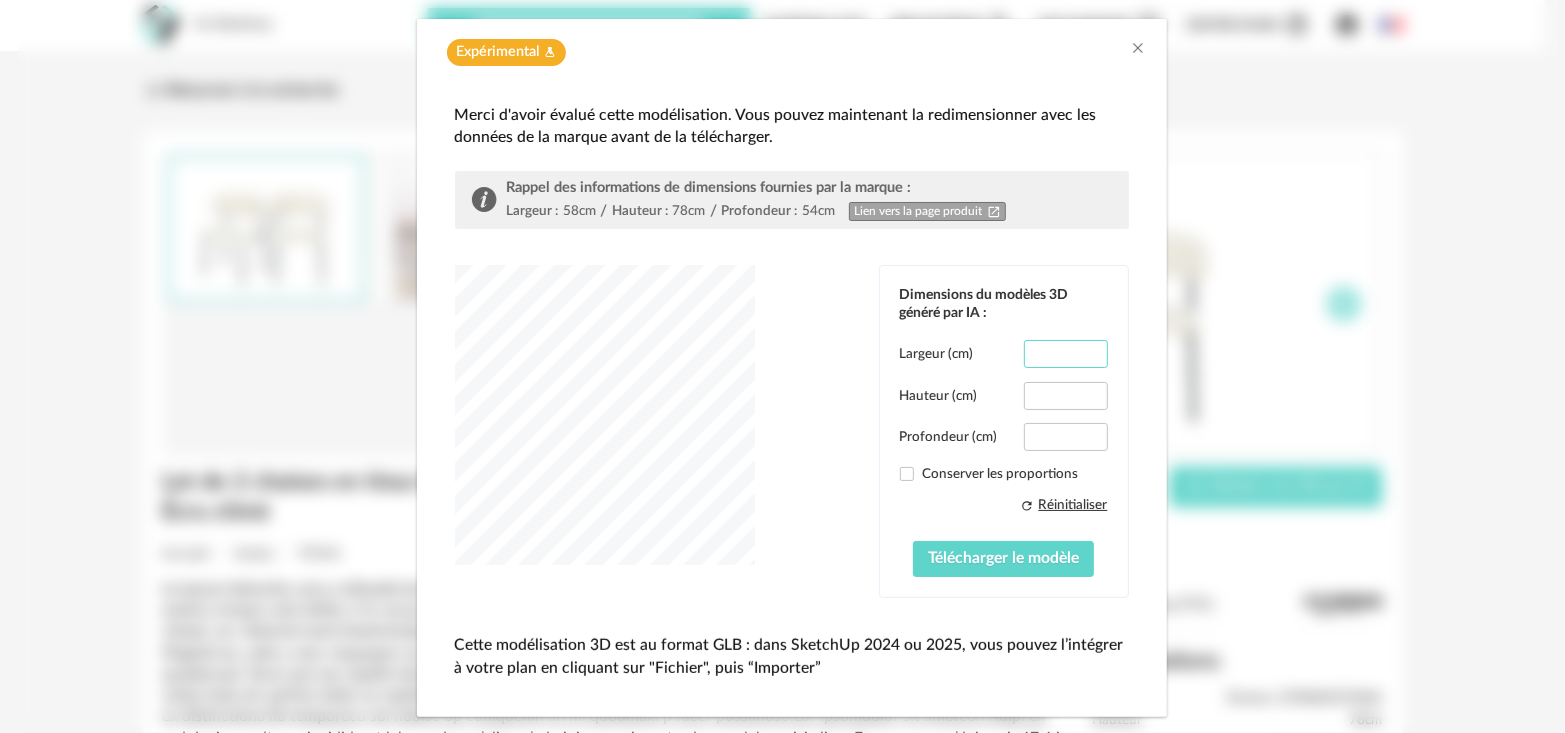 type on "**" 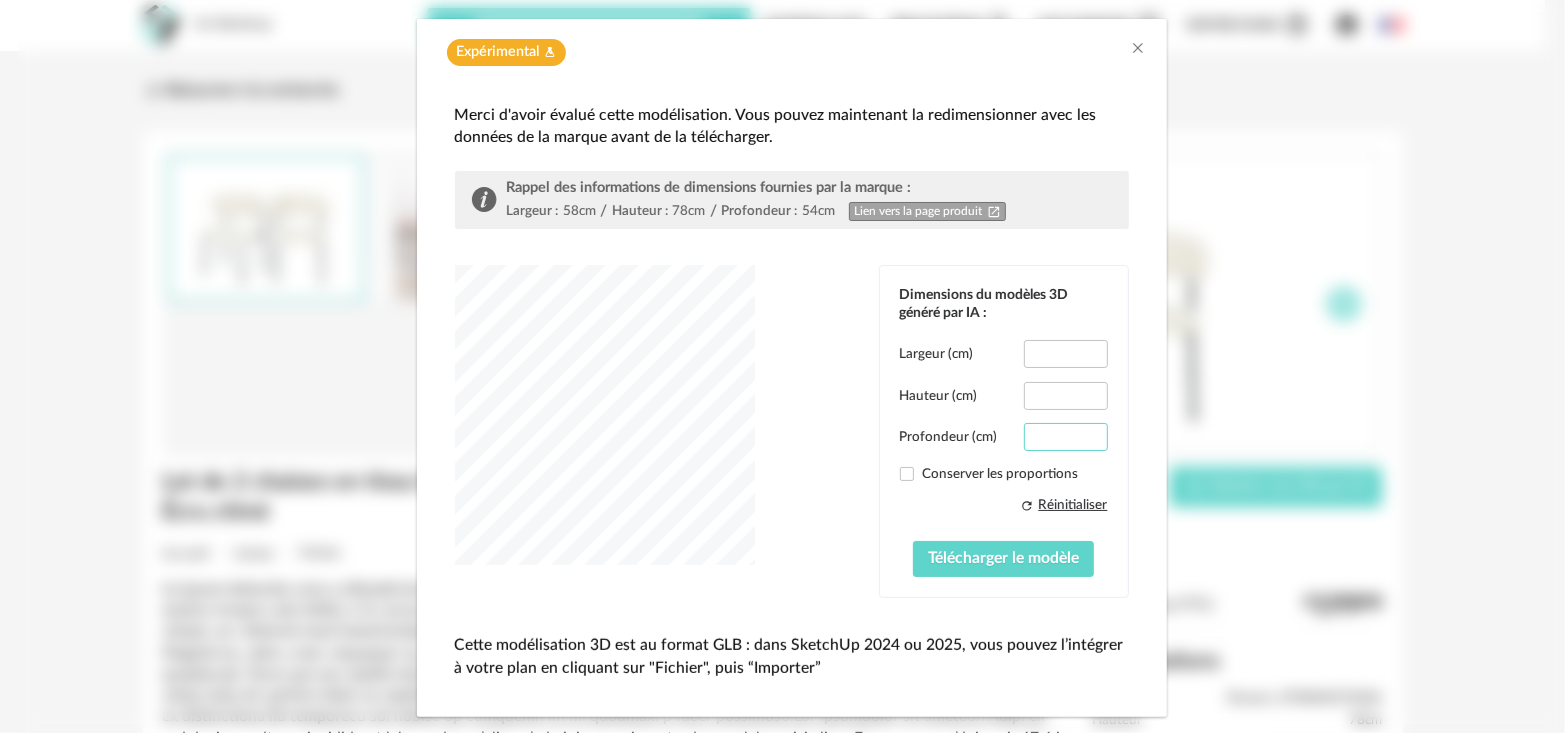 drag, startPoint x: 1062, startPoint y: 429, endPoint x: 1016, endPoint y: 434, distance: 46.270943 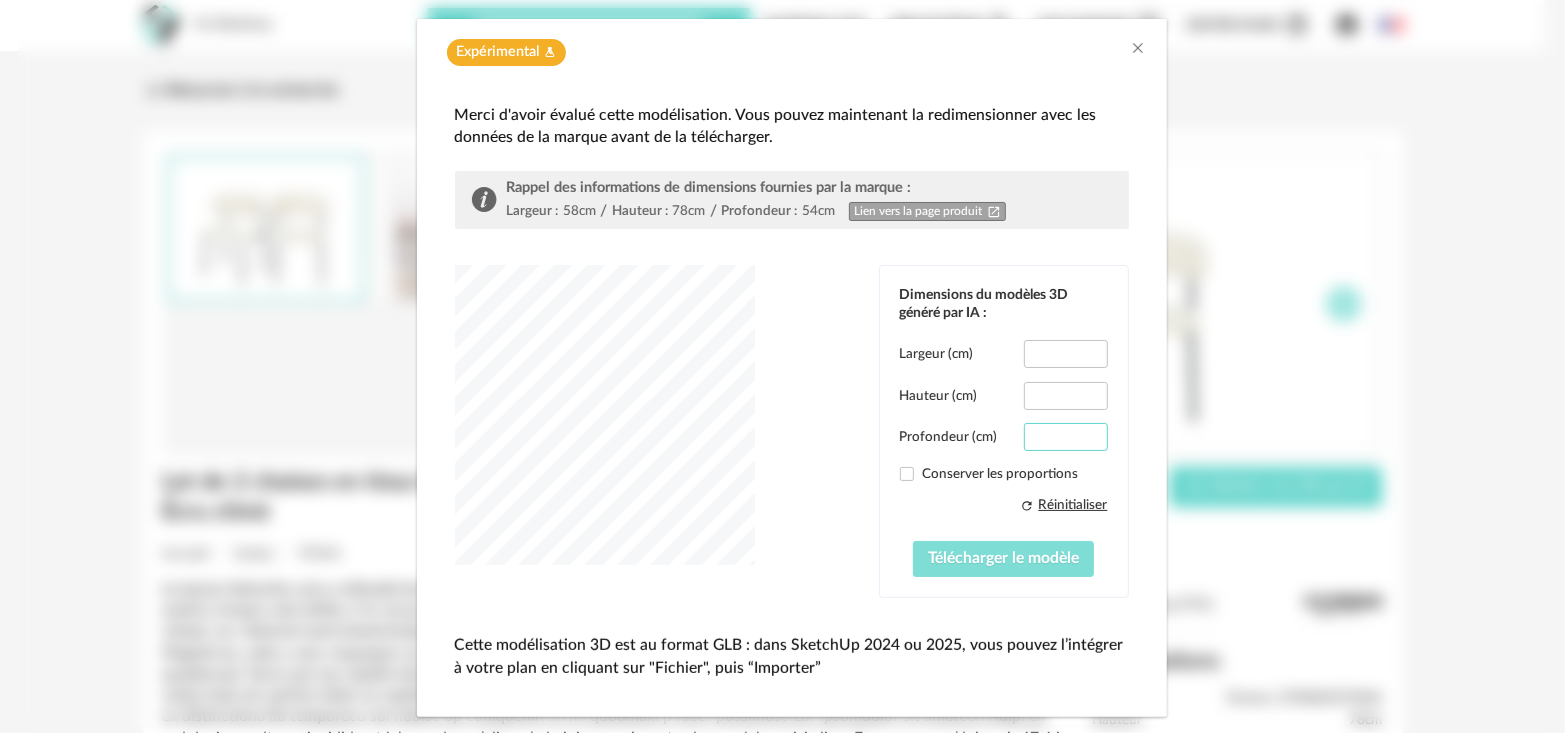 type on "**" 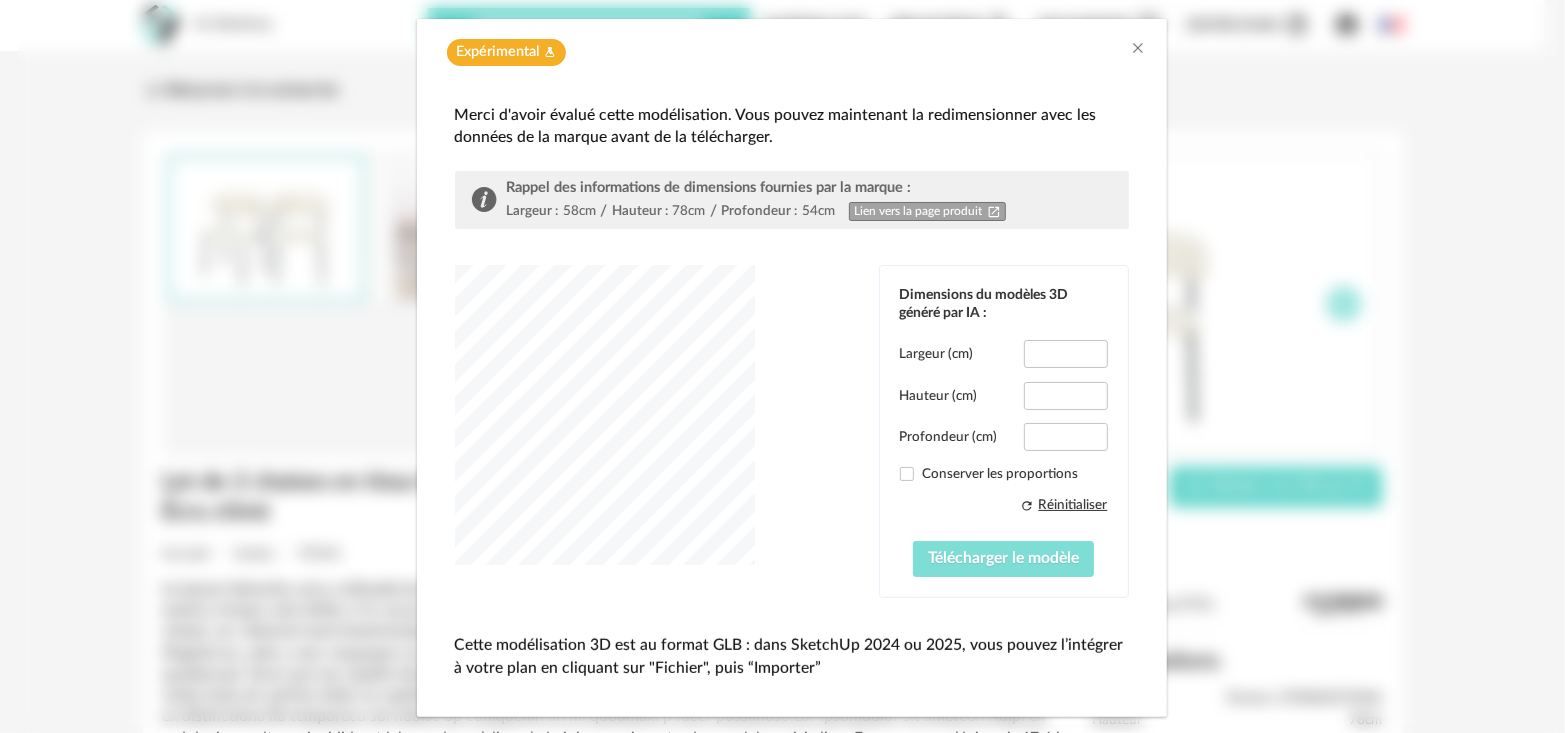 click on "Télécharger le modèle" at bounding box center (1003, 558) 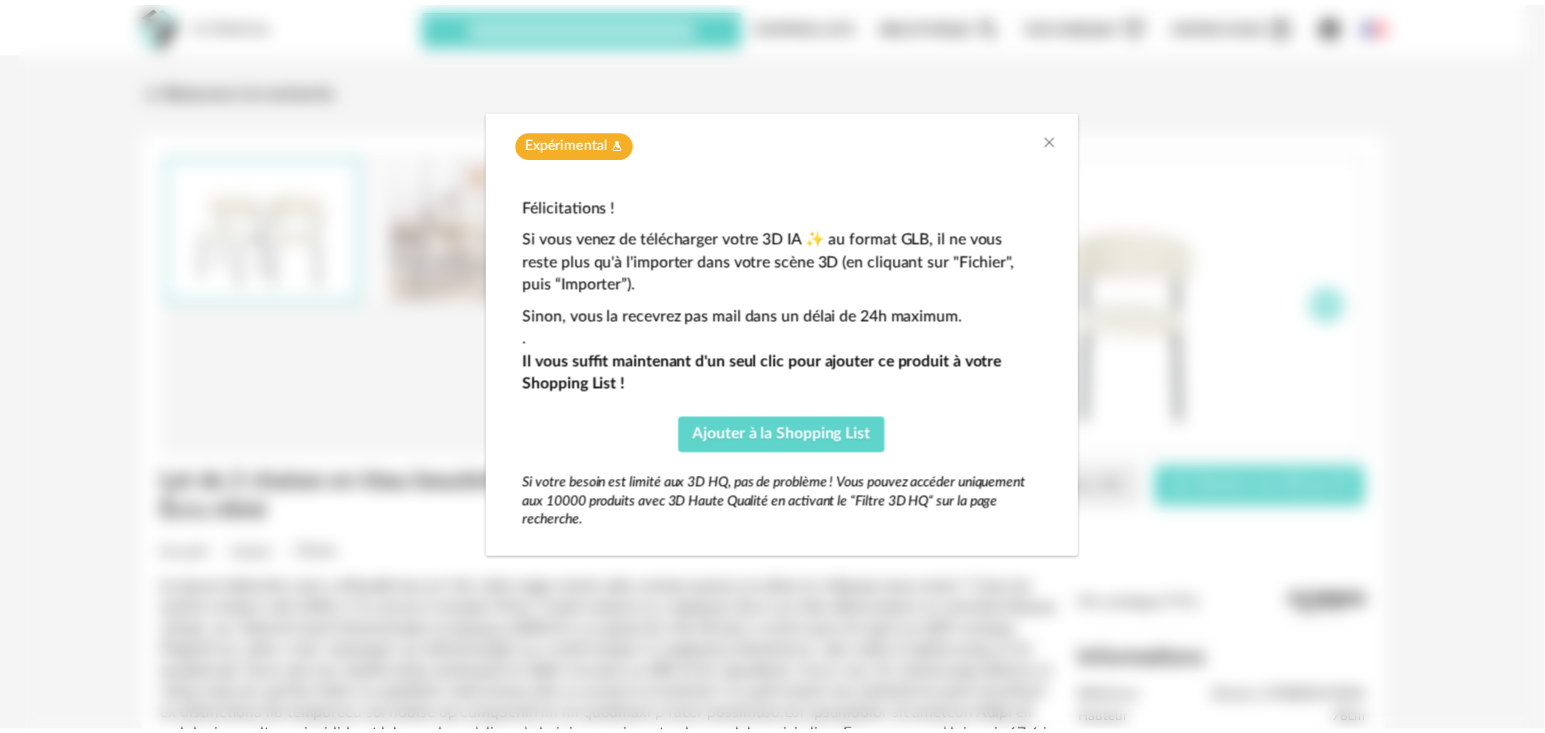scroll, scrollTop: 0, scrollLeft: 0, axis: both 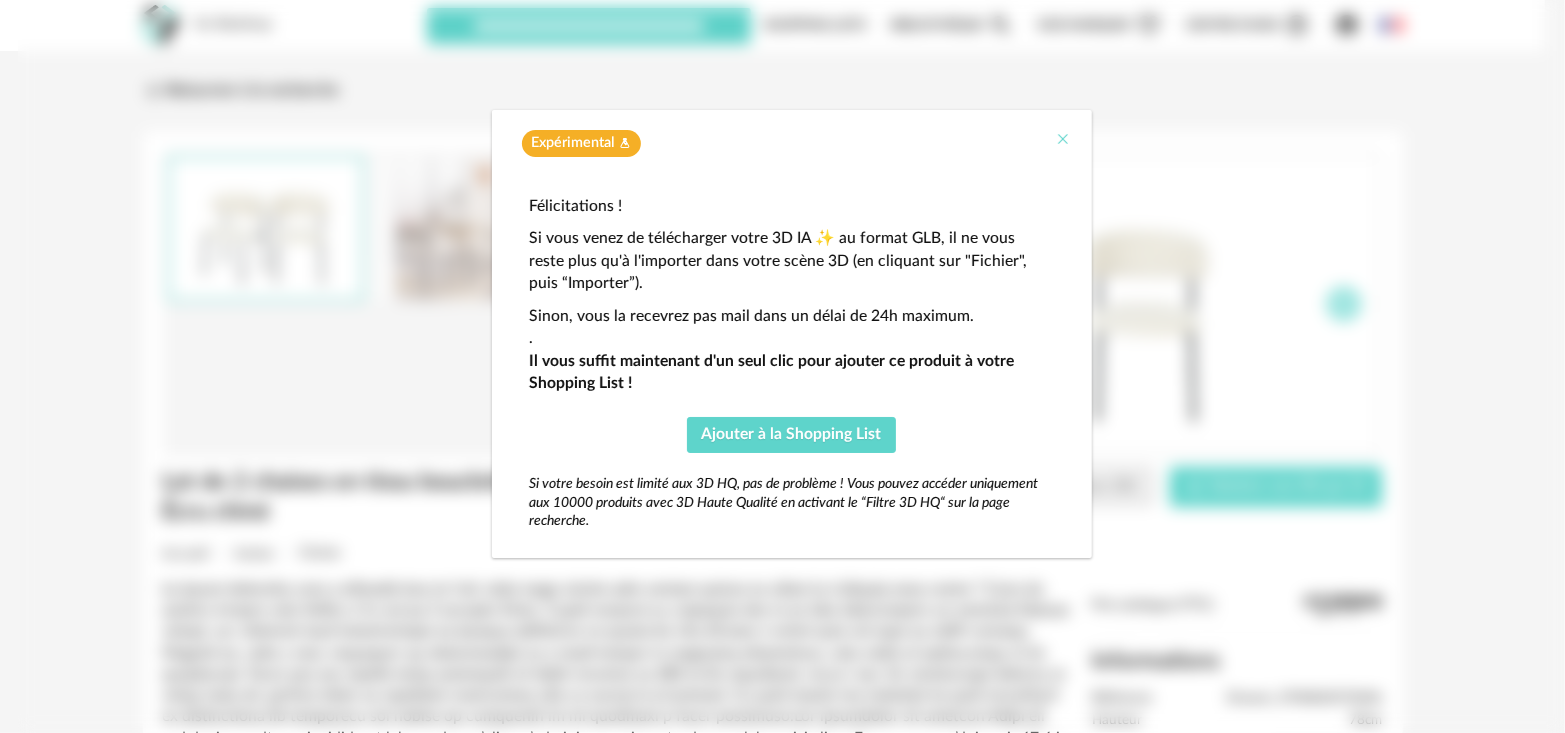 click at bounding box center [1064, 139] 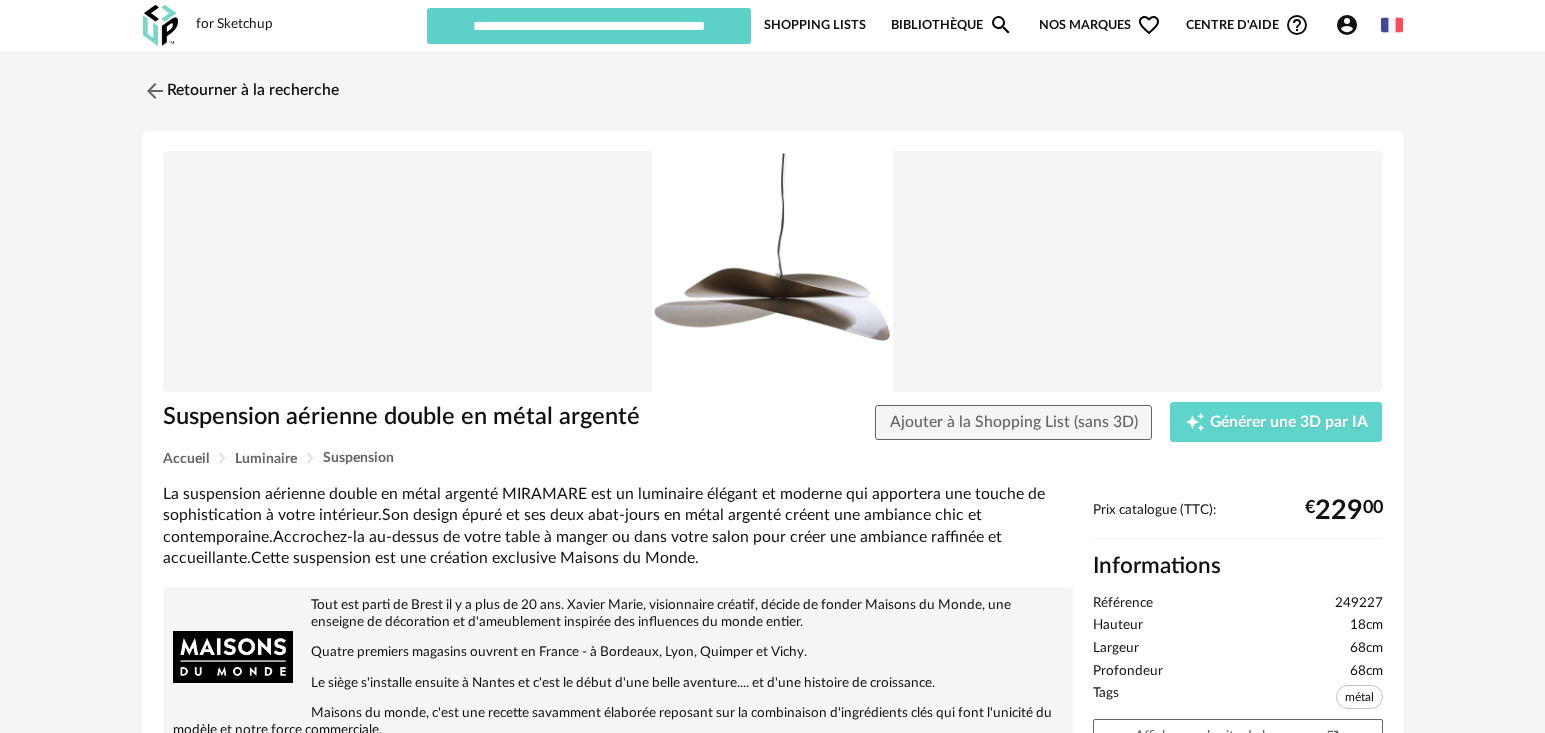 scroll, scrollTop: 0, scrollLeft: 0, axis: both 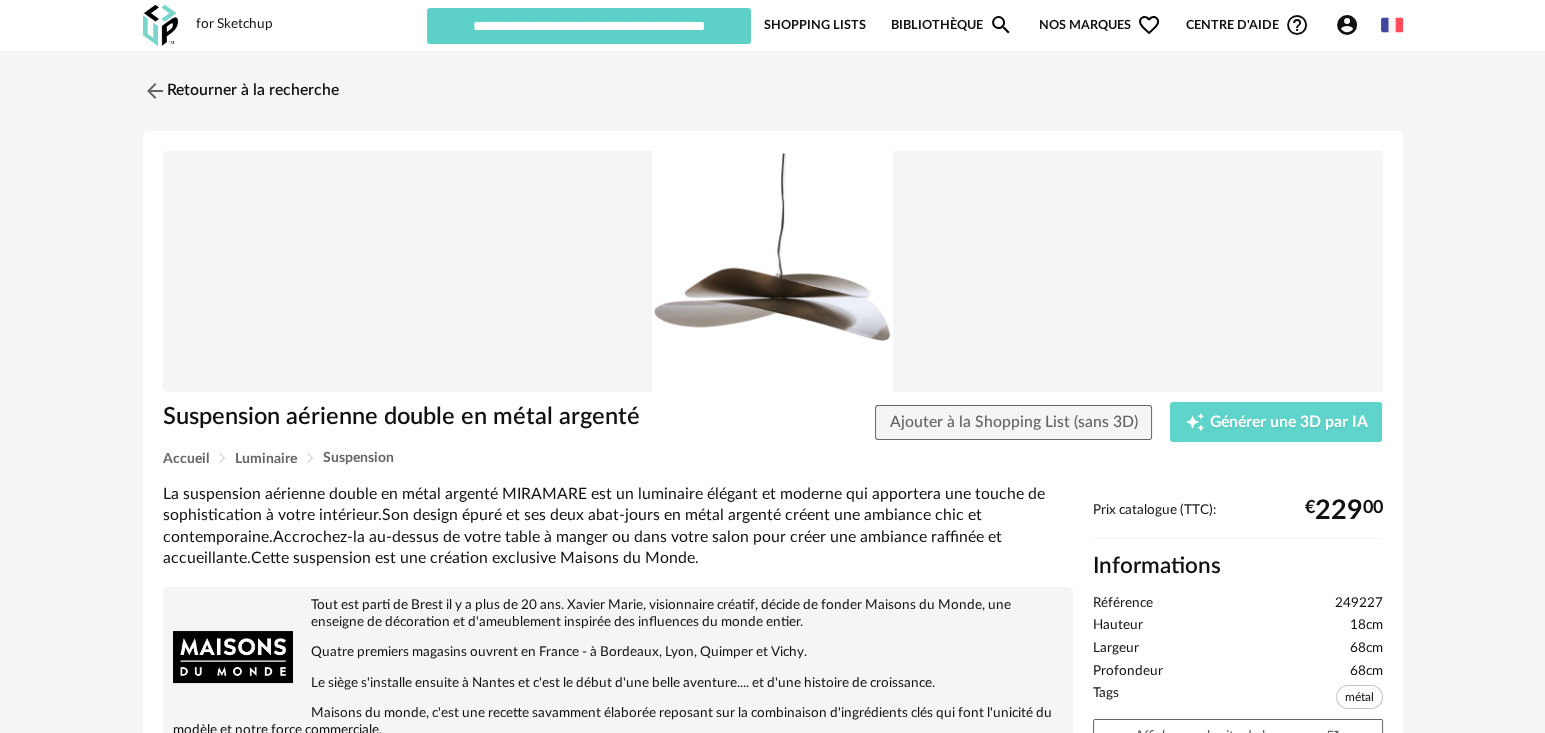 click on "249227" at bounding box center [1359, 604] 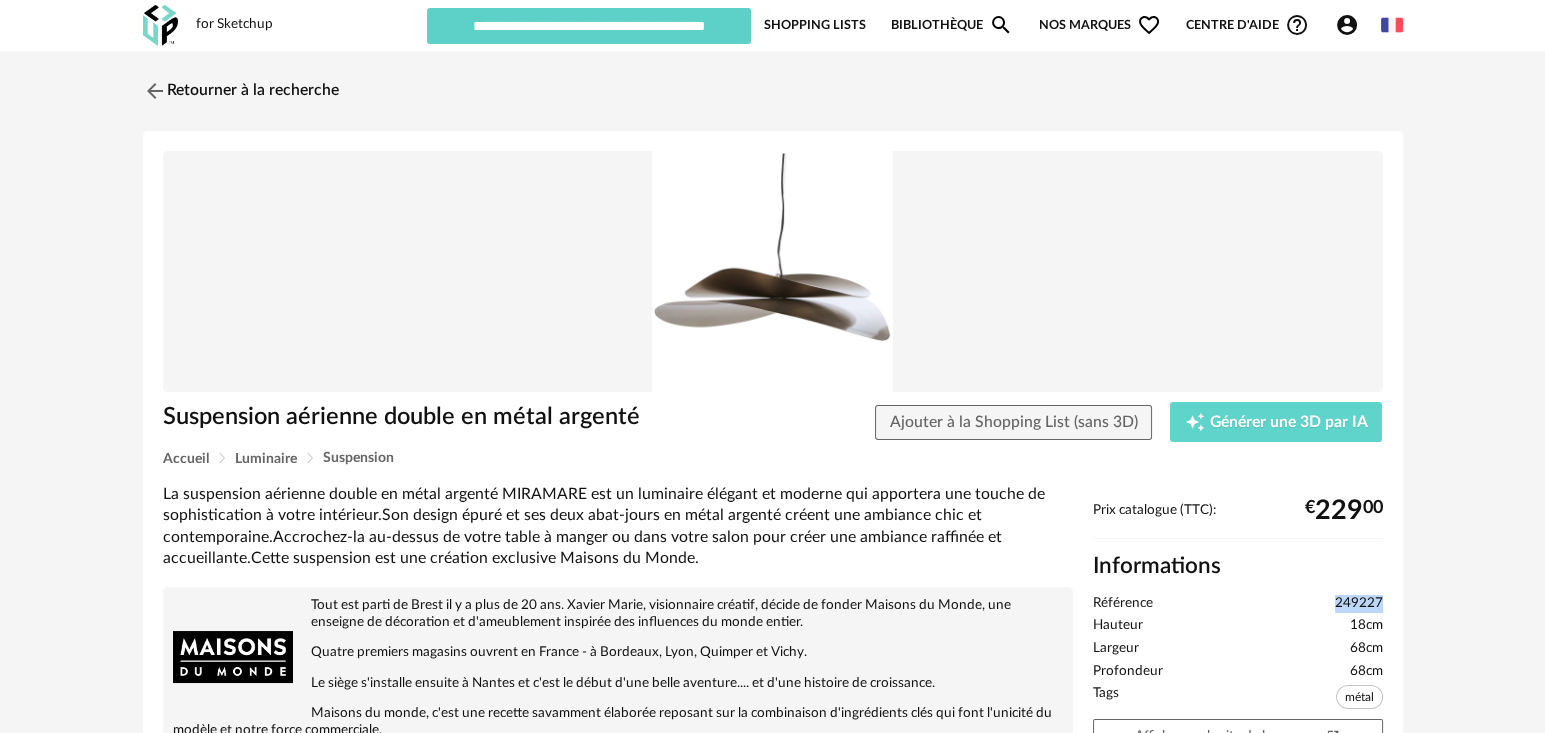 click on "249227" at bounding box center (1359, 604) 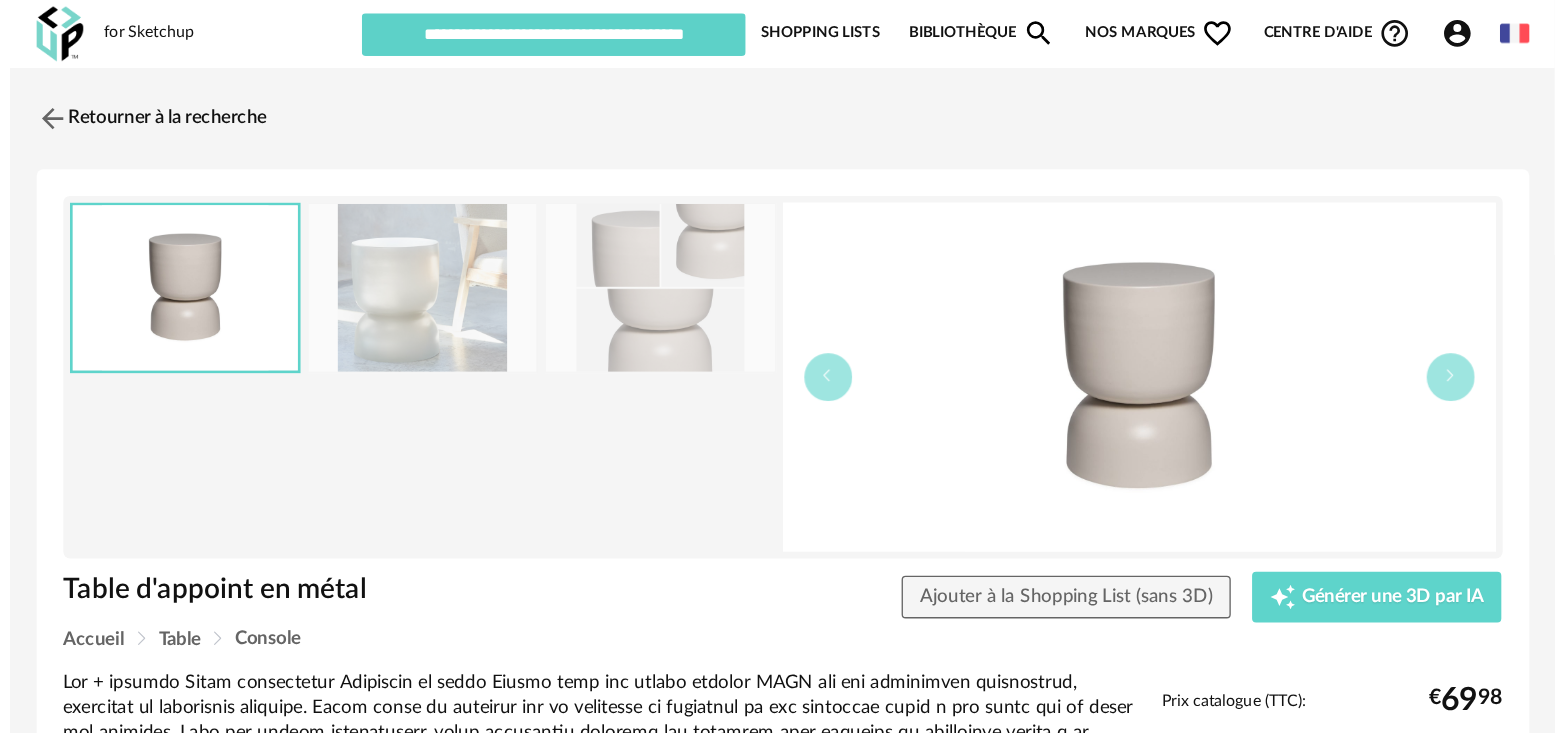 scroll, scrollTop: 0, scrollLeft: 0, axis: both 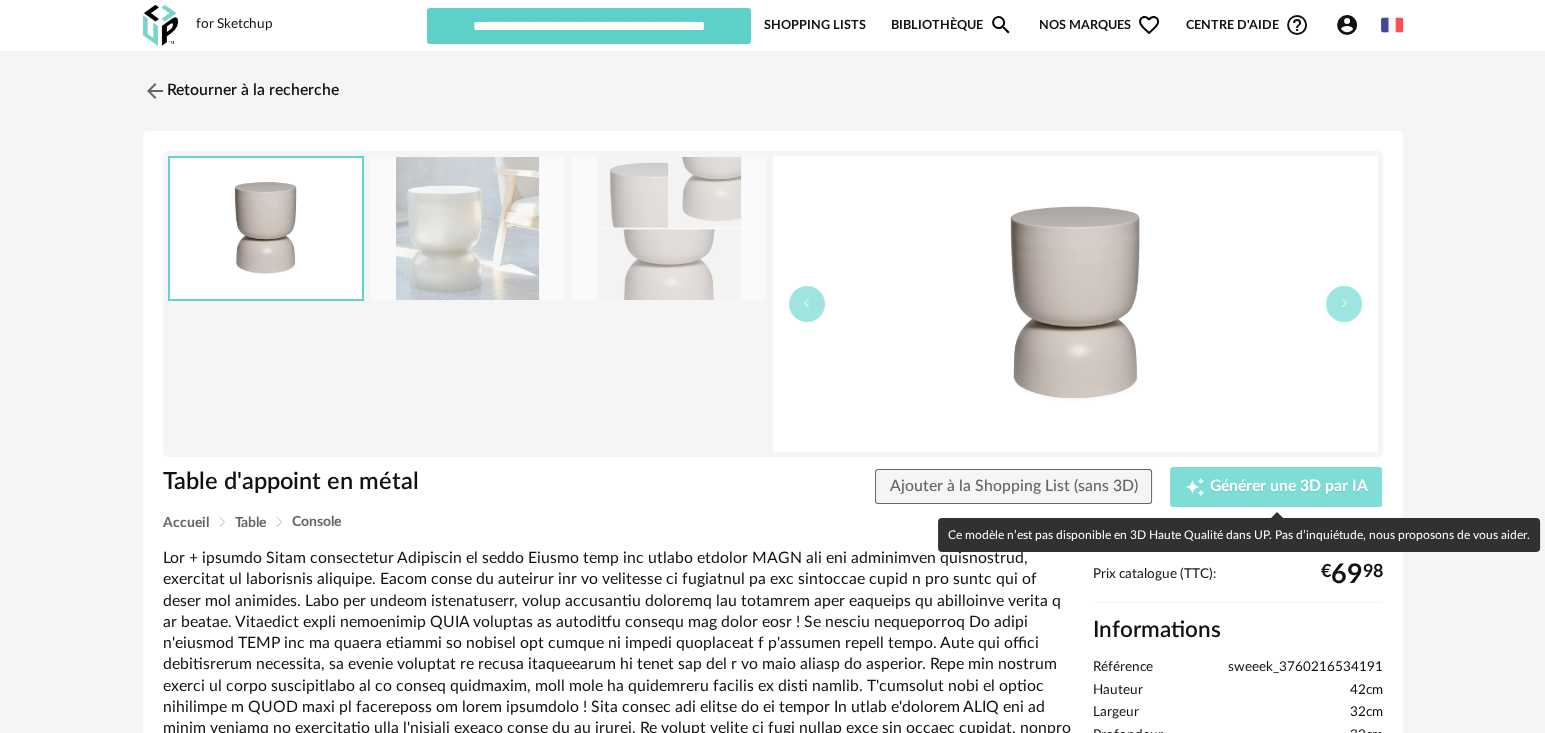 click on "Générer une 3D par IA" at bounding box center (1289, 487) 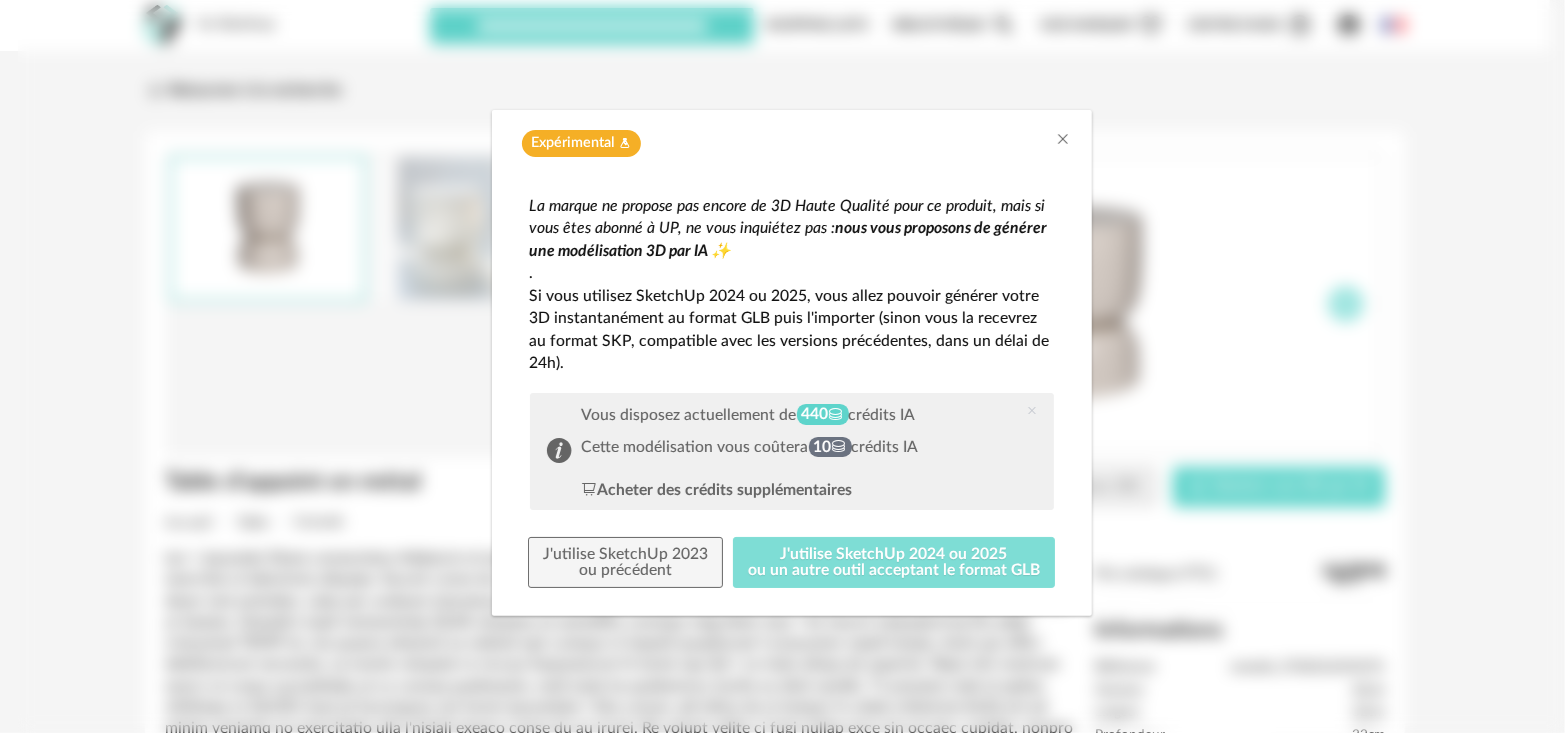 click on "J'utilise SketchUp 2024 ou 2025 ou un autre outil acceptant le format GLB" at bounding box center [894, 563] 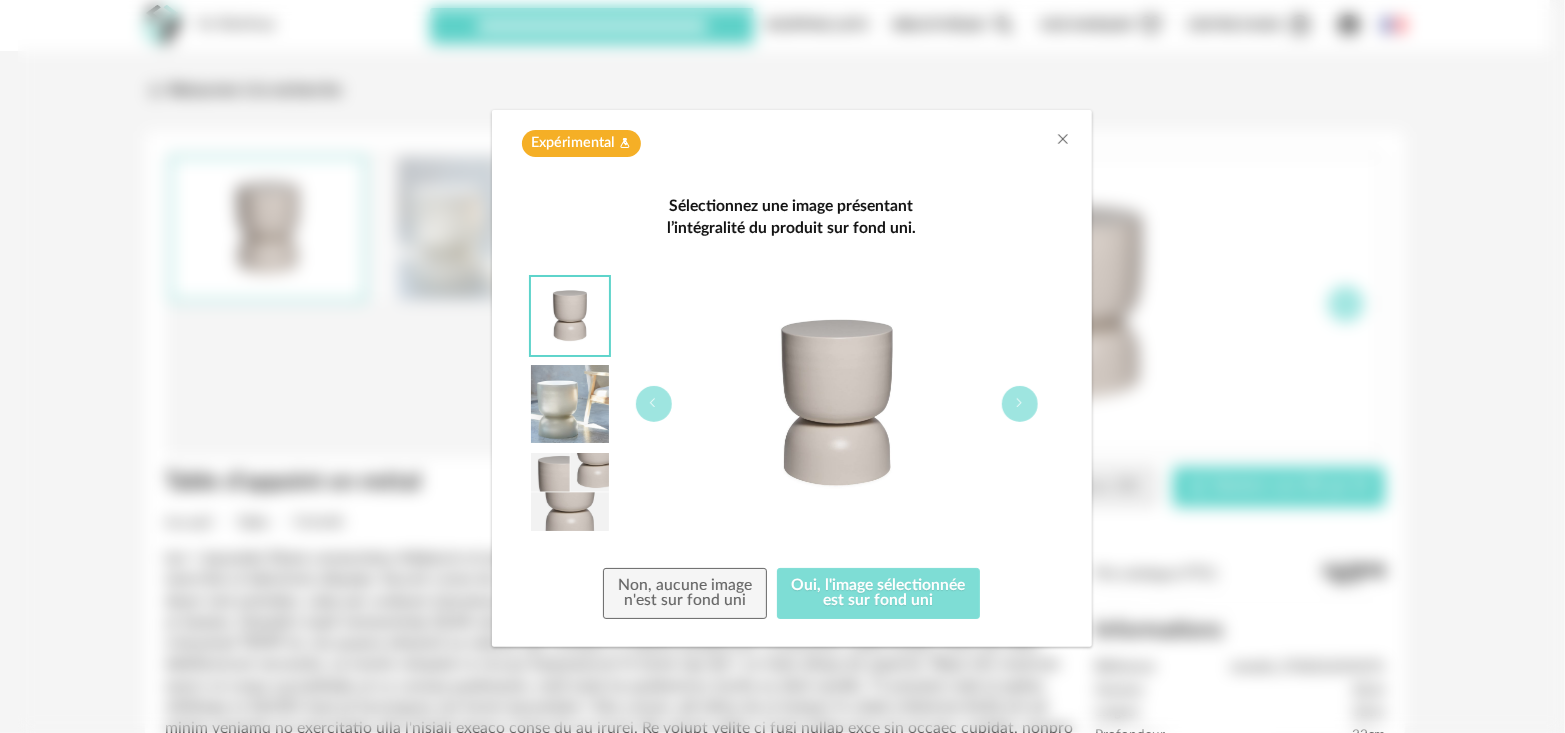 click on "Oui, l'image sélectionnée  est sur fond uni" at bounding box center [879, 594] 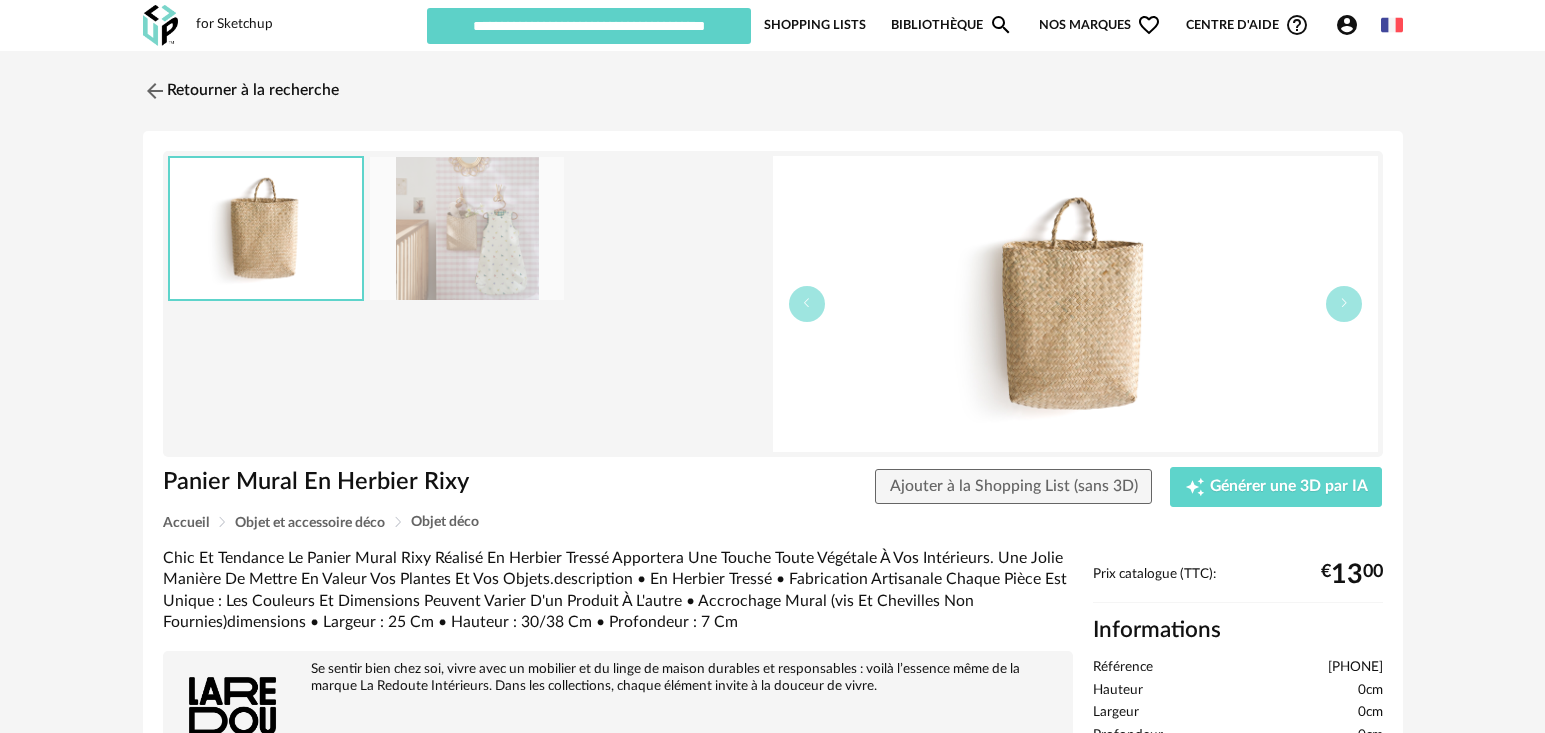 scroll, scrollTop: 0, scrollLeft: 0, axis: both 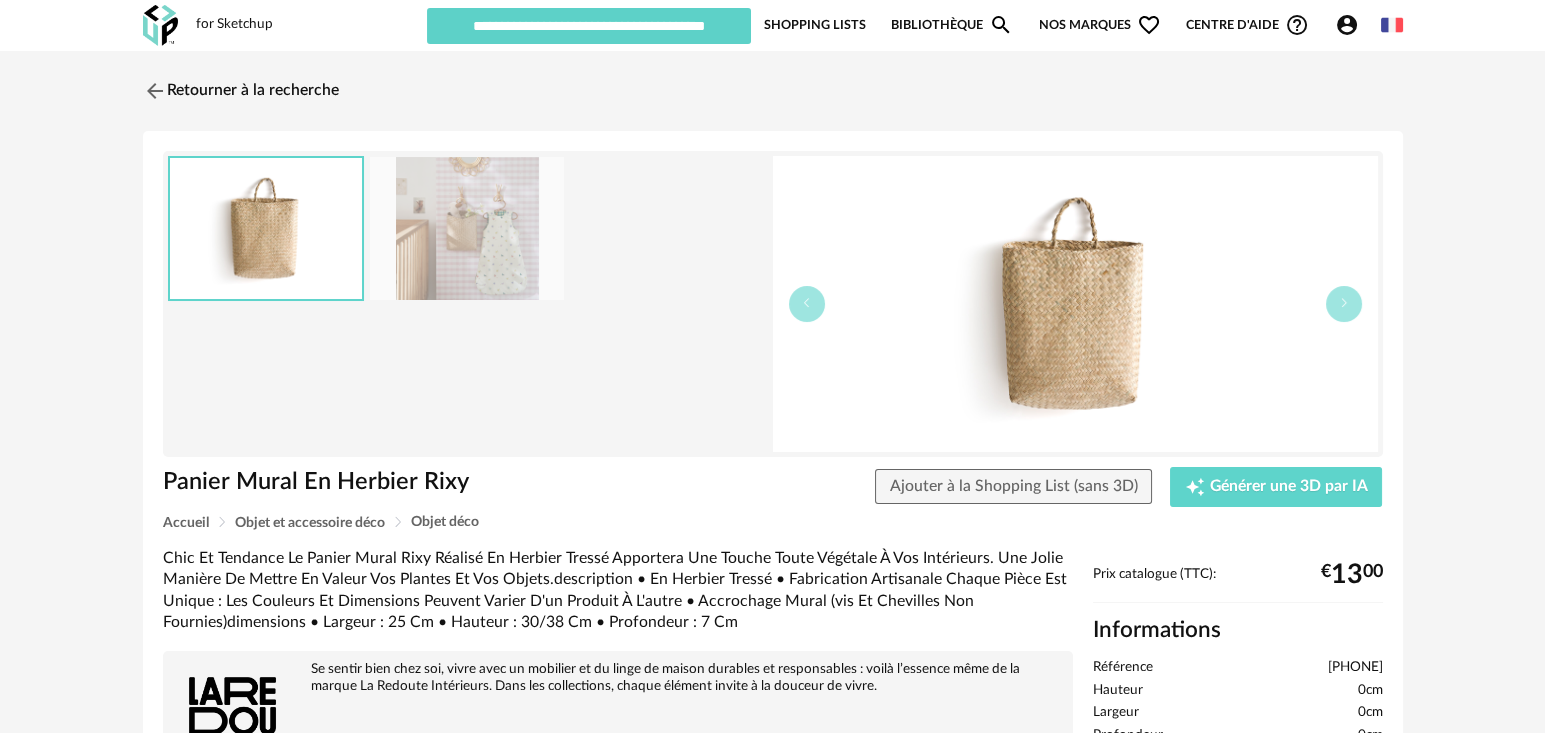click on "[PHONE]" at bounding box center (1355, 668) 